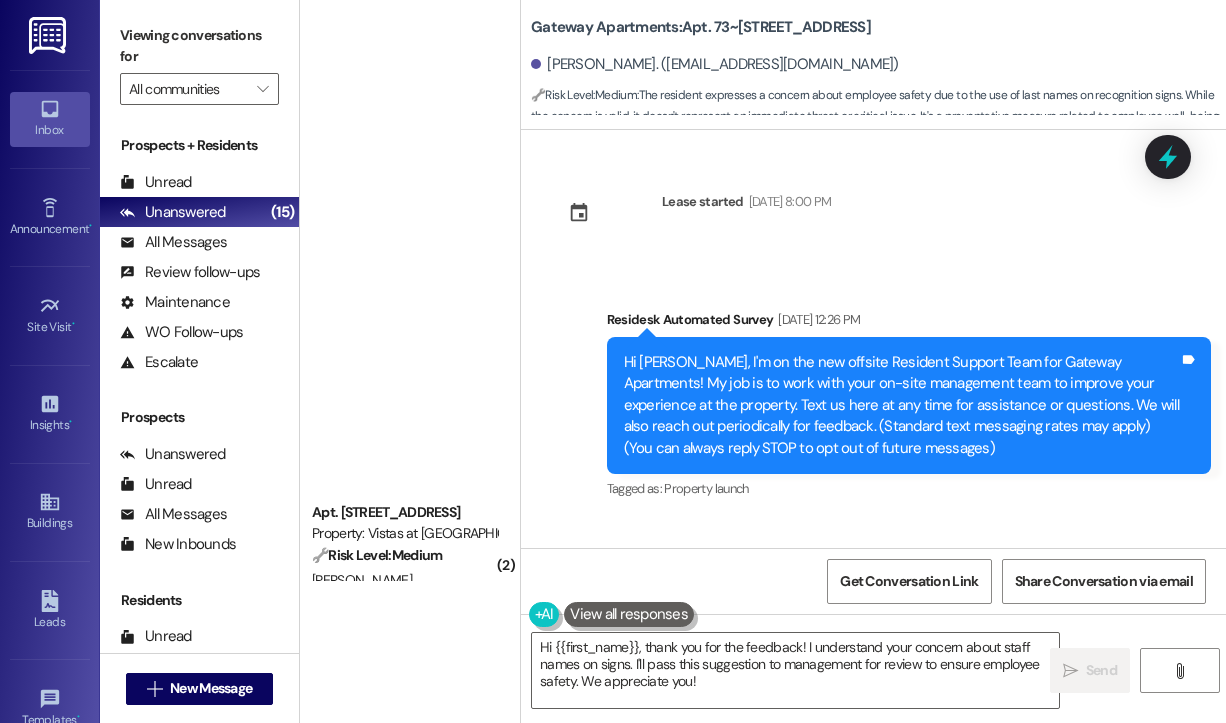 scroll, scrollTop: 0, scrollLeft: 0, axis: both 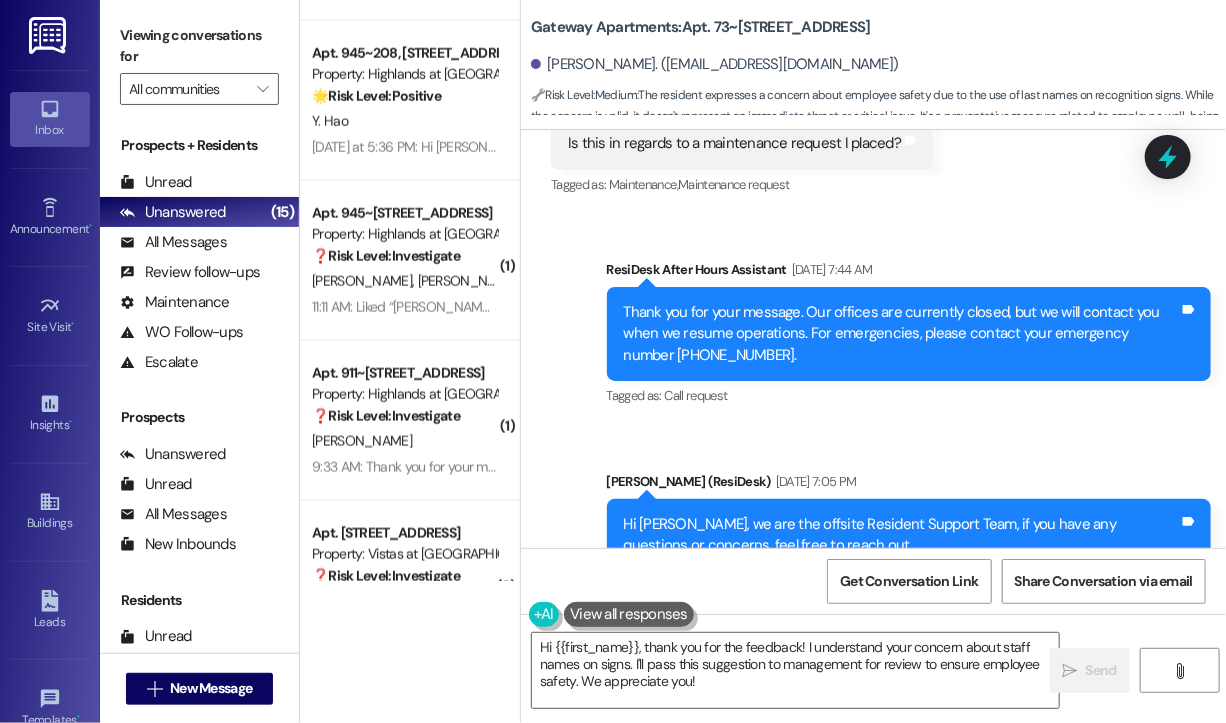 click on "Sent via SMS ResiDesk After Hours Assistant Jun 24, 2025 at 7:44 AM Thank you for your message. Our offices are currently closed, but we will contact you when we resume operations. For emergencies, please contact your emergency number (540) 579-5662. Tags and notes Tagged as:   Call request Click to highlight conversations about Call request Sent via SMS Sarah   (ResiDesk) Jun 26, 2025 at 7:05 PM Hi Wendy, we are the offsite Resident Support Team, if you have any questions or concerns, feel free to reach out. Tags and notes Tagged as:   Call request Click to highlight conversations about Call request" at bounding box center [873, 415] 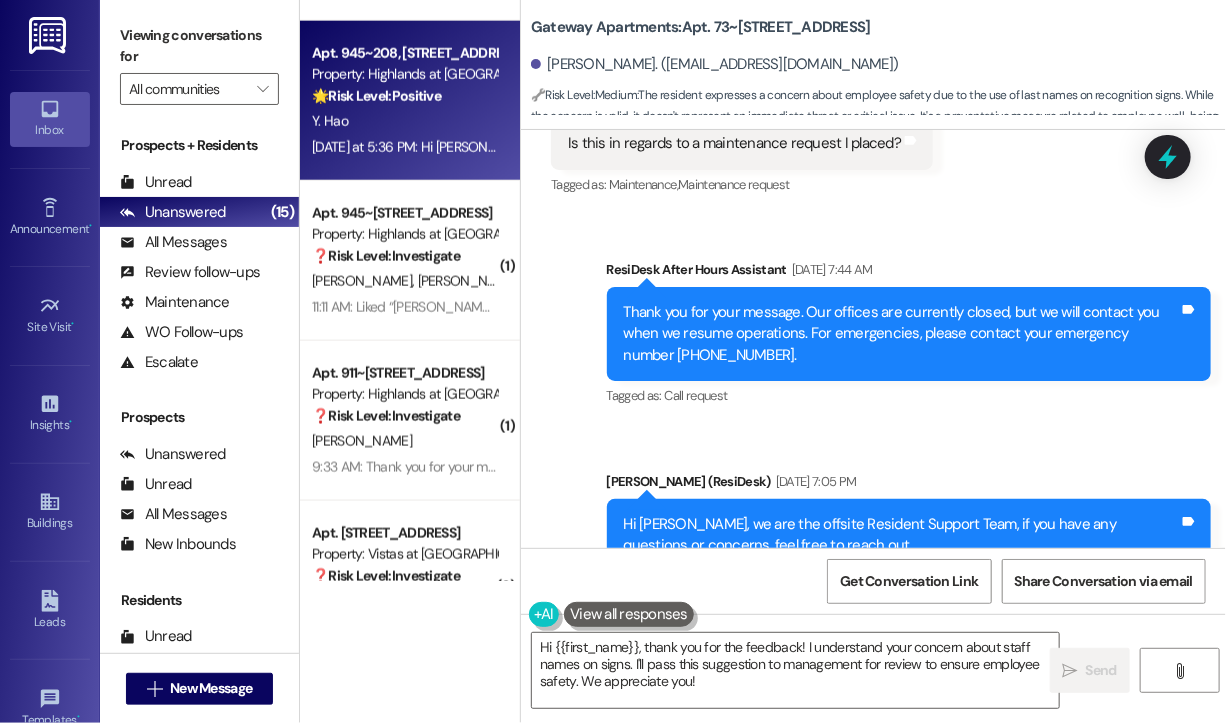 scroll, scrollTop: 639, scrollLeft: 0, axis: vertical 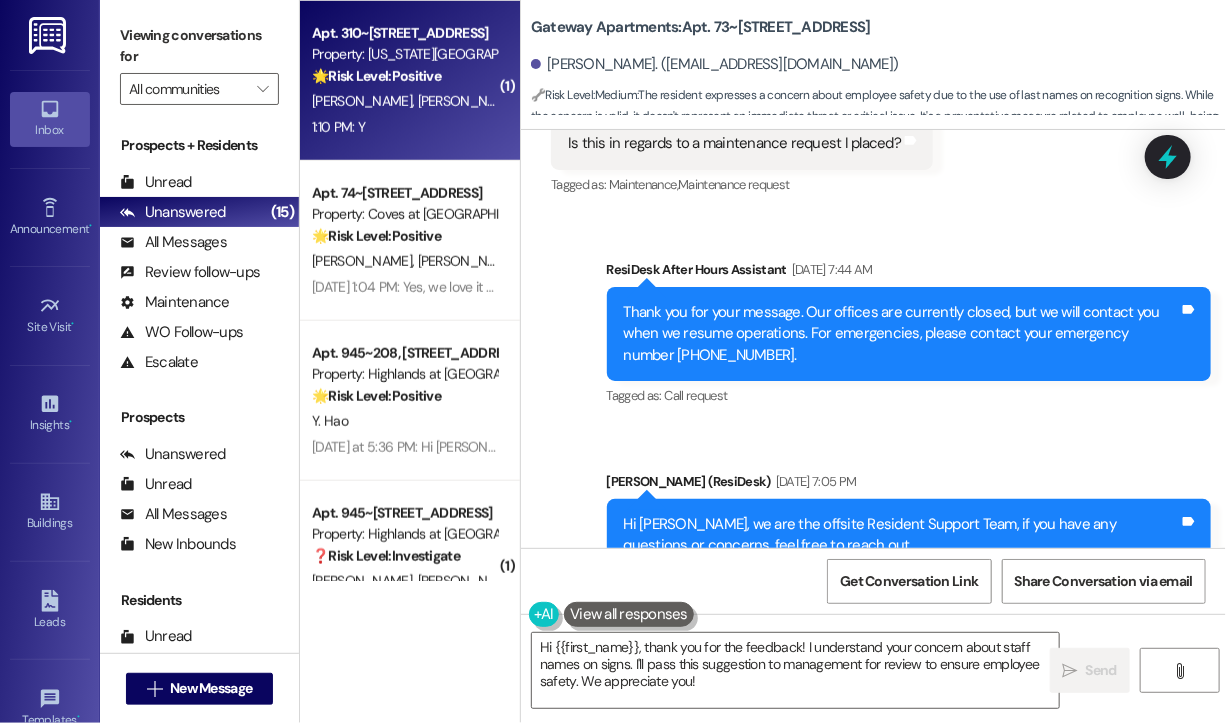 click on "1:10 PM: Y 1:10 PM: Y" at bounding box center (404, 127) 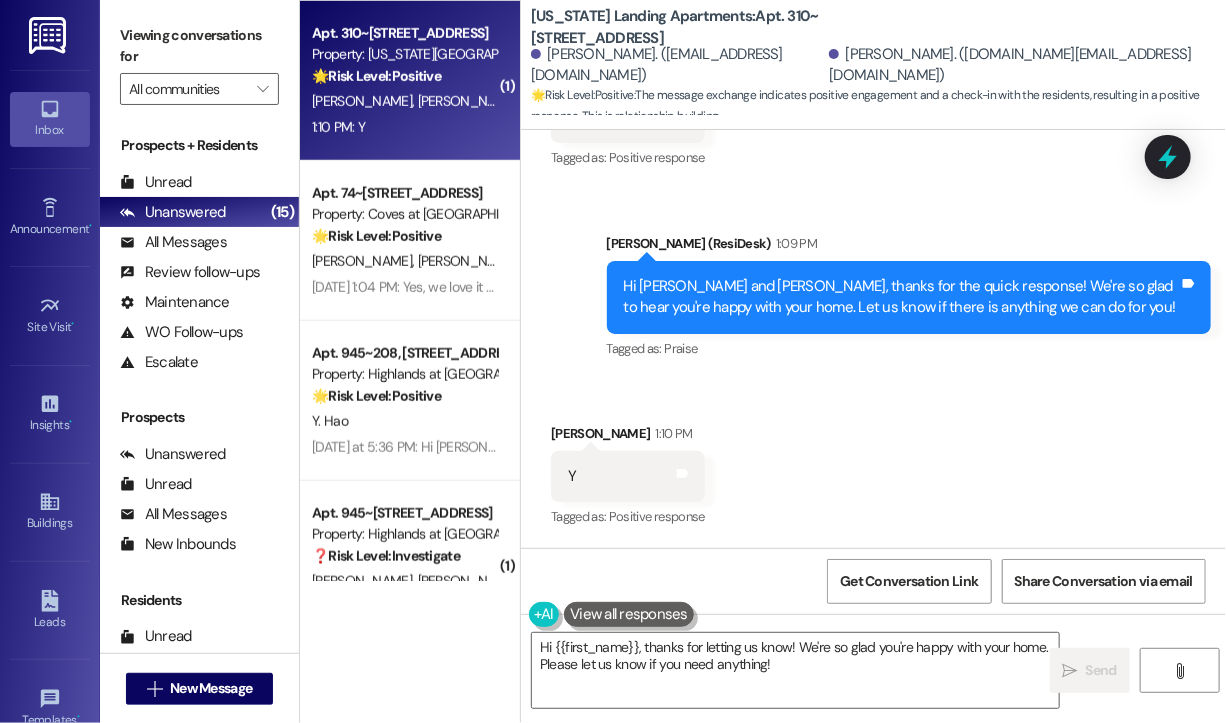 scroll, scrollTop: 1316, scrollLeft: 0, axis: vertical 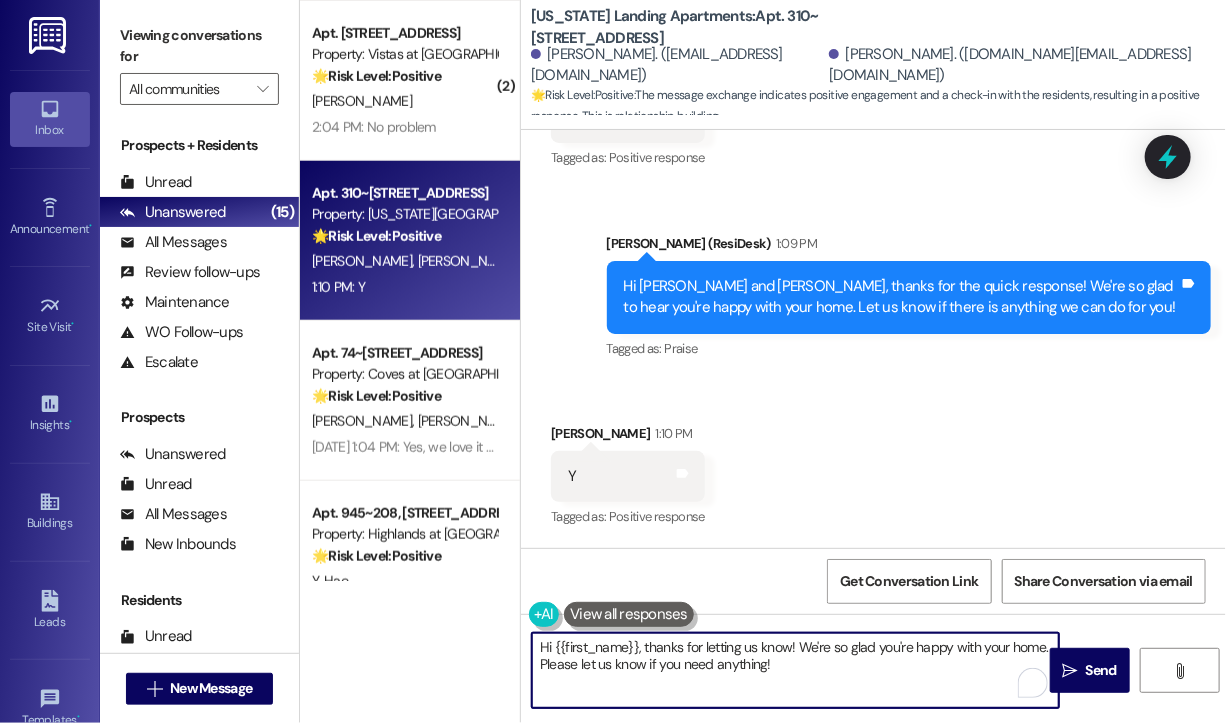 click on "Hi {{first_name}}, thanks for letting us know! We're so glad you're happy with your home. Please let us know if you need anything!" at bounding box center (795, 670) 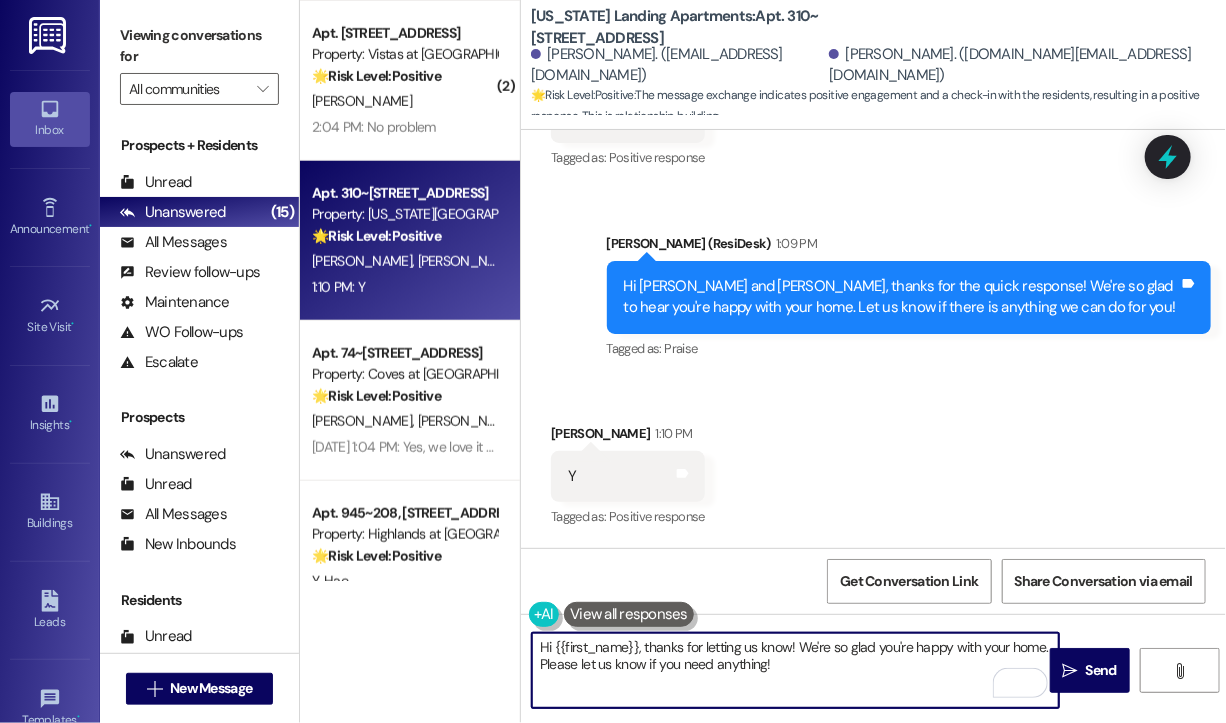 click on "Received via SMS Patricia Wang 1:10 PM Y Tags and notes Tagged as:   Positive response Click to highlight conversations about Positive response" at bounding box center (873, 462) 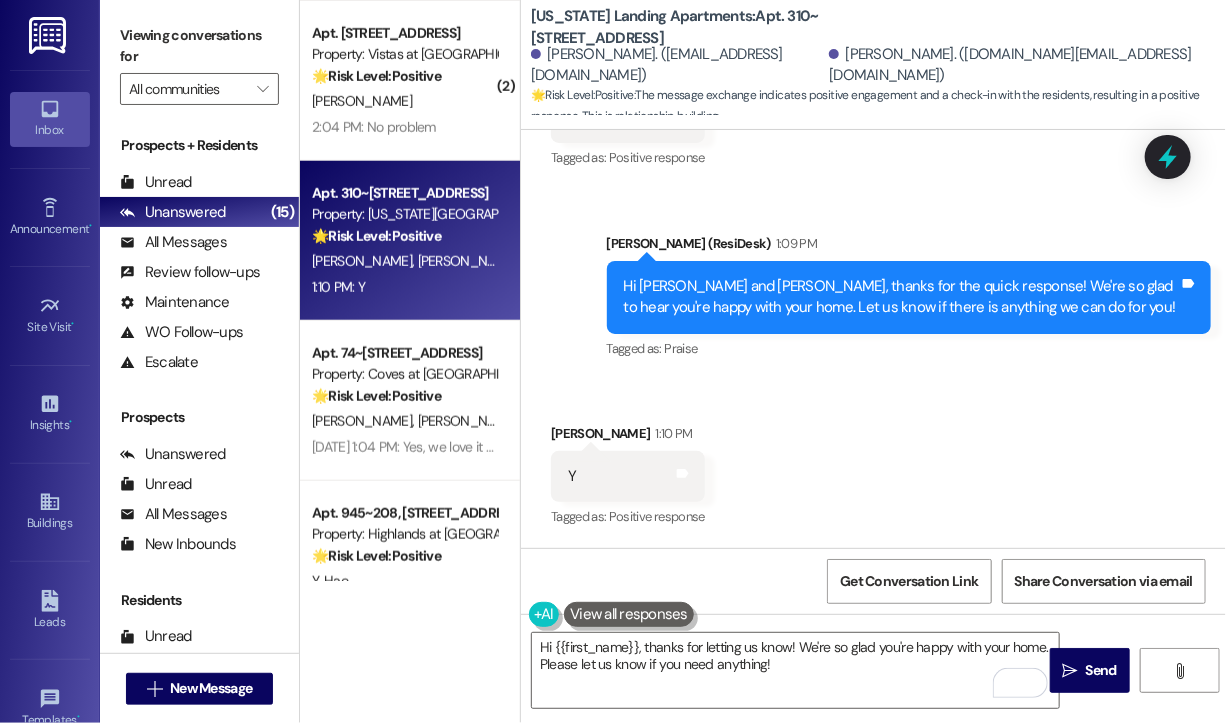 click on "Received via SMS Patricia Wang 1:10 PM Y Tags and notes Tagged as:   Positive response Click to highlight conversations about Positive response" at bounding box center (873, 462) 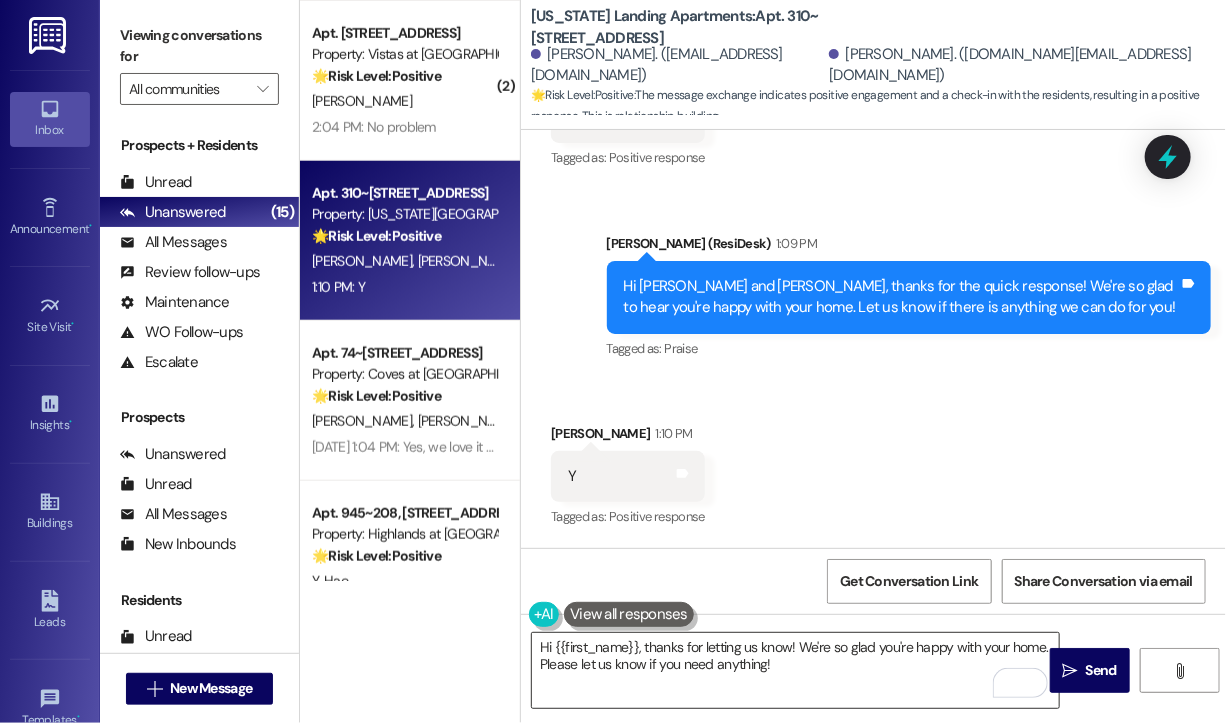 click on "Hi {{first_name}}, thanks for letting us know! We're so glad you're happy with your home. Please let us know if you need anything!" at bounding box center [795, 670] 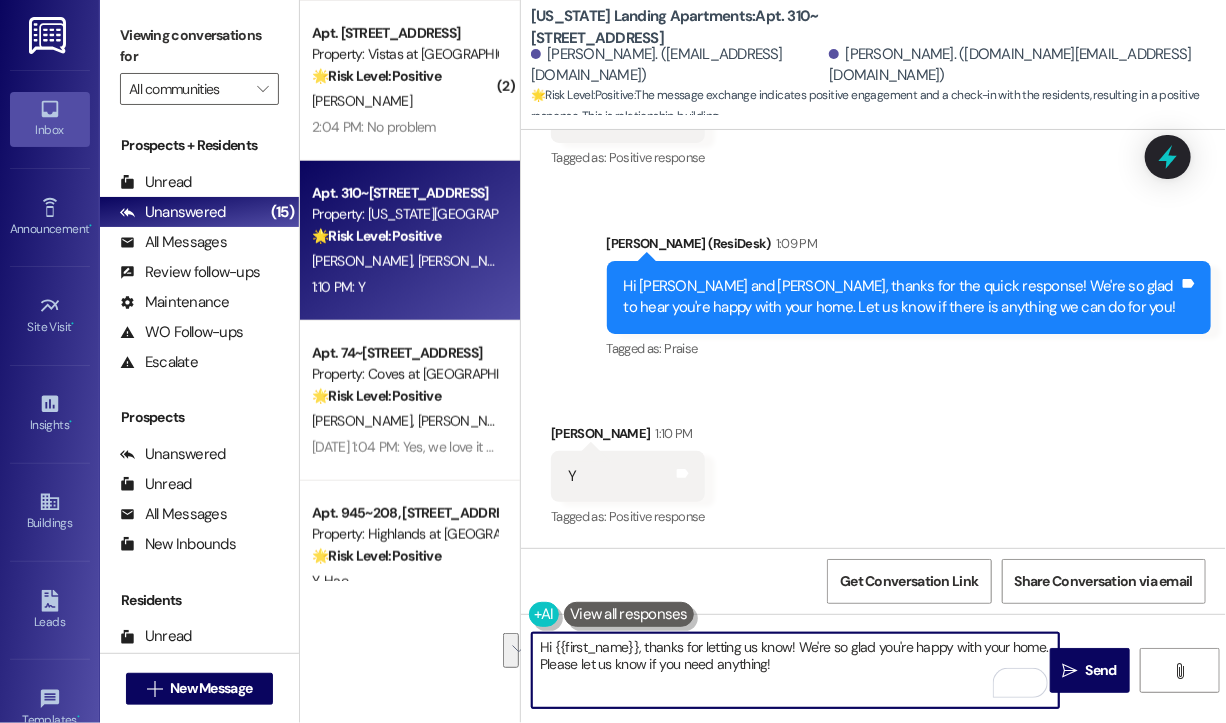 drag, startPoint x: 848, startPoint y: 674, endPoint x: 517, endPoint y: 653, distance: 331.6655 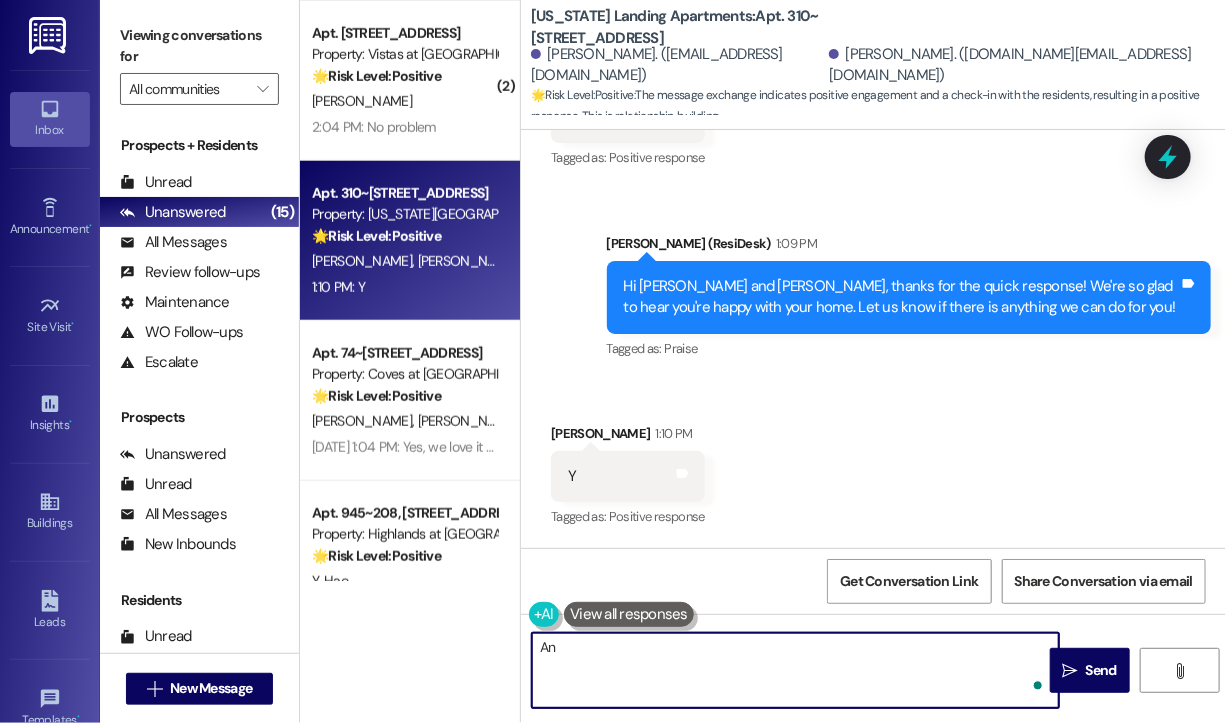 type on "A" 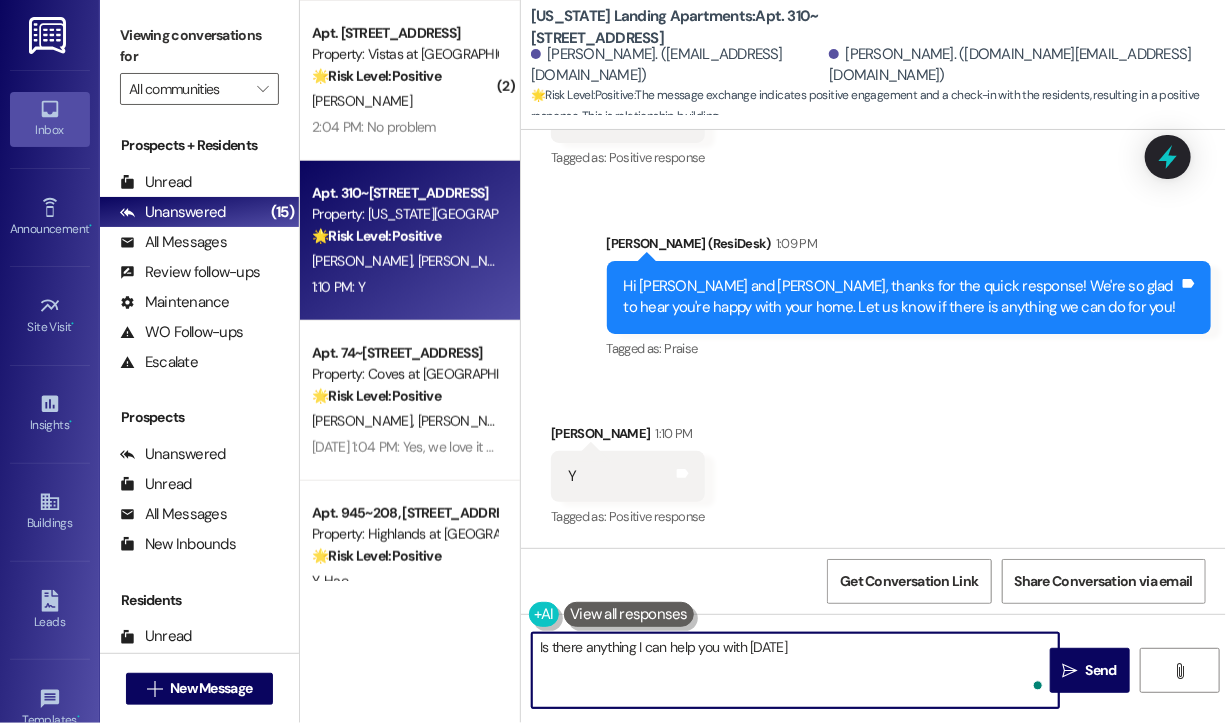 type on "Is there anything I can help you with today?" 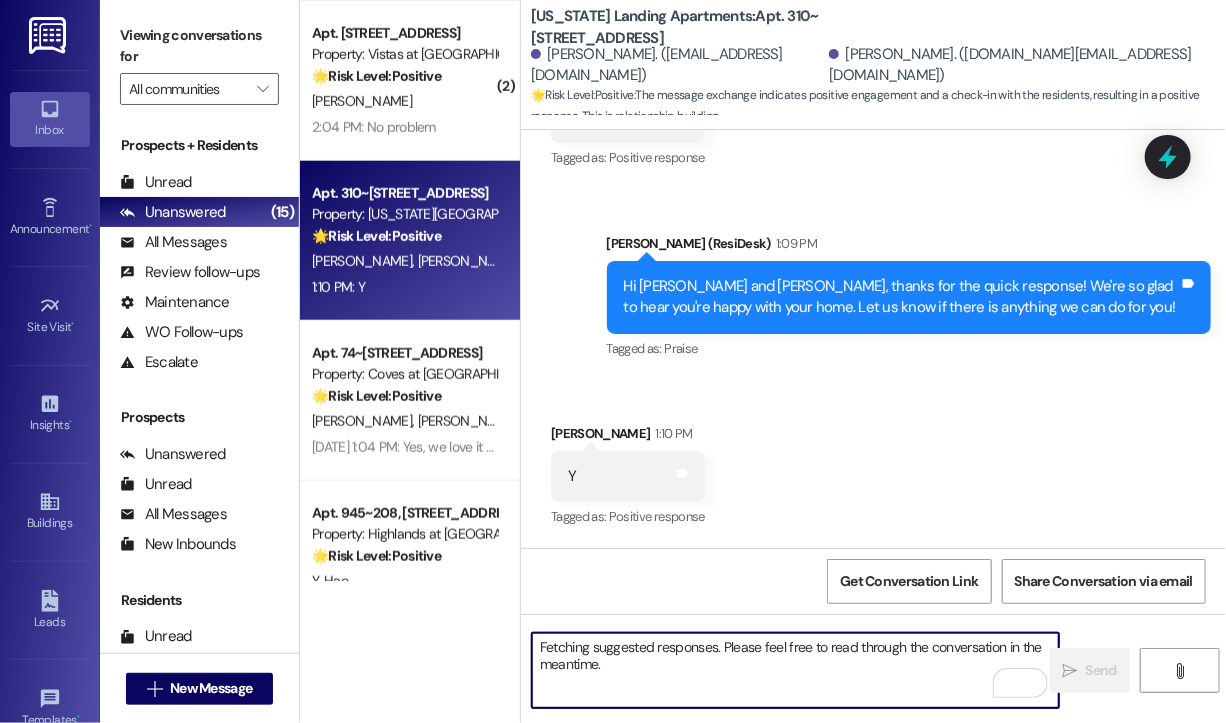 scroll, scrollTop: 1316, scrollLeft: 0, axis: vertical 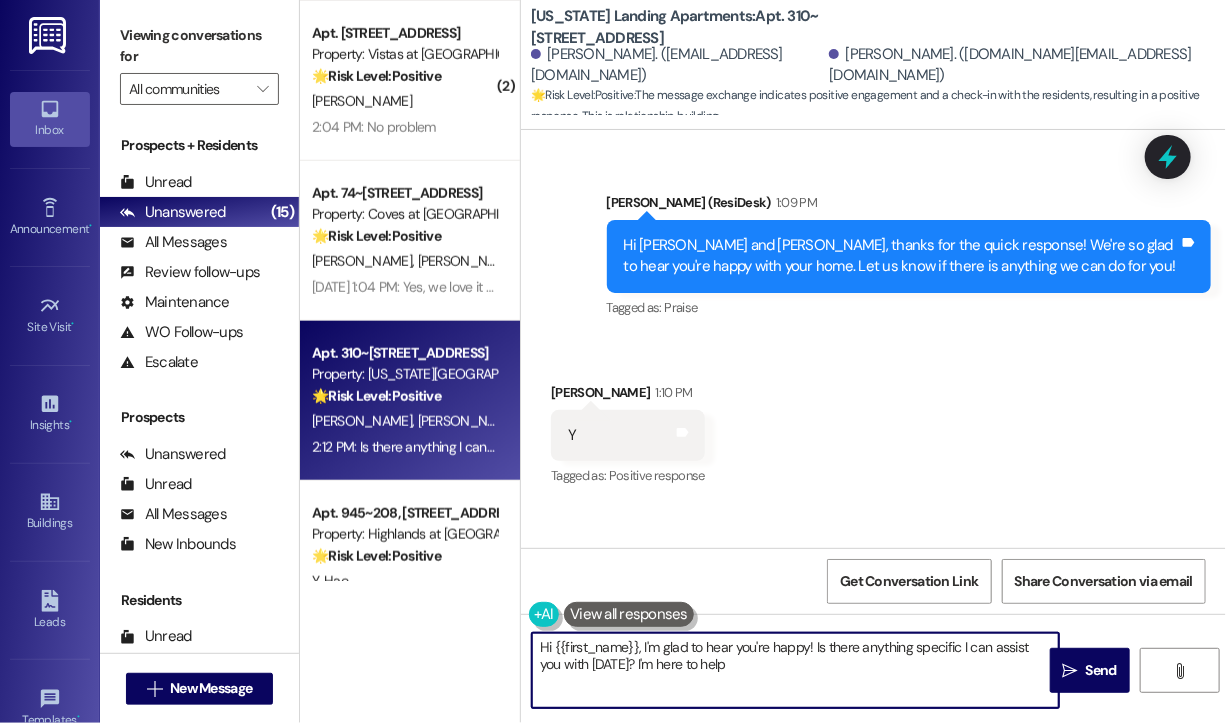 type on "Hi {{first_name}}, I'm glad to hear you're happy! Is there anything specific I can assist you with today? I'm here to help!" 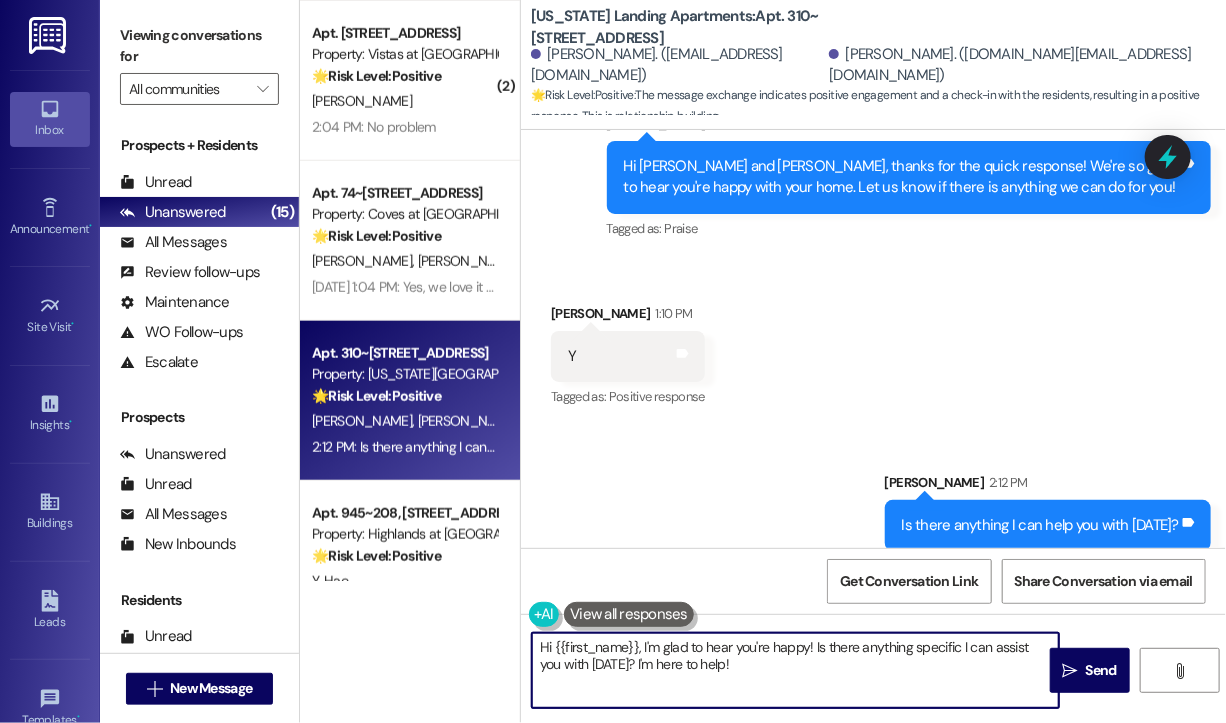 scroll, scrollTop: 1456, scrollLeft: 0, axis: vertical 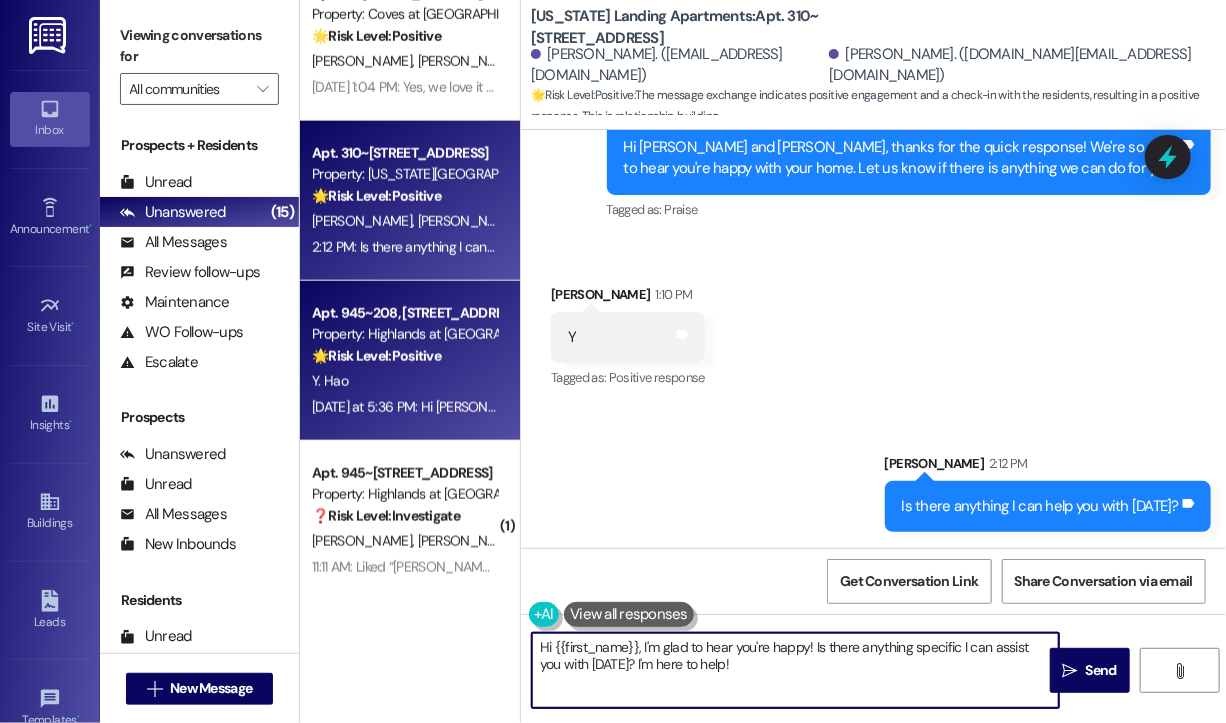 click on "Yesterday at 5:36 PM: Hi Yexuan!
Due to the current forecast for Friday, the 18th, we will have to cancel our outdoor movie night event. We are sorry. We will still have our back-to-school pizza party on Tuesday, the 22nd. There will be pizza and school supplies available! Yesterday at 5:36 PM: Hi Yexuan!
Due to the current forecast for Friday, the 18th, we will have to cancel our outdoor movie night event. We are sorry. We will still have our back-to-school pizza party on Tuesday, the 22nd. There will be pizza and school supplies available!" at bounding box center [1035, 407] 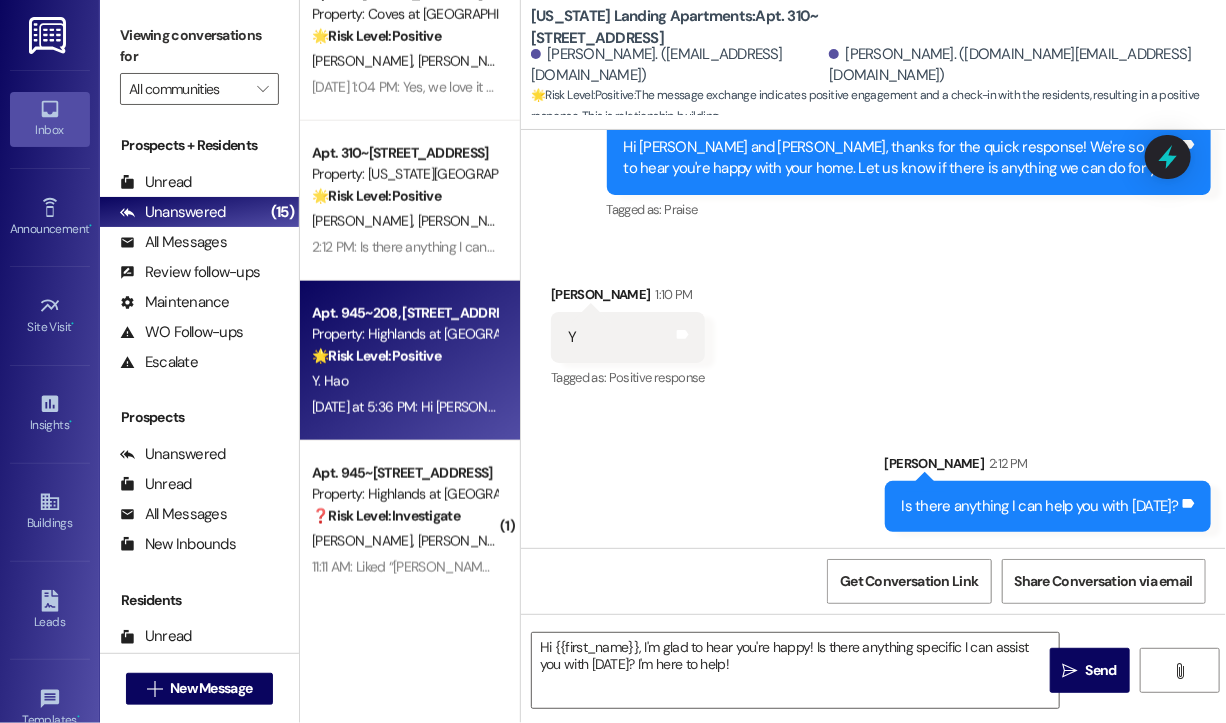 type on "Fetching suggested responses. Please feel free to read through the conversation in the meantime." 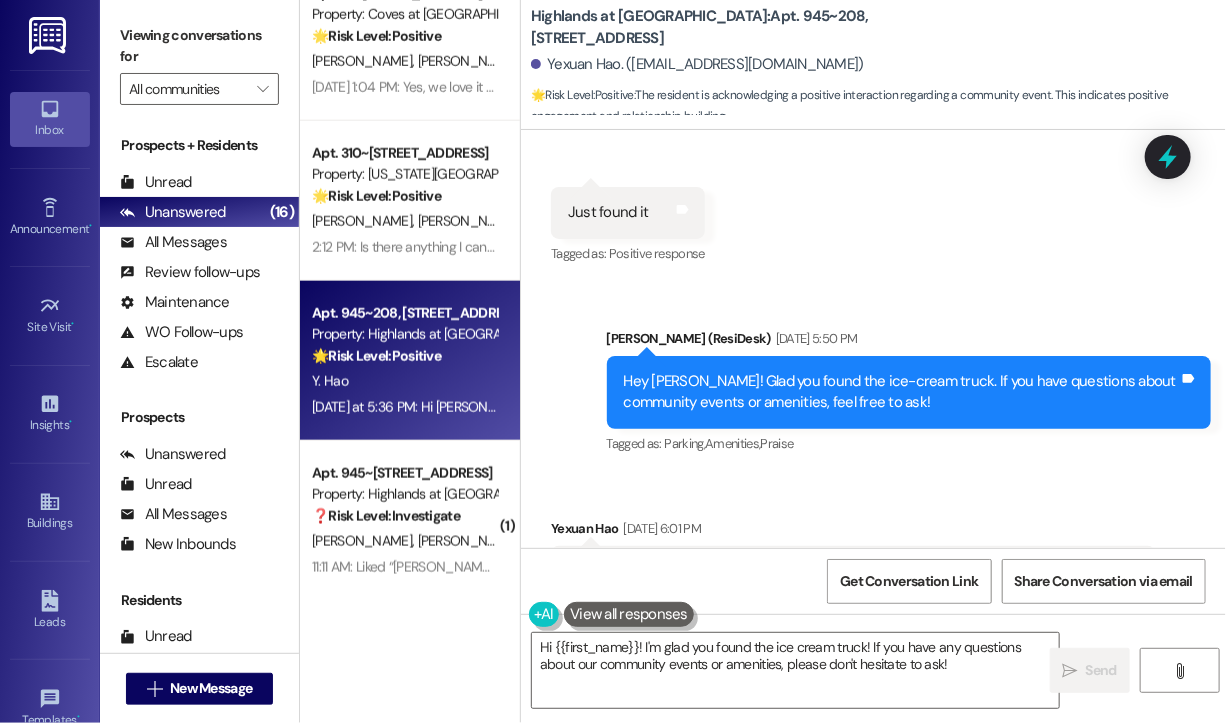 scroll, scrollTop: 18259, scrollLeft: 0, axis: vertical 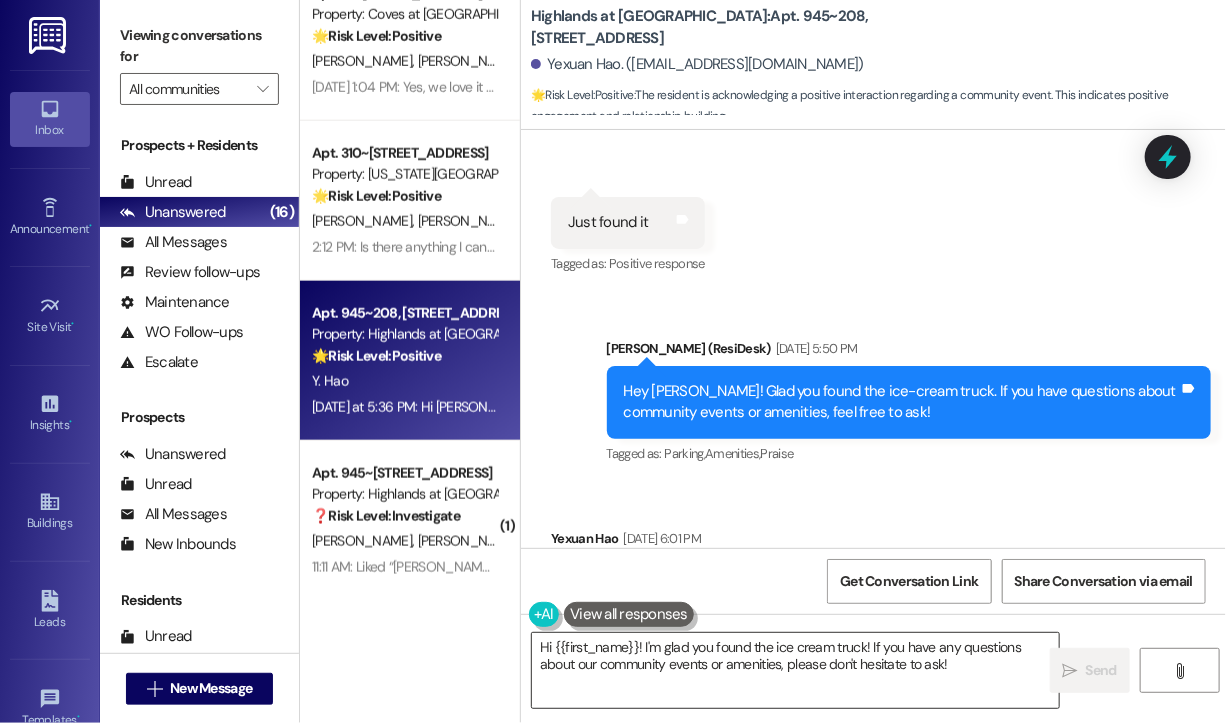click on "Hi {{first_name}}! I'm glad you found the ice cream truck! If you have any questions about our community events or amenities, please don't hesitate to ask!" at bounding box center [795, 670] 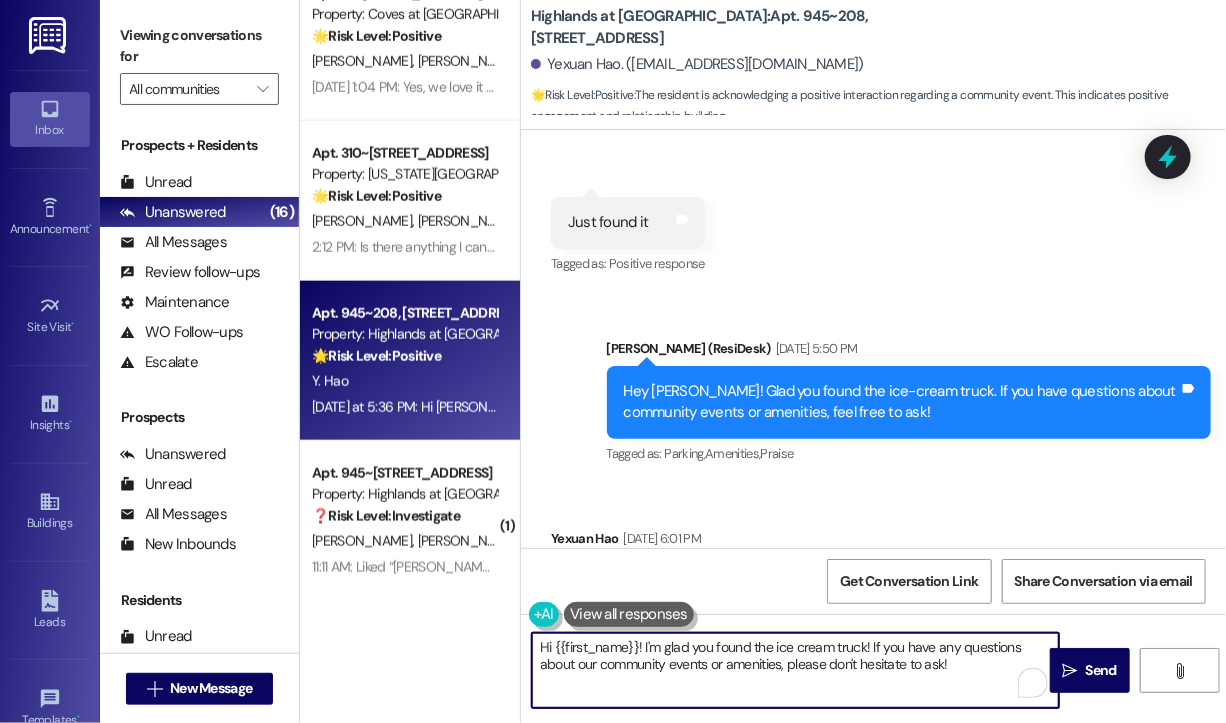 paste on "Awesome! ❤️" 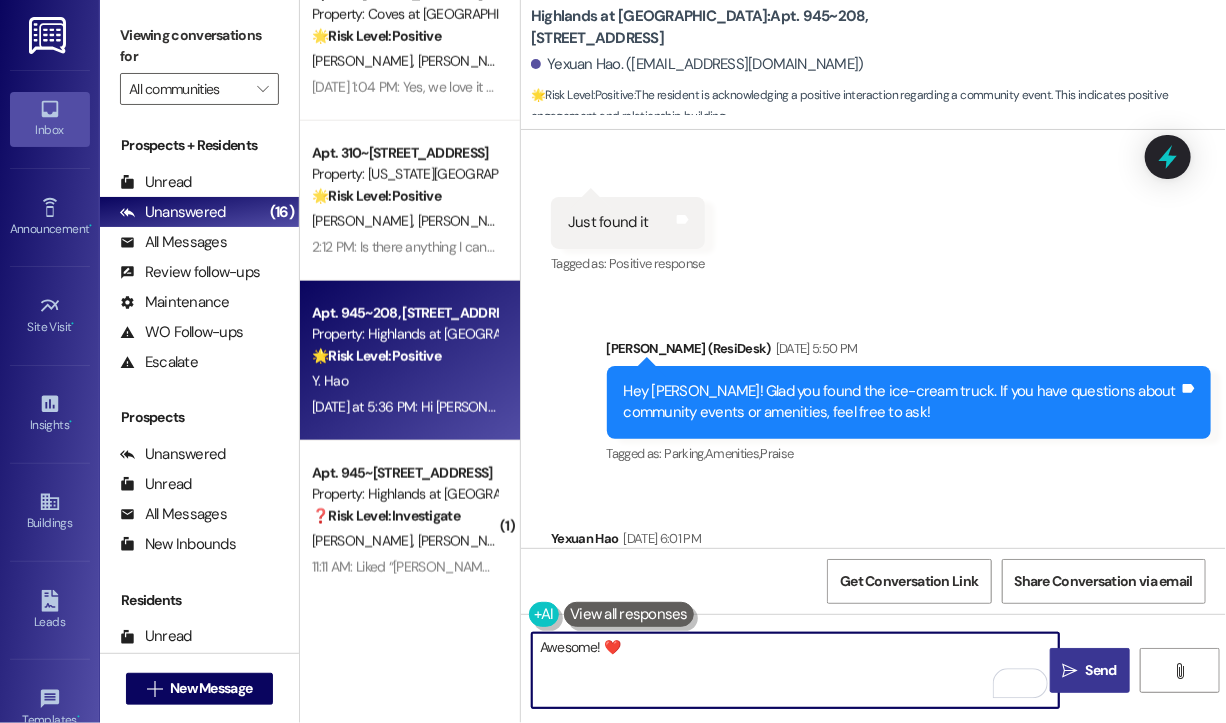type on "Awesome! ❤️" 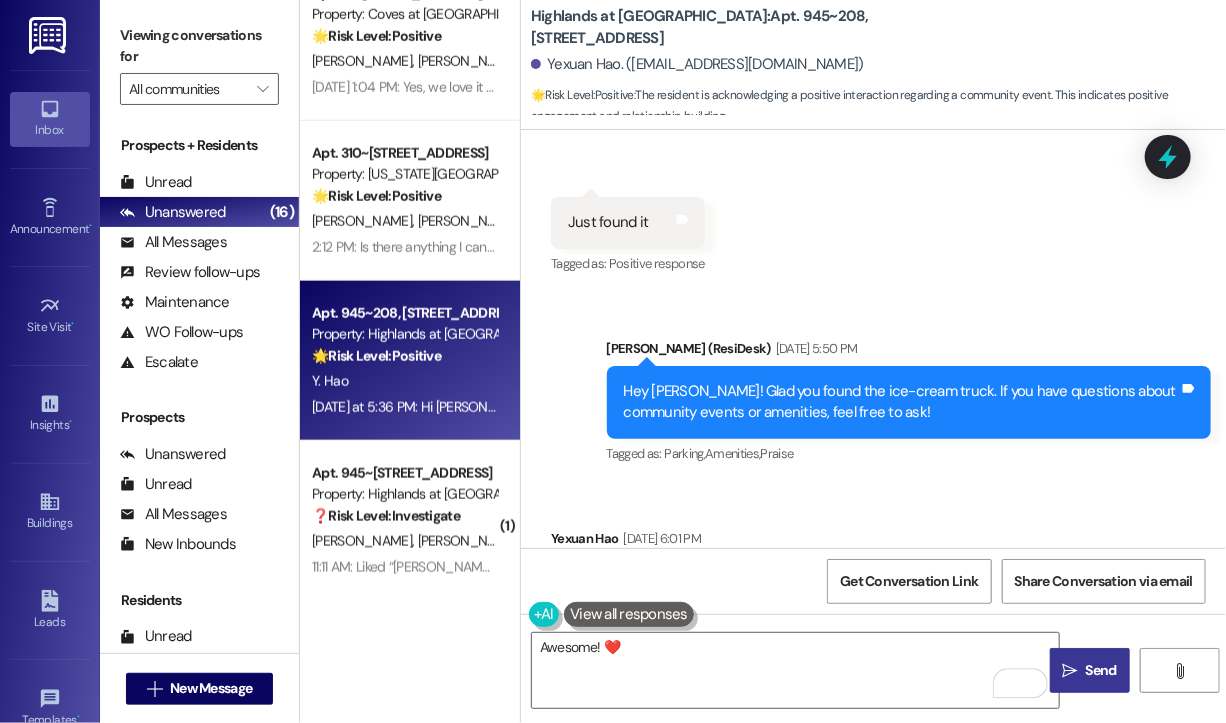 click on "Send" at bounding box center [1101, 670] 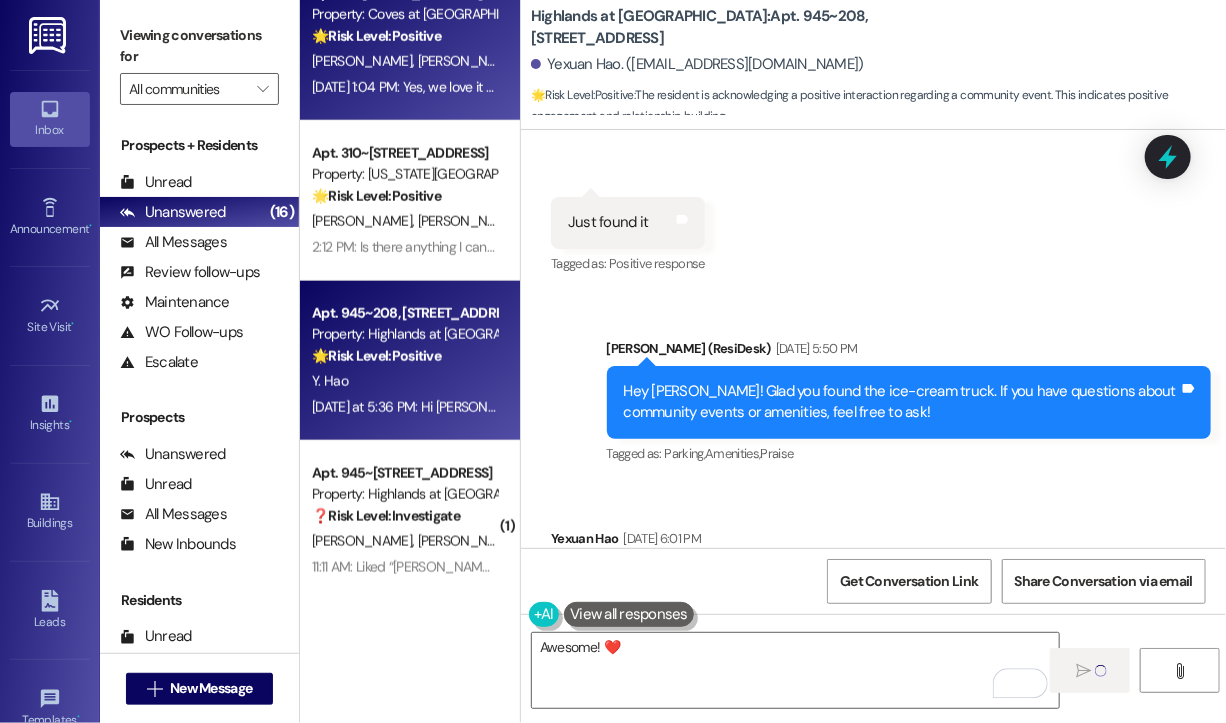 click on "[PERSON_NAME] [PERSON_NAME]" at bounding box center (519, 61) 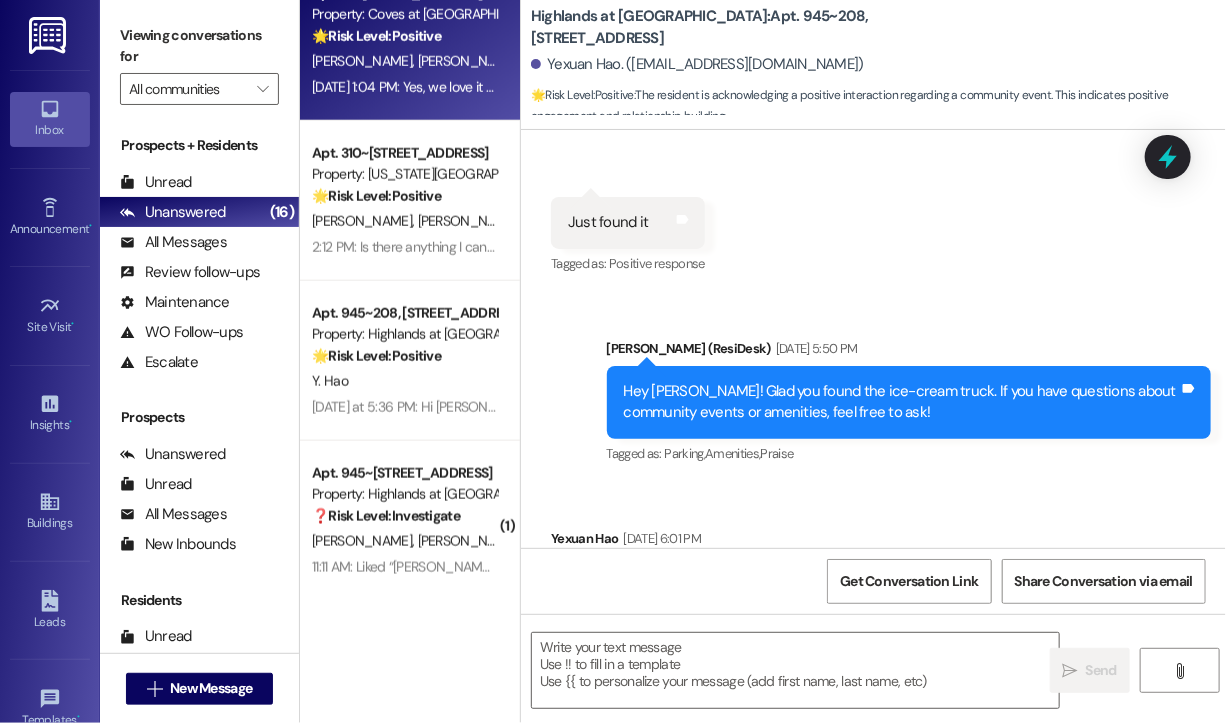 scroll, scrollTop: 0, scrollLeft: 0, axis: both 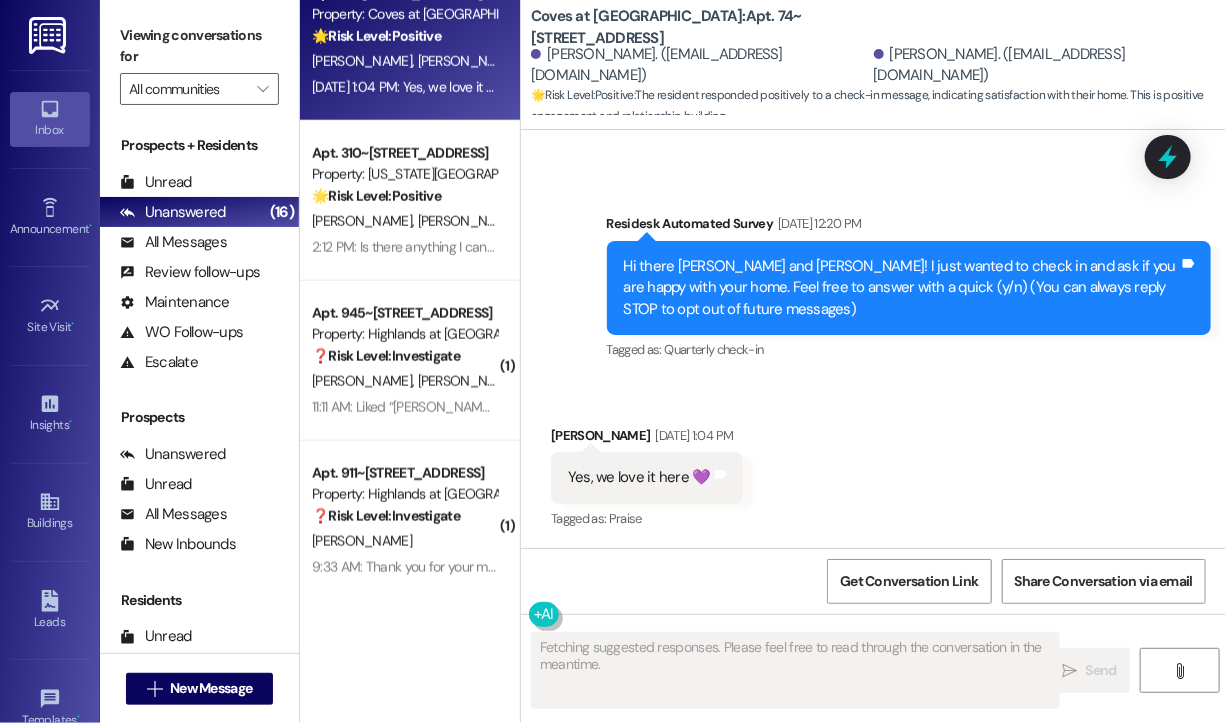 click on "Received via SMS Dawn Grinde Gabel Jul 14, 2025 at 1:04 PM Yes, we love it here 💜 Tags and notes Tagged as:   Praise Click to highlight conversations about Praise" at bounding box center (873, 464) 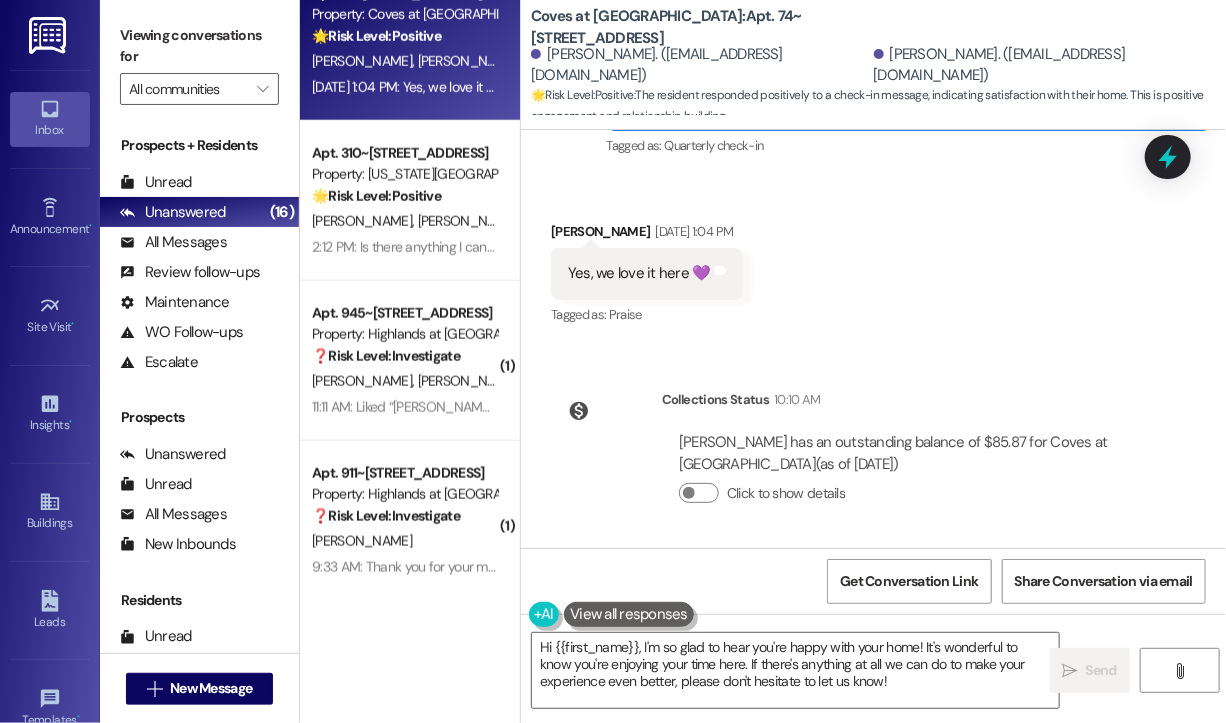 scroll, scrollTop: 302, scrollLeft: 0, axis: vertical 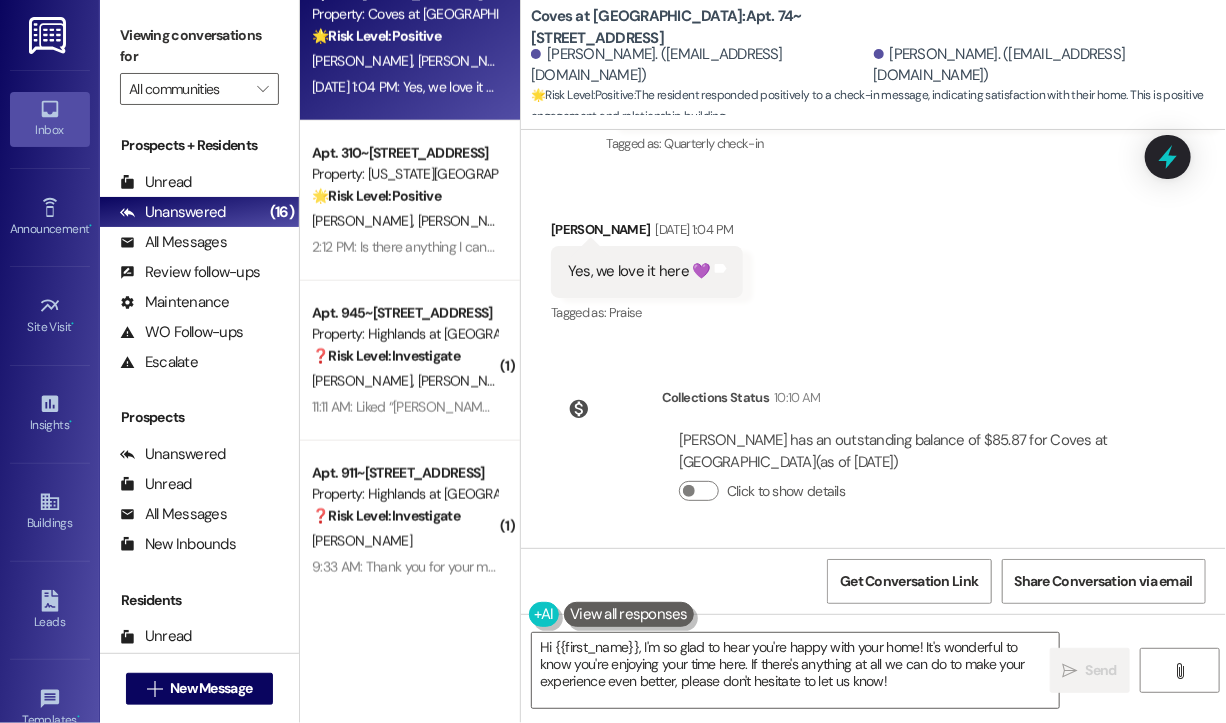 click on "Received via SMS Dawn Grinde Gabel Jul 14, 2025 at 1:04 PM Yes, we love it here 💜 Tags and notes Tagged as:   Praise Click to highlight conversations about Praise" at bounding box center (873, 258) 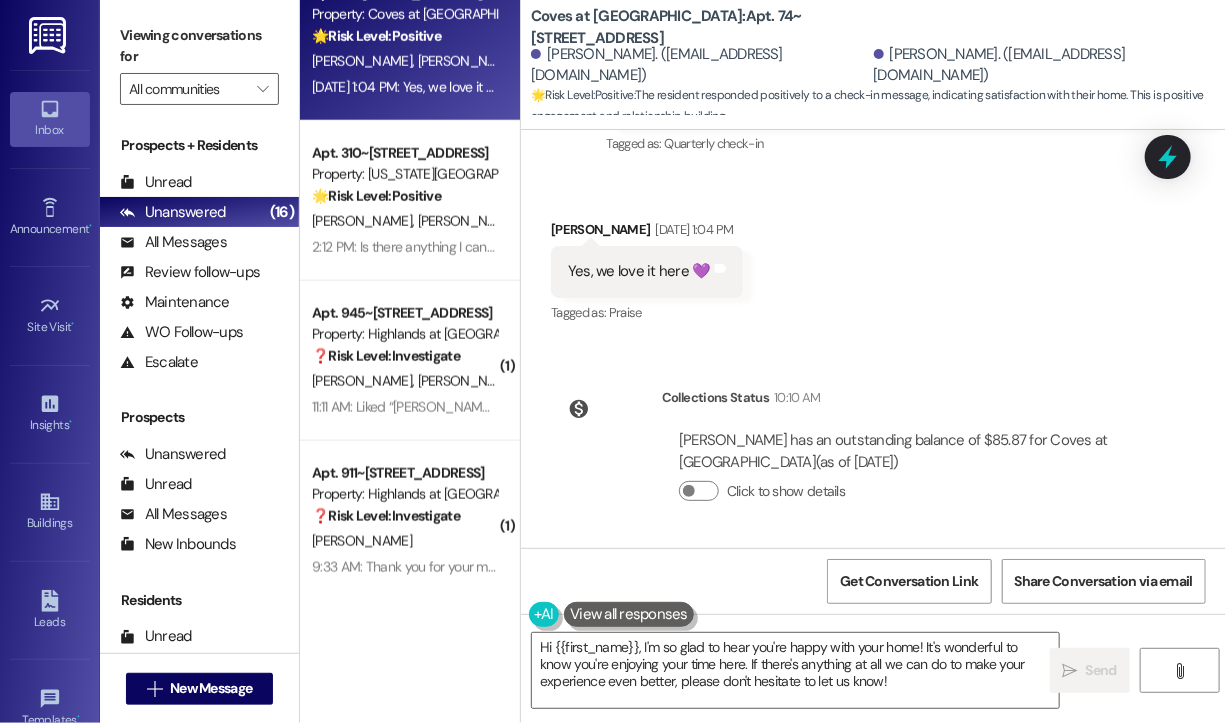 click on "Received via SMS Dawn Grinde Gabel Jul 14, 2025 at 1:04 PM Yes, we love it here 💜 Tags and notes Tagged as:   Praise Click to highlight conversations about Praise" at bounding box center [873, 258] 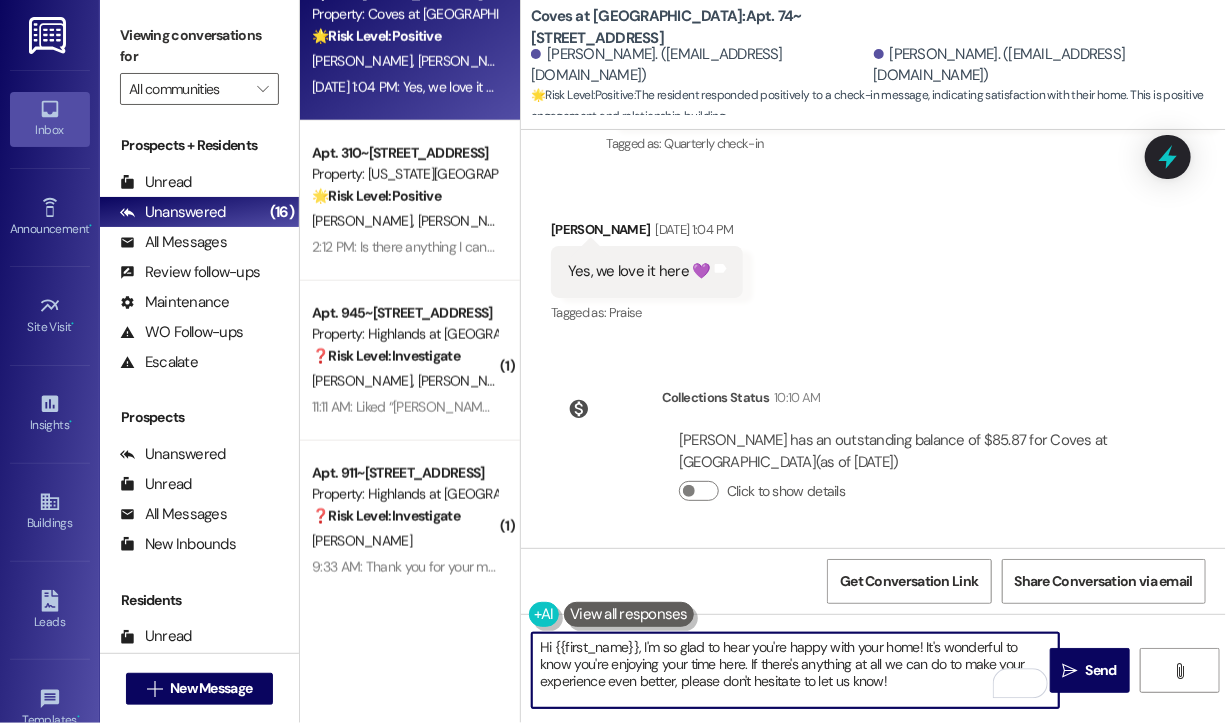 drag, startPoint x: 952, startPoint y: 680, endPoint x: 718, endPoint y: 662, distance: 234.69128 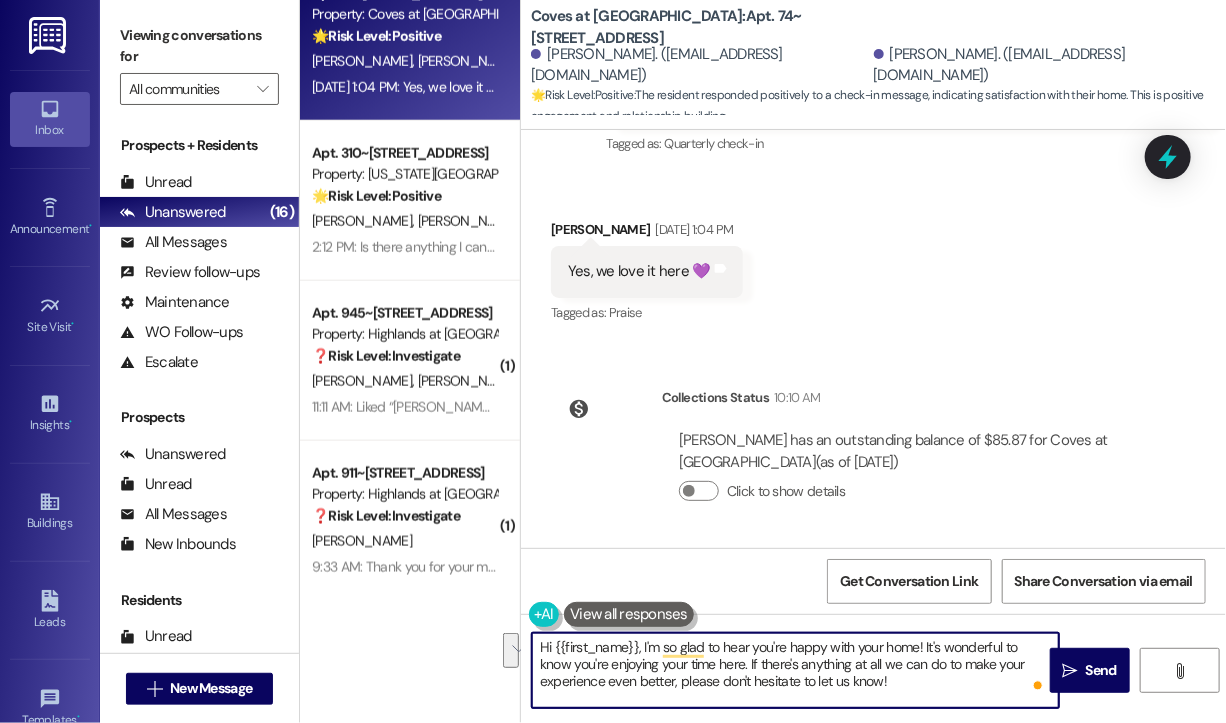 paste on "If I may ask...has {{property}} lived up to your expectations?" 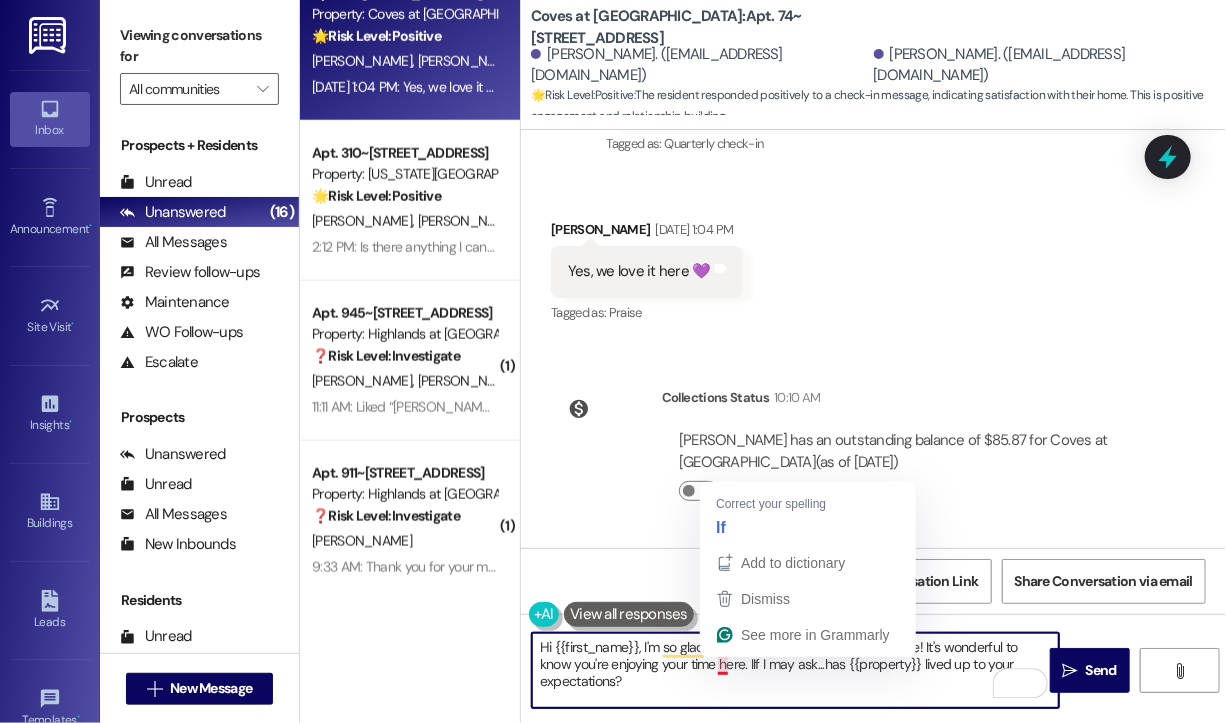 click on "Hi {{first_name}}, I'm so glad to hear you're happy with your home! It's wonderful to know you're enjoying your time here. IIf I may ask...has {{property}} lived up to your expectations?" at bounding box center (795, 670) 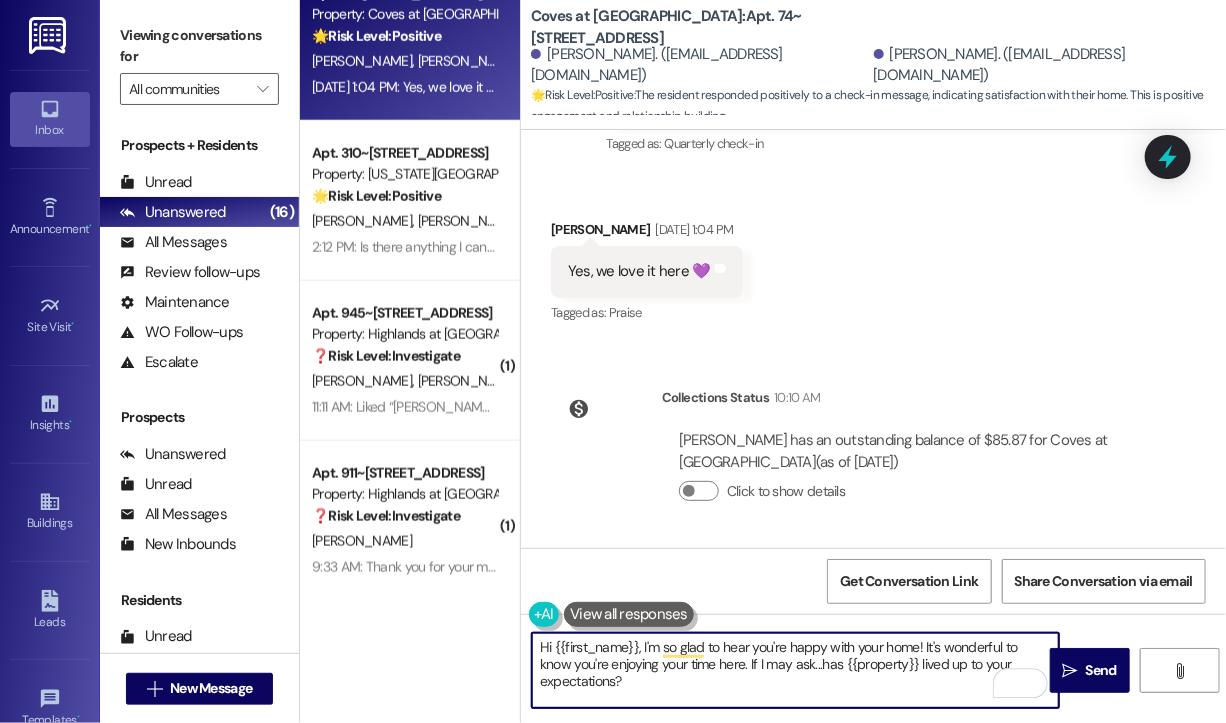 click on "Hi {{first_name}}, I'm so glad to hear you're happy with your home! It's wonderful to know you're enjoying your time here. If I may ask...has {{property}} lived up to your expectations?" at bounding box center [795, 670] 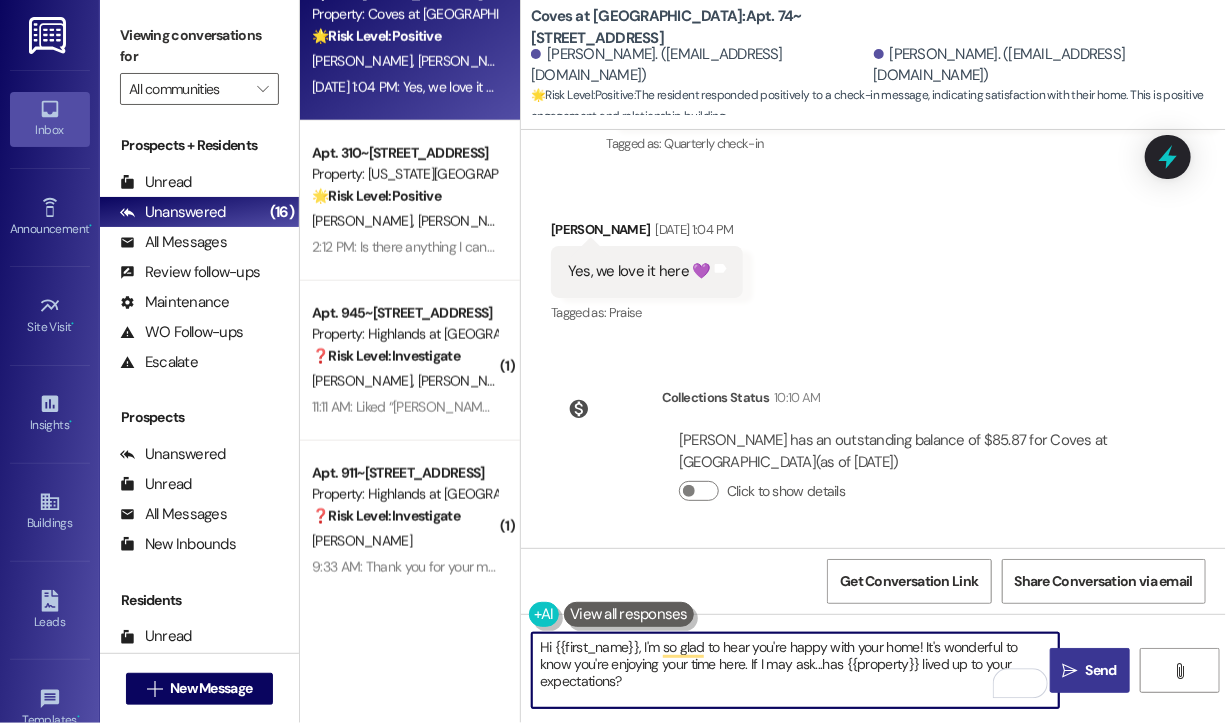 type on "Hi {{first_name}}, I'm so glad to hear you're happy with your home! It's wonderful to know you're enjoying your time here. If I may ask...has {{property}} lived up to your expectations?" 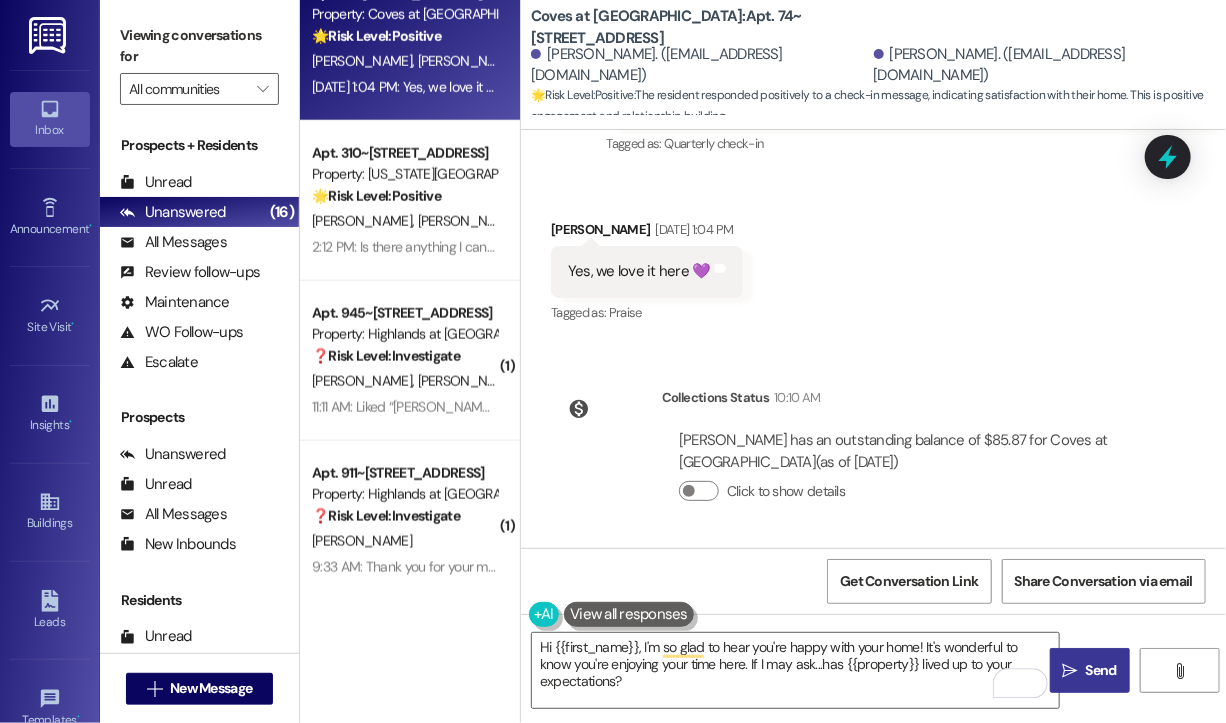click on "Send" at bounding box center (1101, 670) 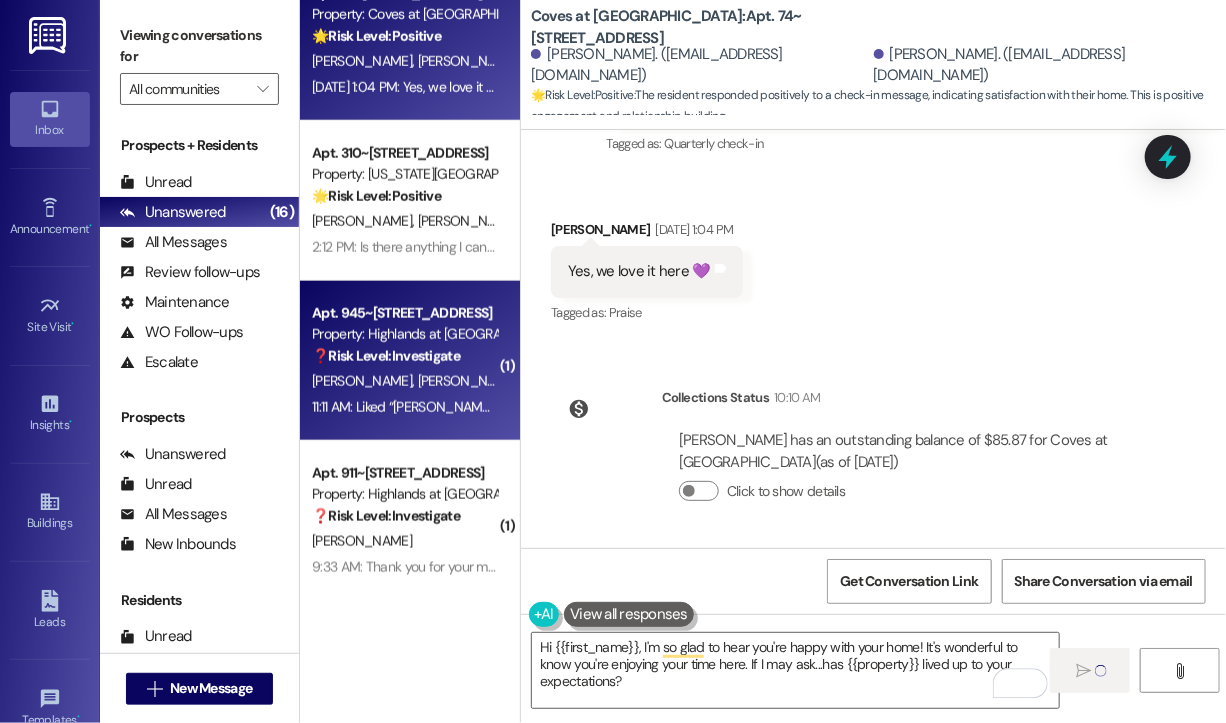 type 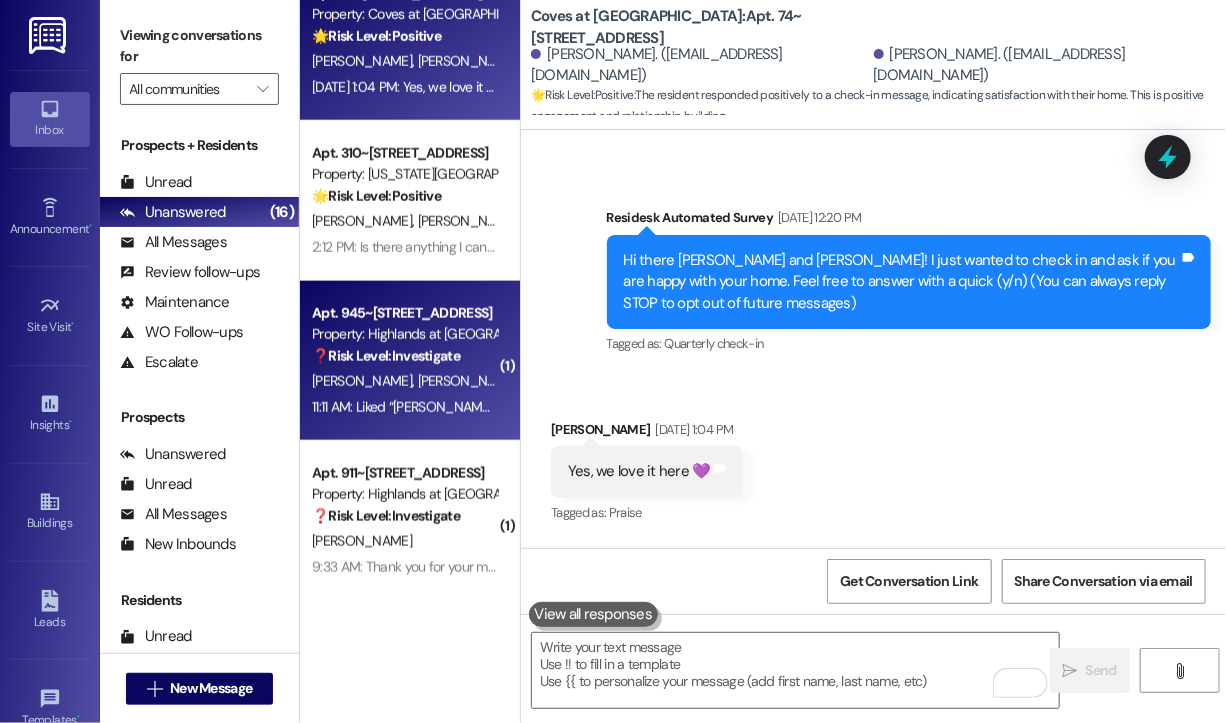 scroll, scrollTop: 96, scrollLeft: 0, axis: vertical 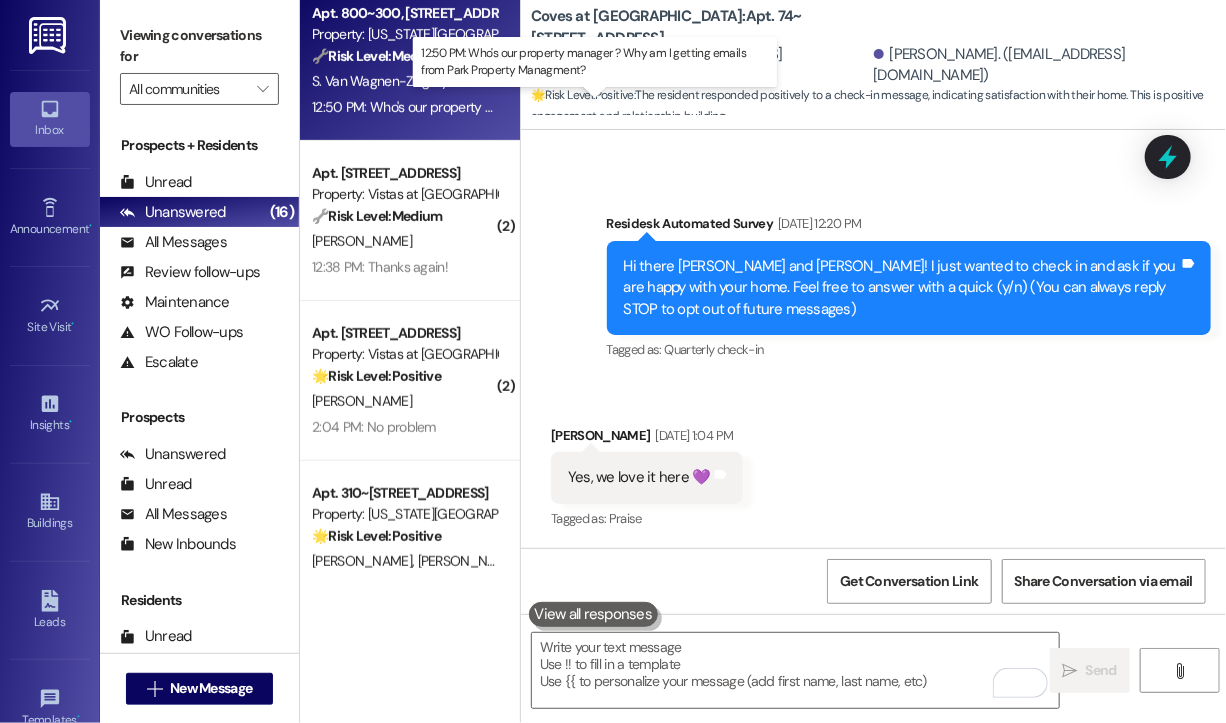 click on "12:50 PM: Who's our property manager ? Why am I getting emails from Park Property Managment?  12:50 PM: Who's our property manager ? Why am I getting emails from Park Property Managment?" at bounding box center (597, 107) 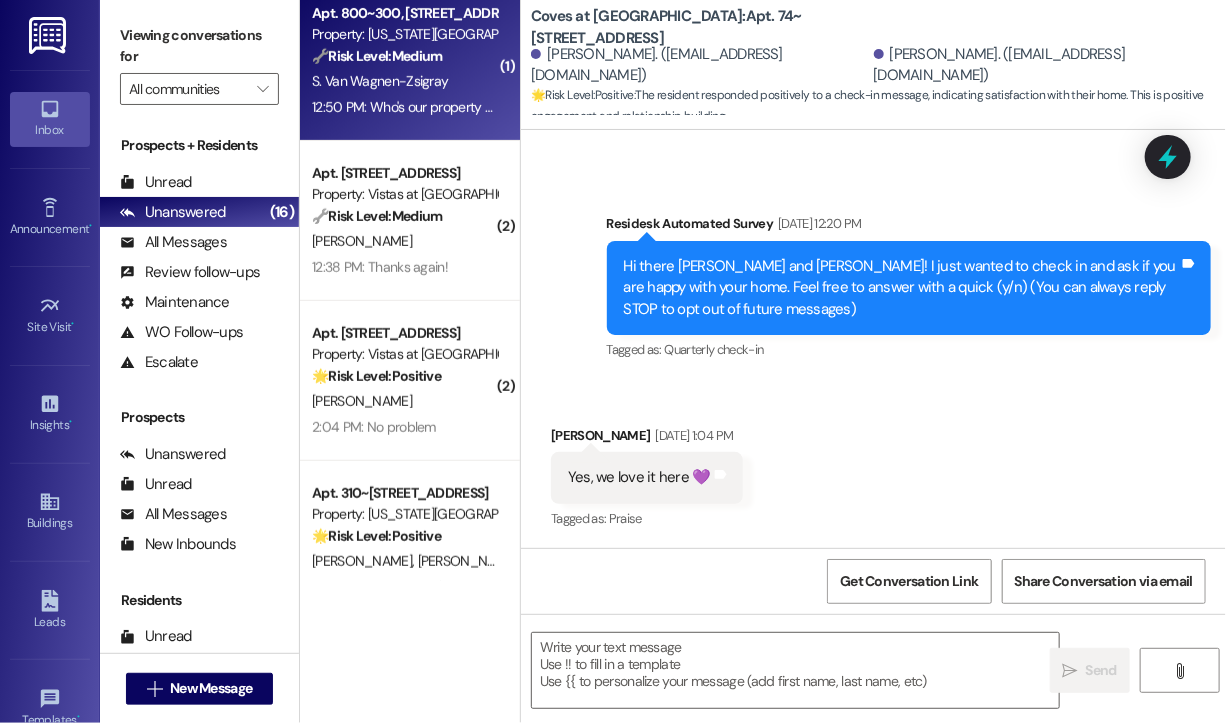 type on "Fetching suggested responses. Please feel free to read through the conversation in the meantime." 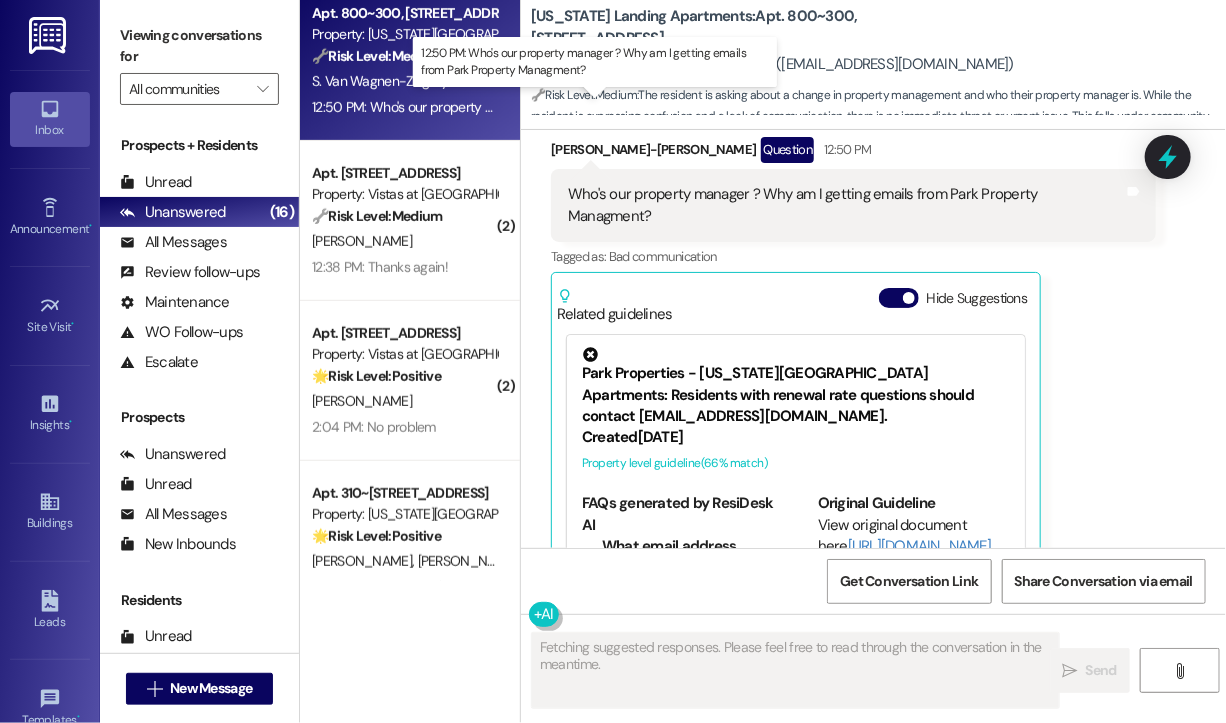 scroll, scrollTop: 2129, scrollLeft: 0, axis: vertical 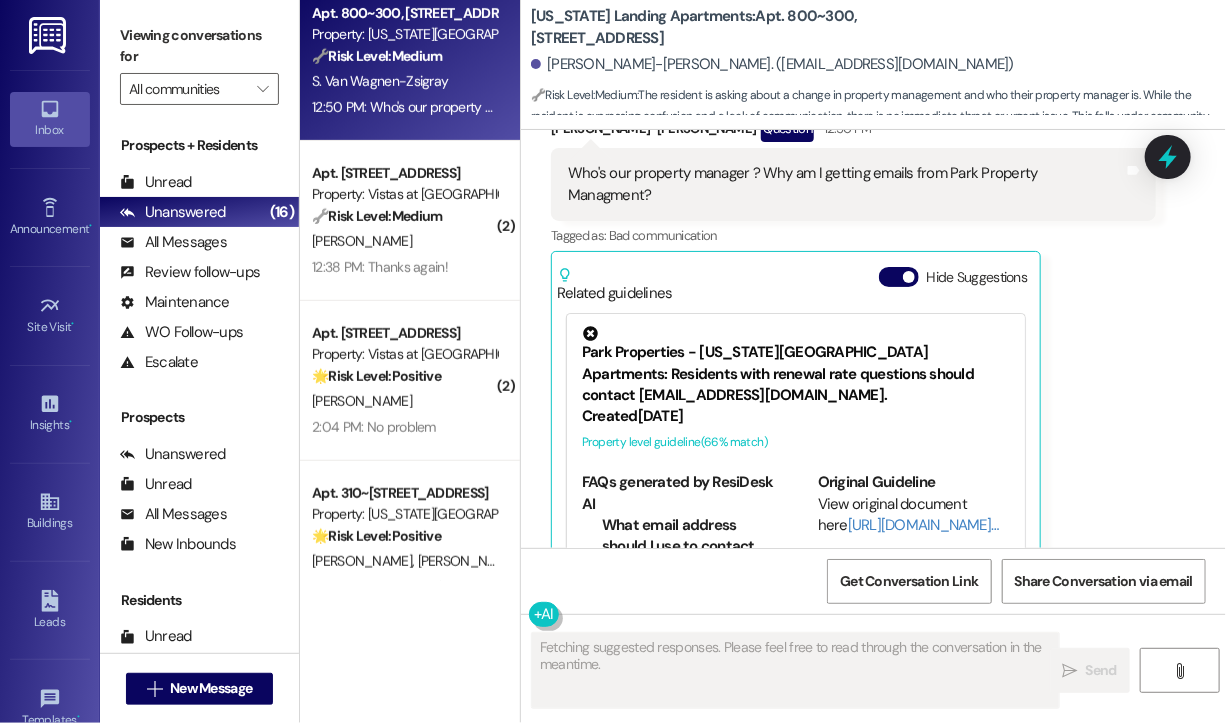 click on "Susan Van Wagnen-Zsigray Question 12:50 PM Who's our property manager ? Why am I getting emails from Park Property Managment?  Tags and notes Tagged as:   Bad communication Click to highlight conversations about Bad communication  Related guidelines Hide Suggestions Park Properties - Washington Landing Apartments: Residents with renewal rate questions should contact manager@washingtonlanding.com.
Created  22 days ago Property level guideline  ( 66 % match) FAQs generated by ResiDesk AI What email address should I use to contact the Community Manager about renewal rates? You should contact the Community Manager at manager@washingtonlanding.com for any concerns regarding renewal rates. Is there a phone number I can call to discuss my renewal rate? The document doesn't provide a phone number. For renewal rate concerns, please email the Community Manager at manager@washingtonlanding.com. Can I negotiate my renewal rate in person at the leasing office? What is the typical renewal rate increase percentage?" at bounding box center (853, 357) 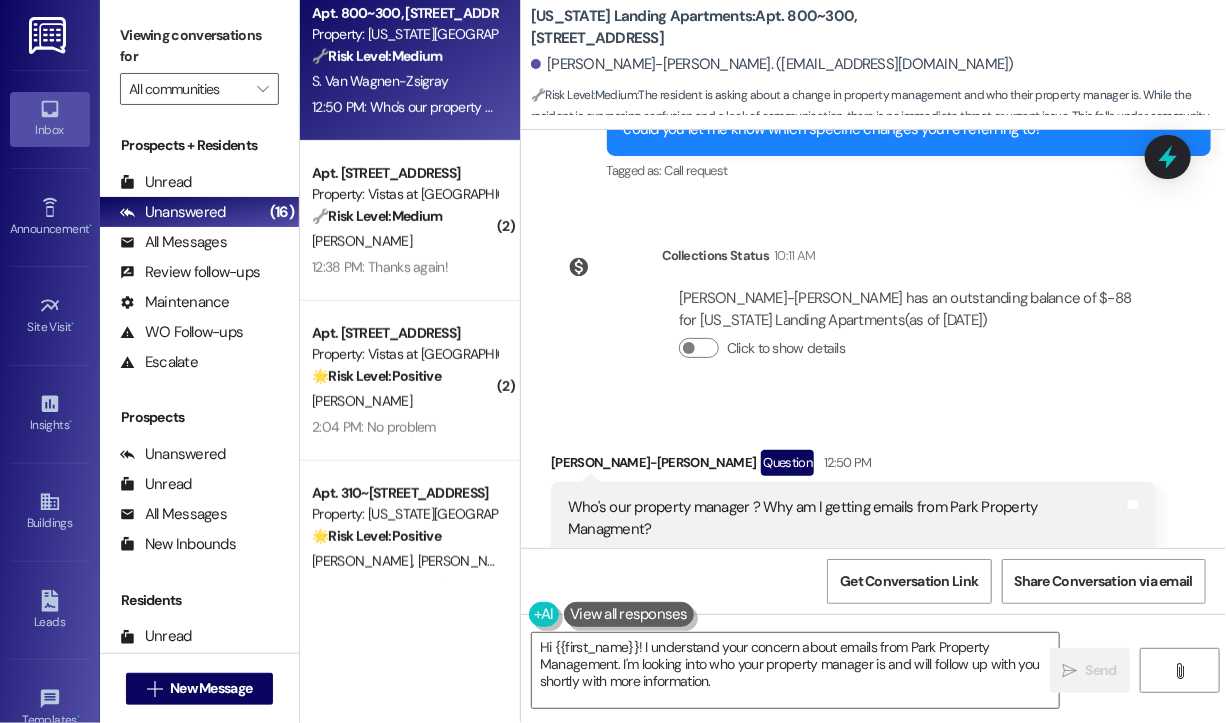 scroll, scrollTop: 1829, scrollLeft: 0, axis: vertical 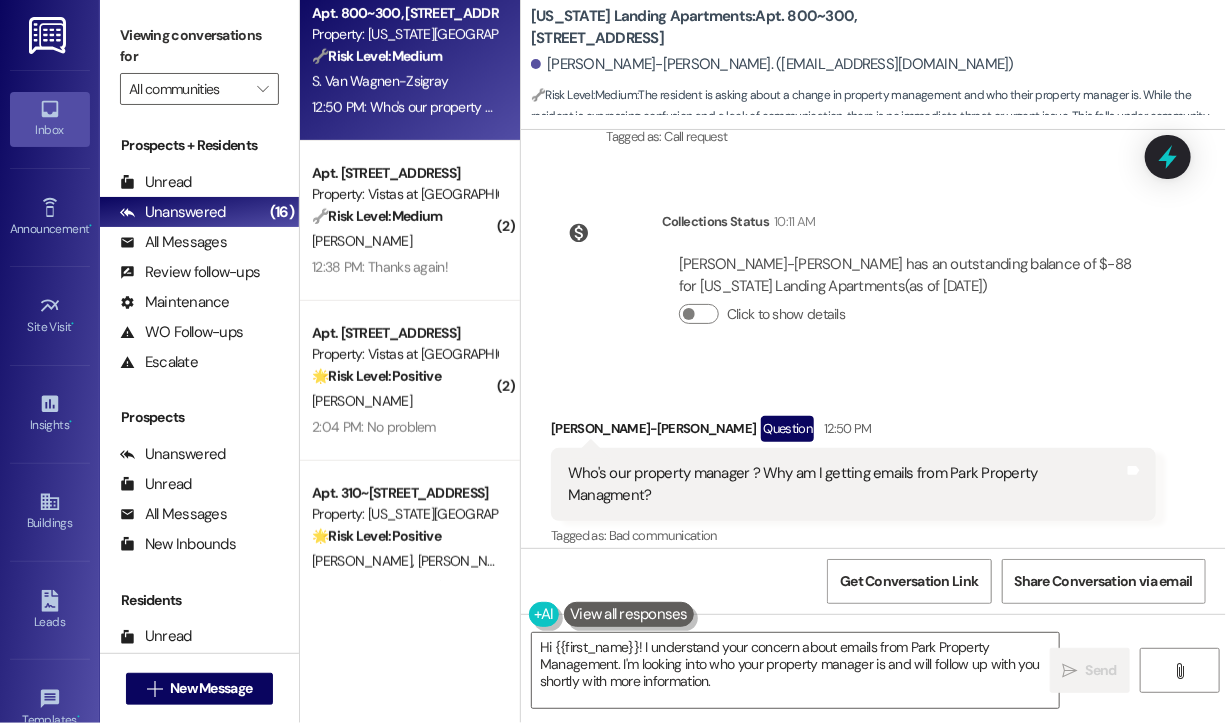 click on "Susan Van Wagnen-Zsigray Question 12:50 PM Who's our property manager ? Why am I getting emails from Park Property Managment?  Tags and notes Tagged as:   Bad communication Click to highlight conversations about Bad communication  Related guidelines Hide Suggestions Park Properties - Washington Landing Apartments: Residents with renewal rate questions should contact manager@washingtonlanding.com.
Created  22 days ago Property level guideline  ( 66 % match) FAQs generated by ResiDesk AI What email address should I use to contact the Community Manager about renewal rates? You should contact the Community Manager at manager@washingtonlanding.com for any concerns regarding renewal rates. Is there a phone number I can call to discuss my renewal rate? The document doesn't provide a phone number. For renewal rate concerns, please email the Community Manager at manager@washingtonlanding.com. Can I negotiate my renewal rate in person at the leasing office? What is the typical renewal rate increase percentage?" at bounding box center [853, 657] 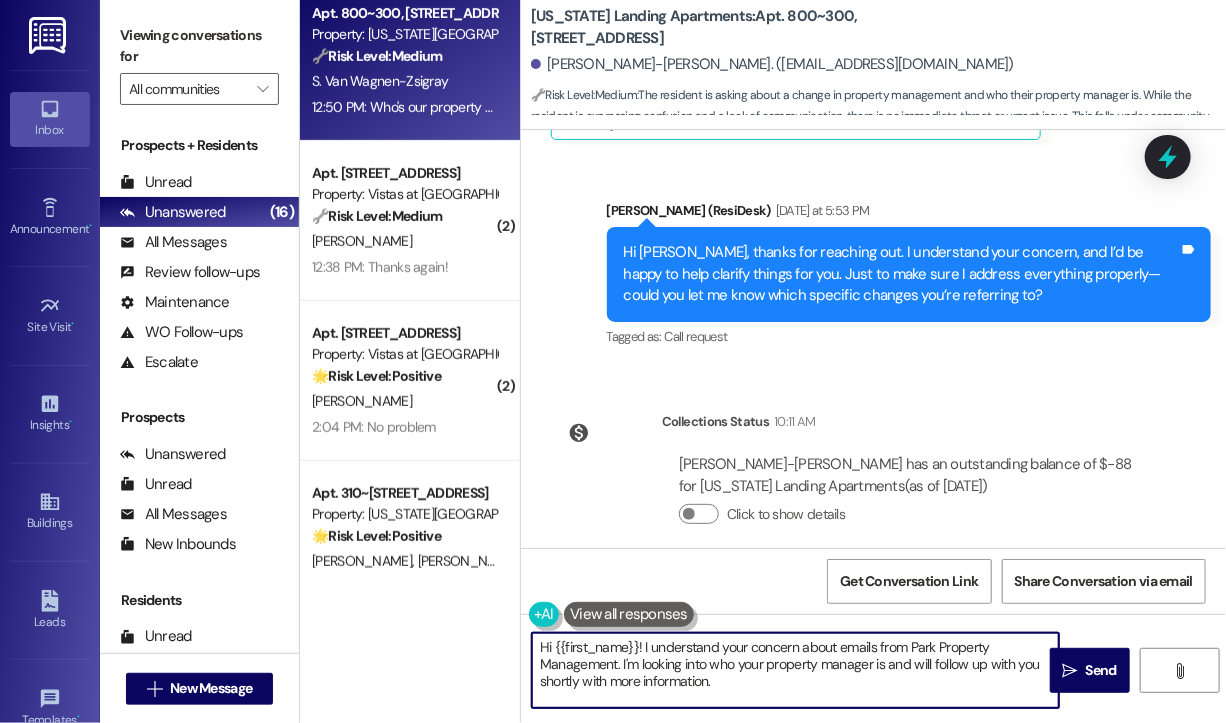 click on "Hi {{first_name}}! I understand your concern about emails from Park Property Management. I'm looking into who your property manager is and will follow up with you shortly with more information." at bounding box center [795, 670] 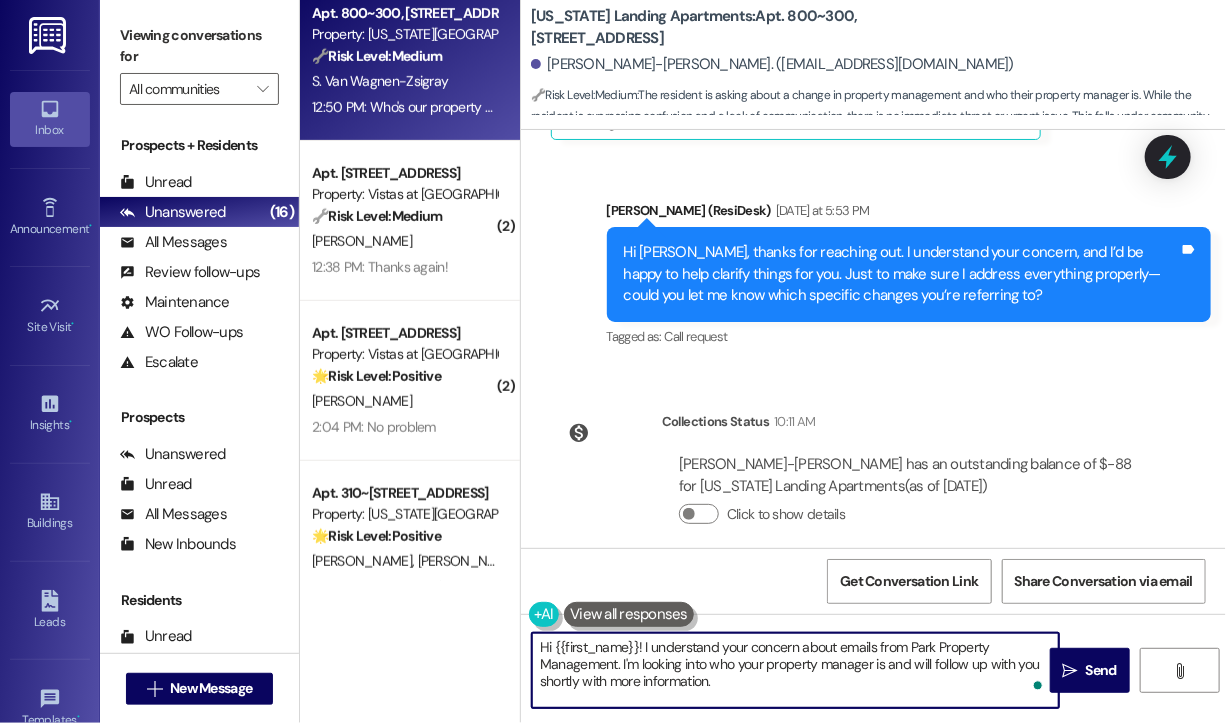 click on "Hi {{first_name}}! I understand your concern about emails from Park Property Management. I'm looking into who your property manager is and will follow up with you shortly with more information." at bounding box center [795, 670] 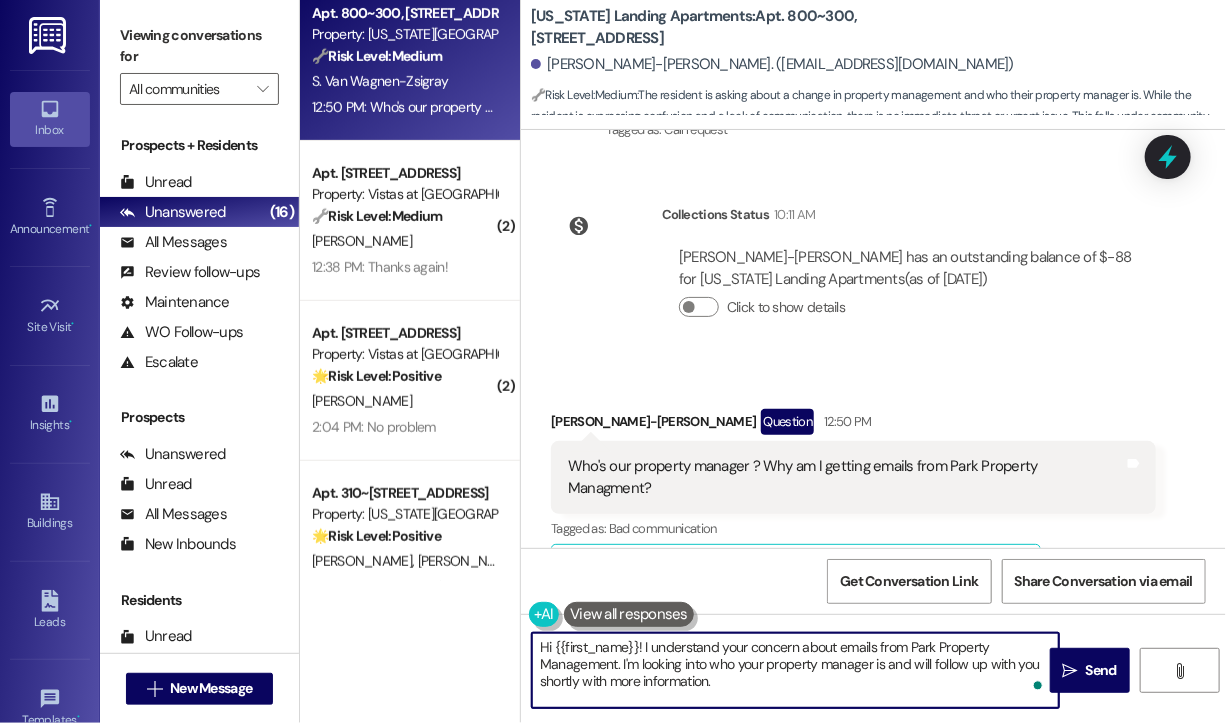 scroll, scrollTop: 1929, scrollLeft: 0, axis: vertical 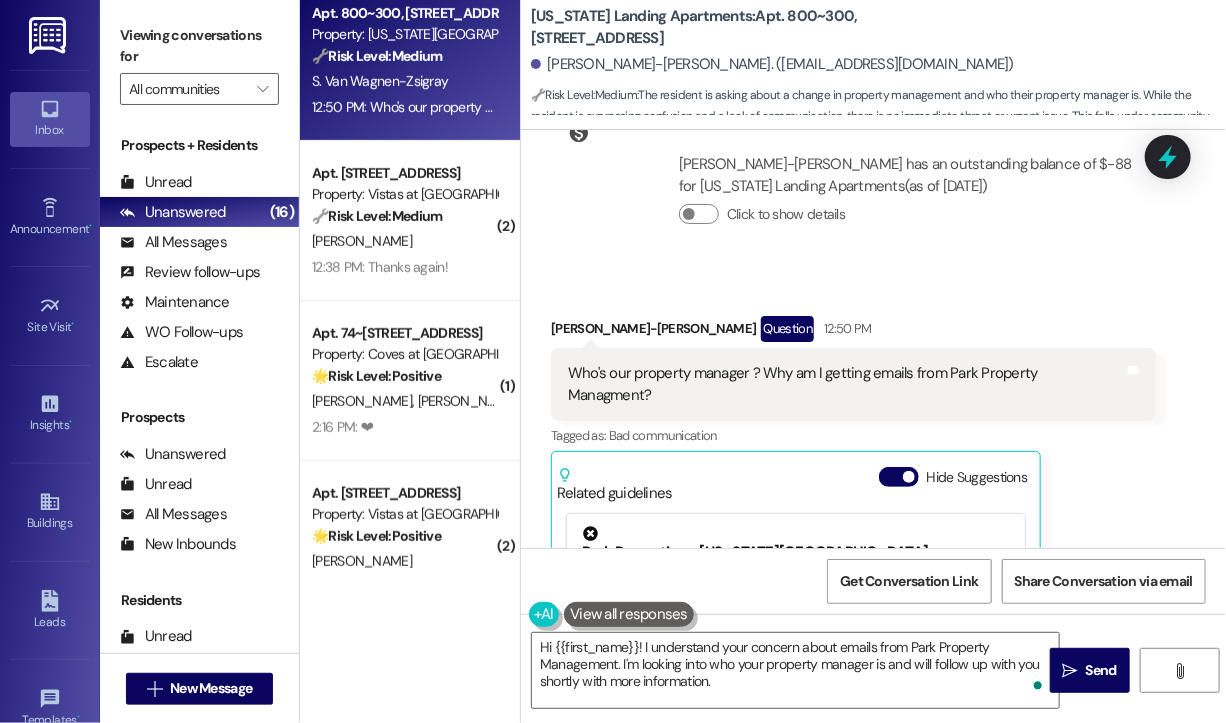 click on "Susan Van Wagnen-Zsigray Question 12:50 PM Who's our property manager ? Why am I getting emails from Park Property Managment?  Tags and notes Tagged as:   Bad communication Click to highlight conversations about Bad communication  Related guidelines Hide Suggestions Park Properties - Washington Landing Apartments: Residents with renewal rate questions should contact manager@washingtonlanding.com.
Created  22 days ago Property level guideline  ( 66 % match) FAQs generated by ResiDesk AI What email address should I use to contact the Community Manager about renewal rates? You should contact the Community Manager at manager@washingtonlanding.com for any concerns regarding renewal rates. Is there a phone number I can call to discuss my renewal rate? The document doesn't provide a phone number. For renewal rate concerns, please email the Community Manager at manager@washingtonlanding.com. Can I negotiate my renewal rate in person at the leasing office? What is the typical renewal rate increase percentage?" at bounding box center [853, 557] 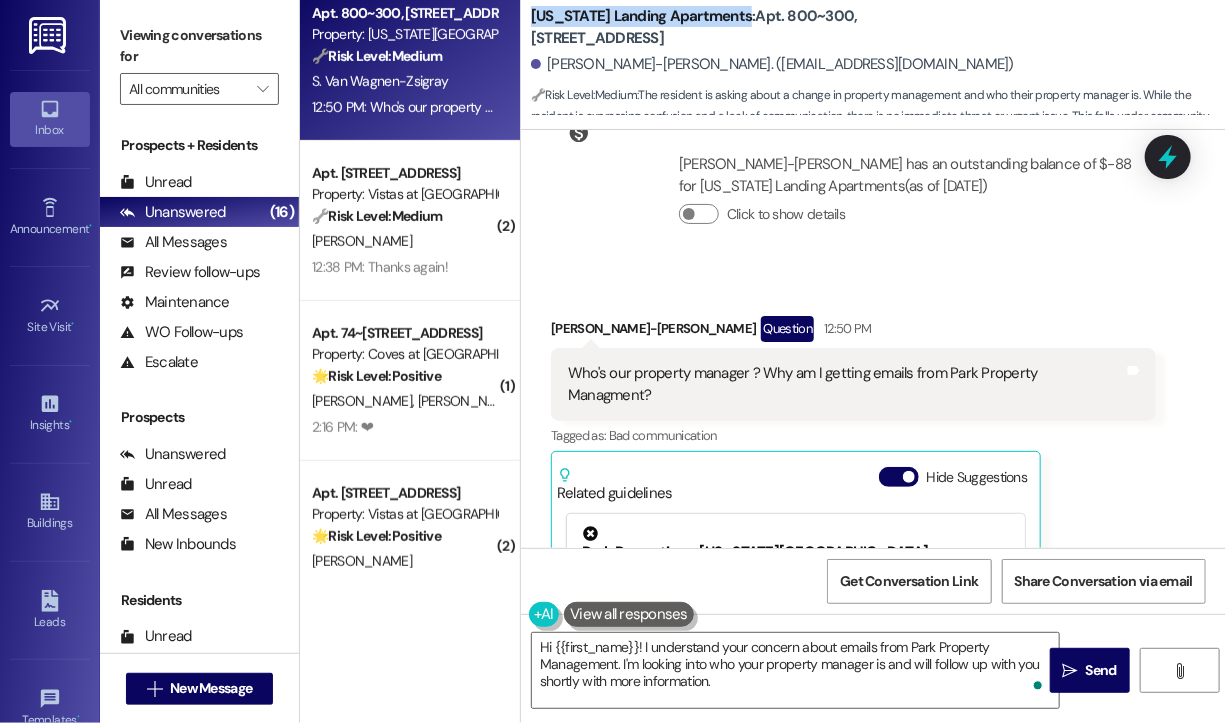 drag, startPoint x: 750, startPoint y: 14, endPoint x: 534, endPoint y: 11, distance: 216.02083 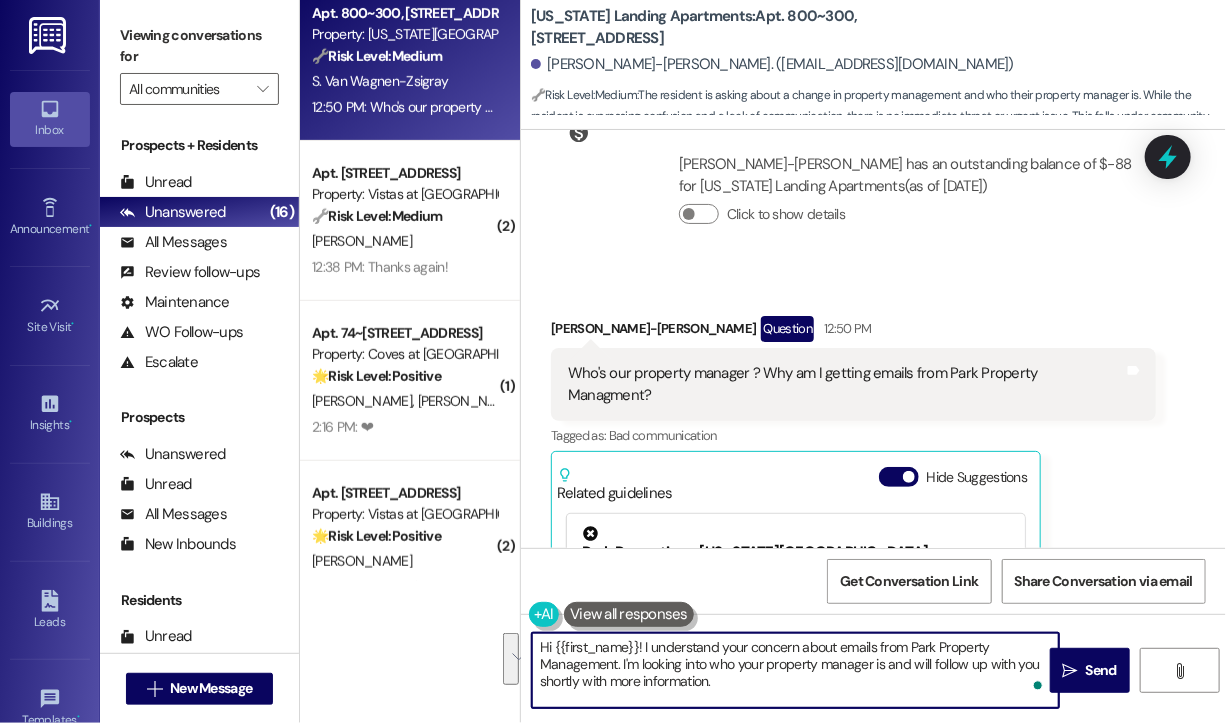 drag, startPoint x: 758, startPoint y: 678, endPoint x: 816, endPoint y: 676, distance: 58.034473 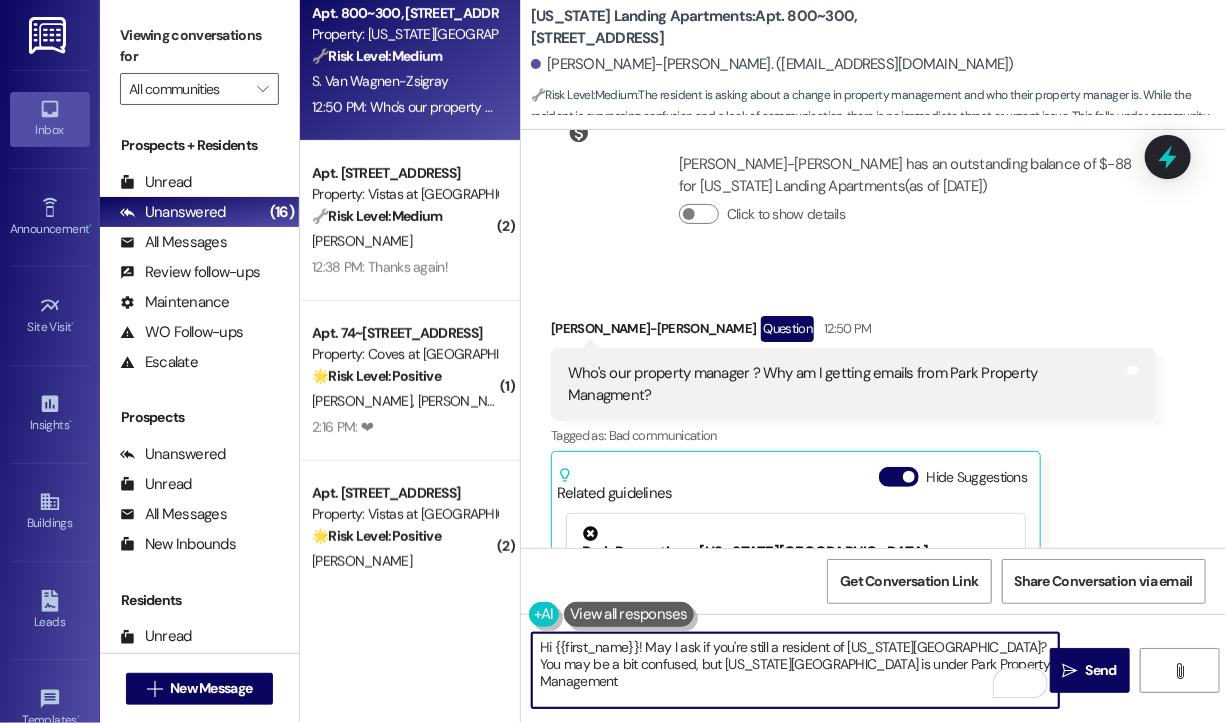 click on "Hi {{first_name}}! May I ask if you're still a resident of Washington Landing? You may be a bit confused, but Washington Landing is under Park Property Management" at bounding box center (795, 670) 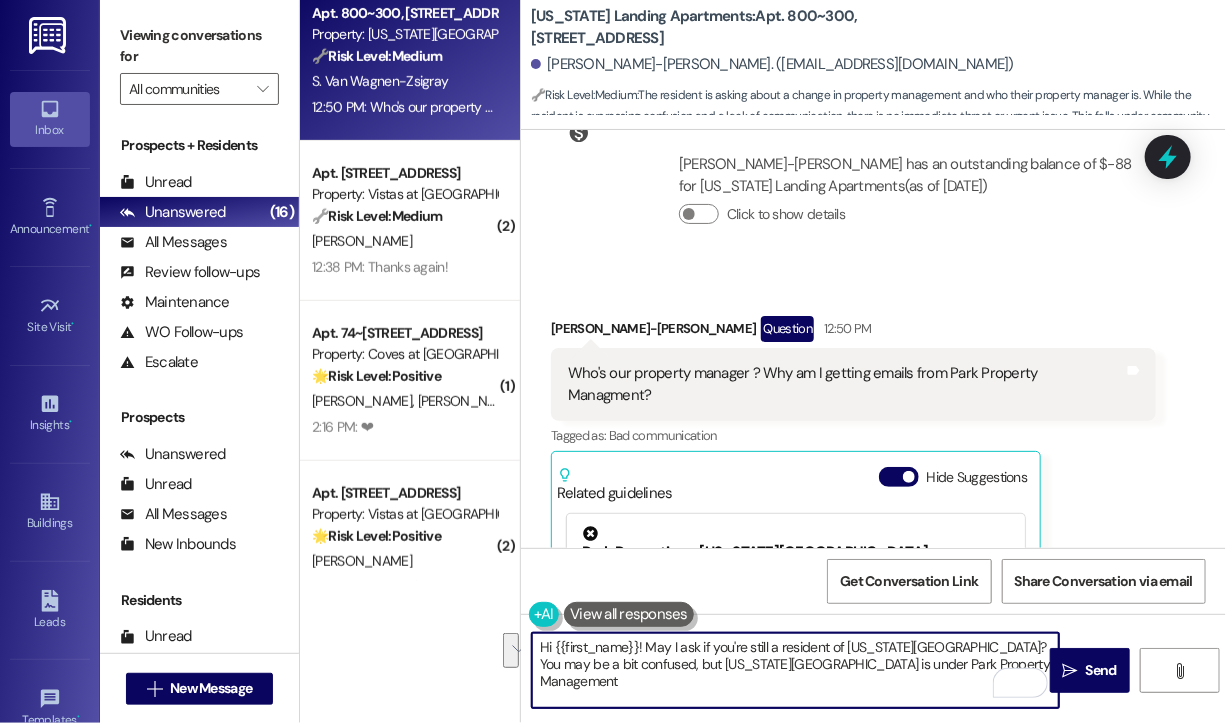 drag, startPoint x: 986, startPoint y: 669, endPoint x: 532, endPoint y: 646, distance: 454.5822 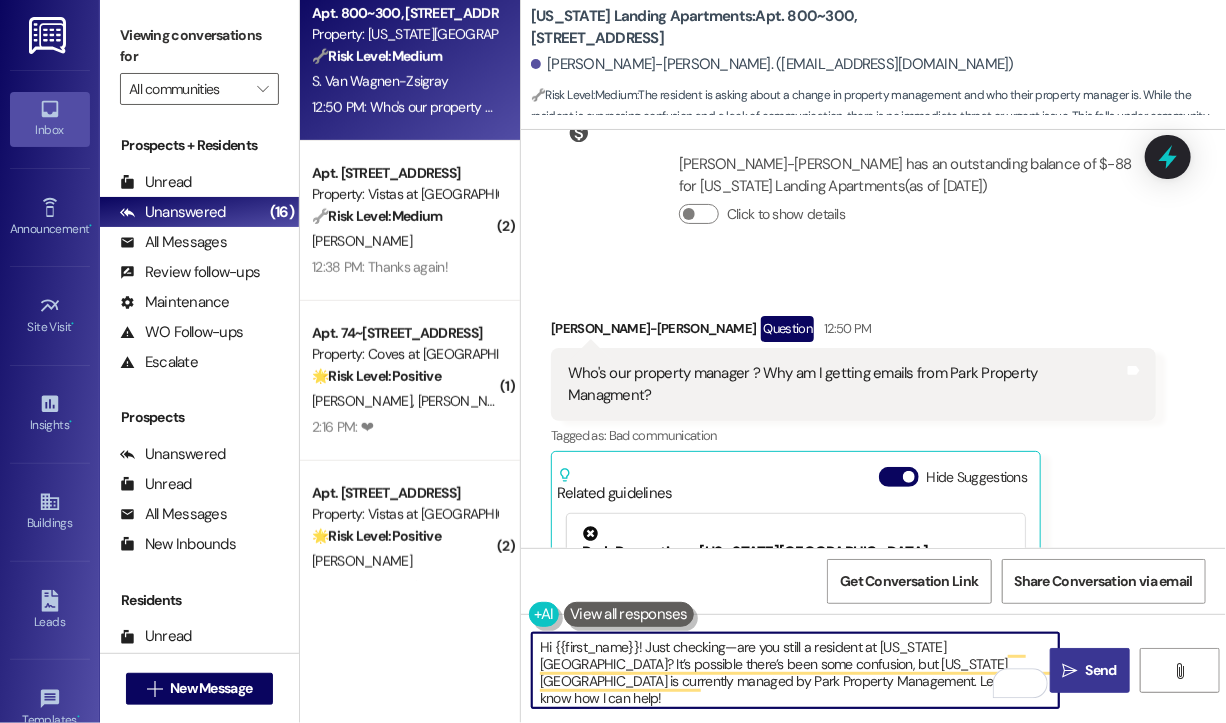 type on "Hi {{first_name}}! Just checking—are you still a resident at Washington Landing? It’s possible there’s been some confusion, but Washington Landing is currently managed by Park Property Management. Let me know how I can help!" 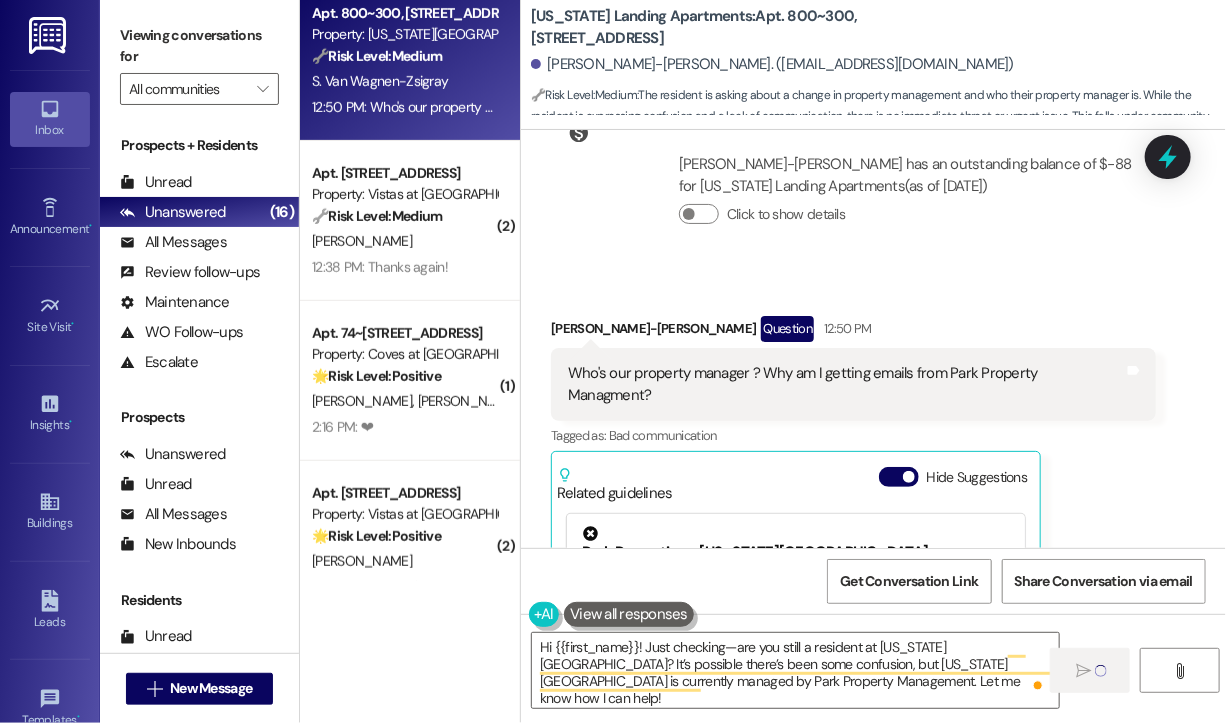 type 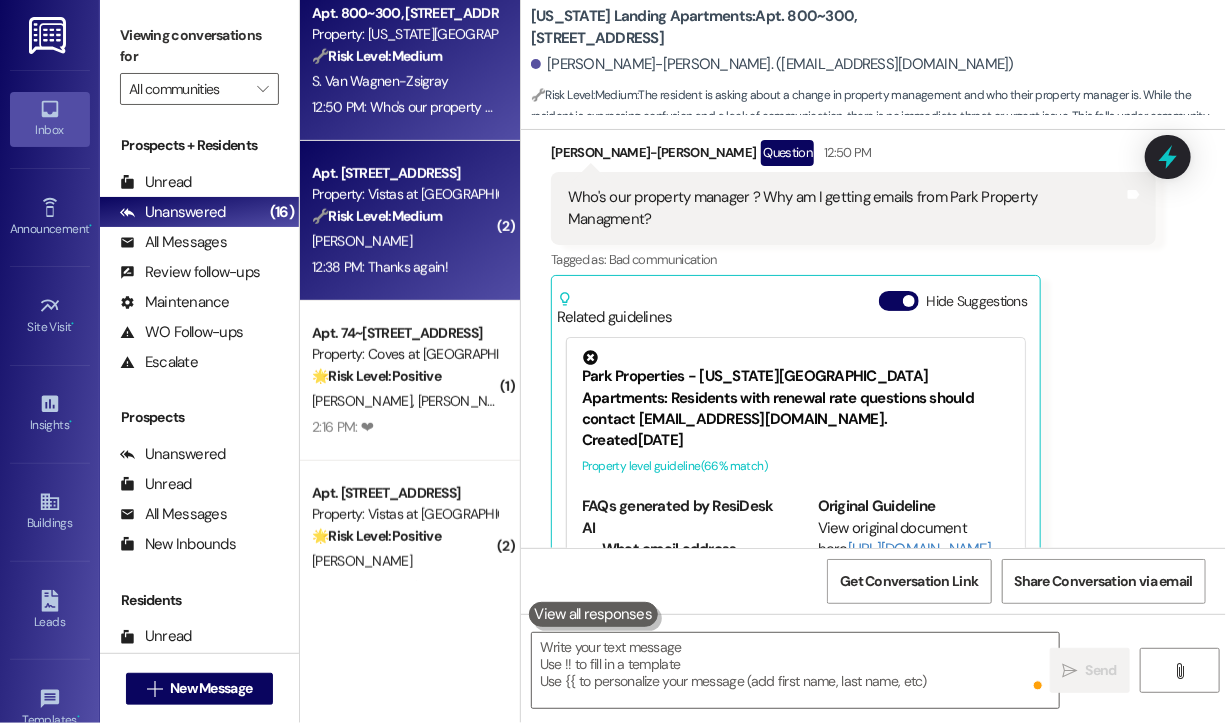 scroll, scrollTop: 2129, scrollLeft: 0, axis: vertical 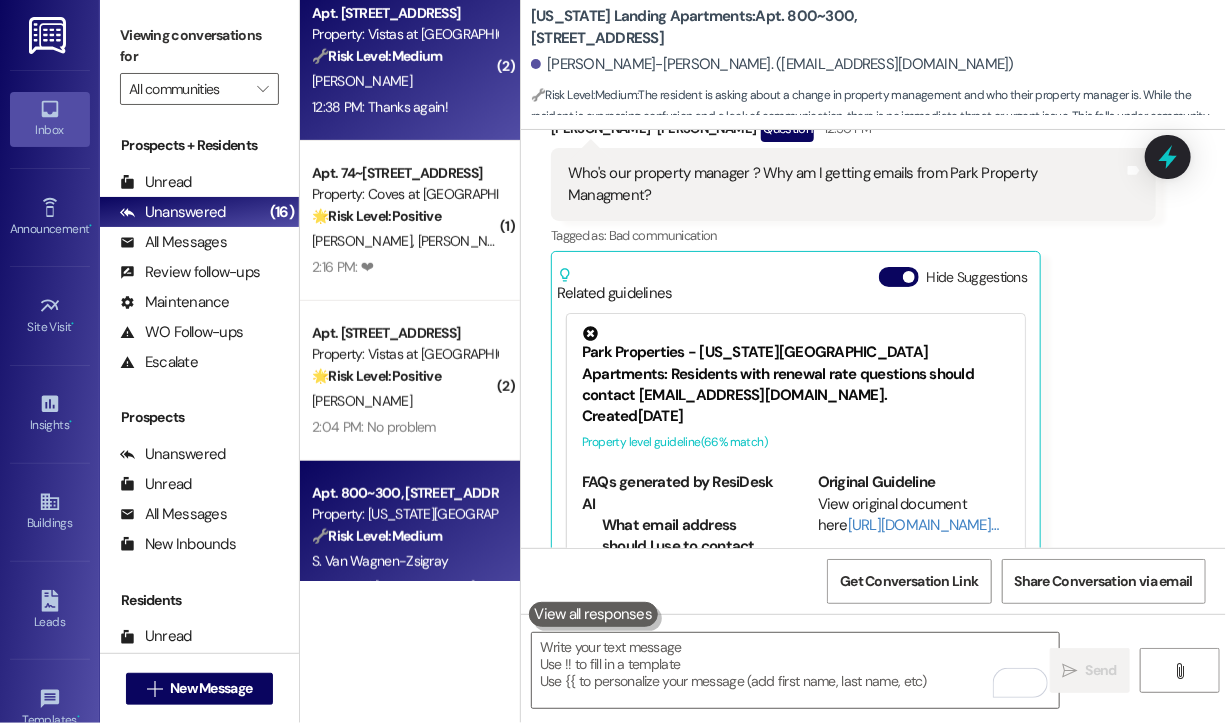 click on "12:38 PM: Thanks again! 12:38 PM: Thanks again!" at bounding box center [380, 107] 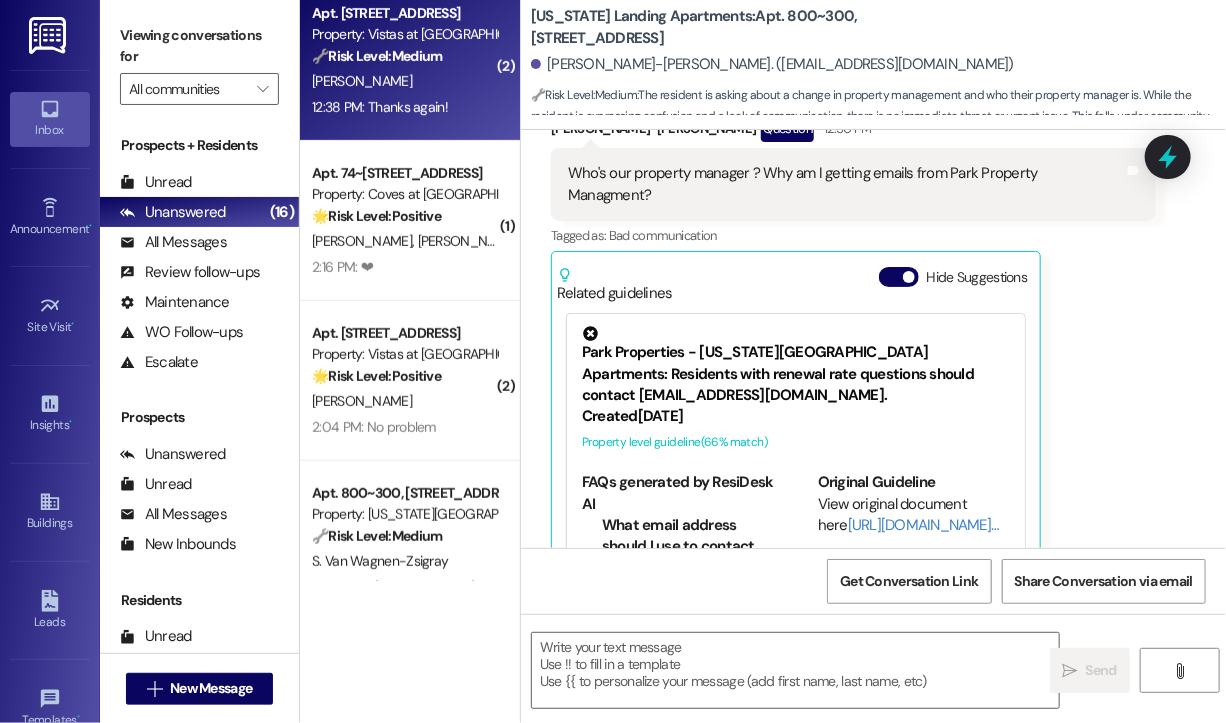 type on "Fetching suggested responses. Please feel free to read through the conversation in the meantime." 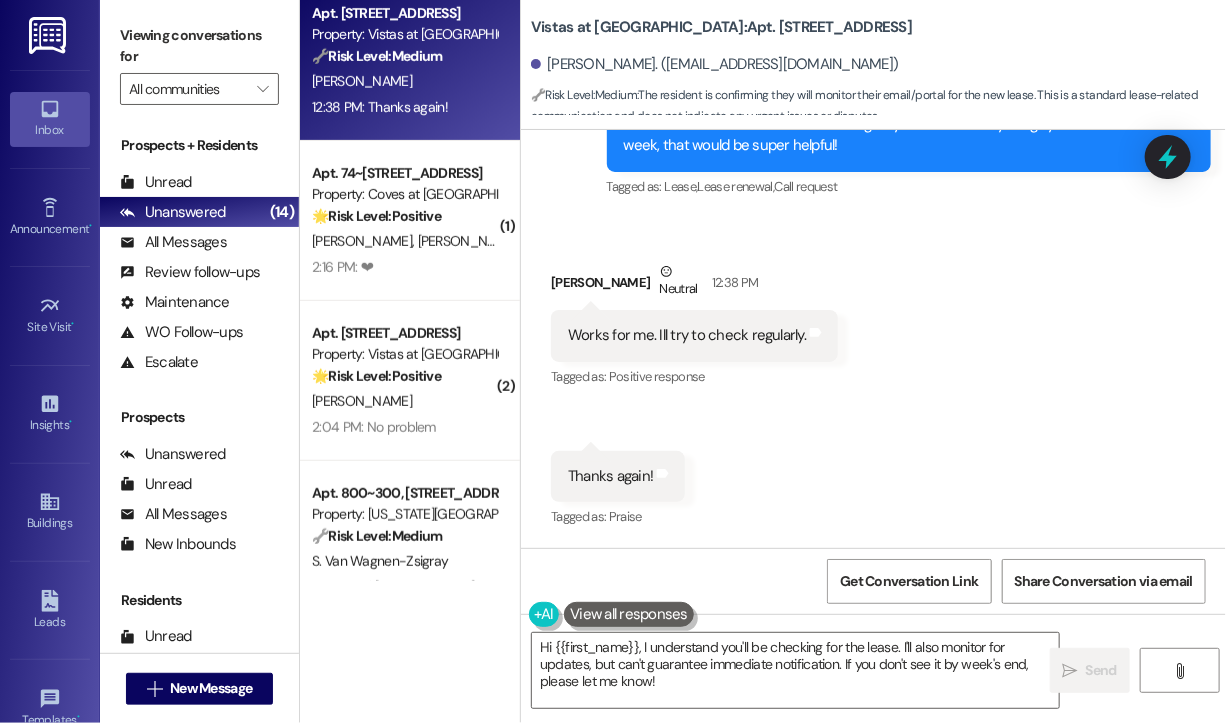 scroll, scrollTop: 10230, scrollLeft: 0, axis: vertical 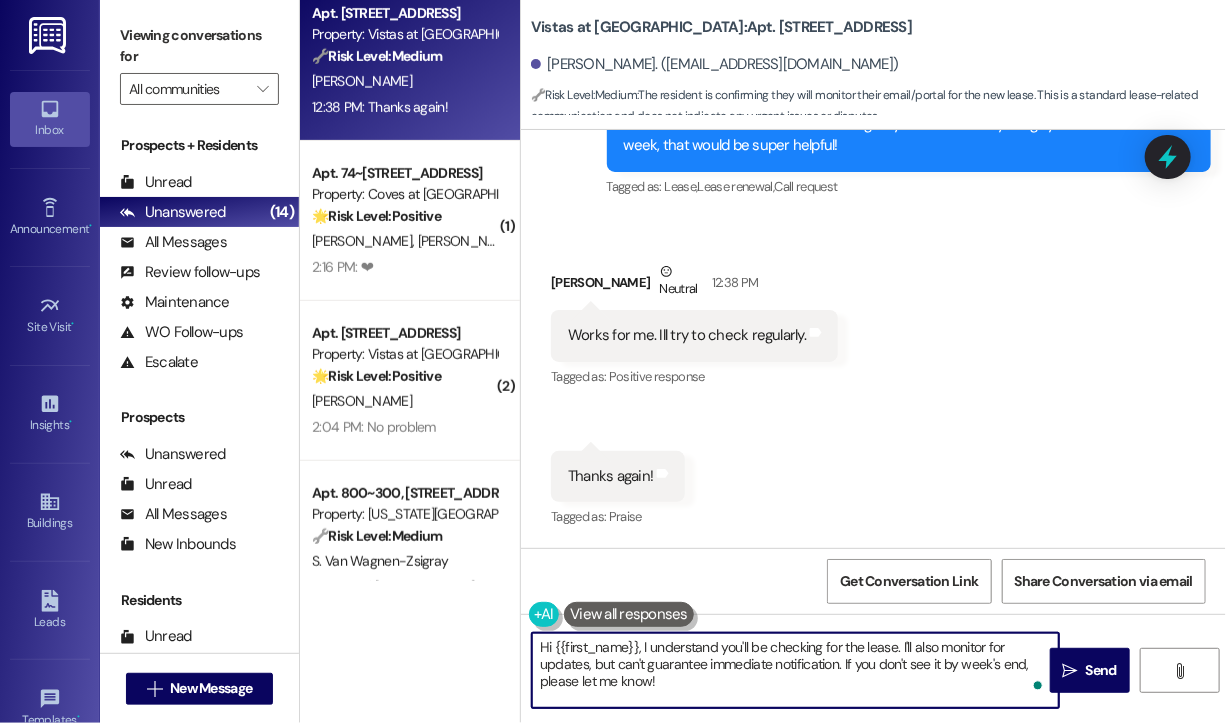 drag, startPoint x: 760, startPoint y: 682, endPoint x: 498, endPoint y: 651, distance: 263.8276 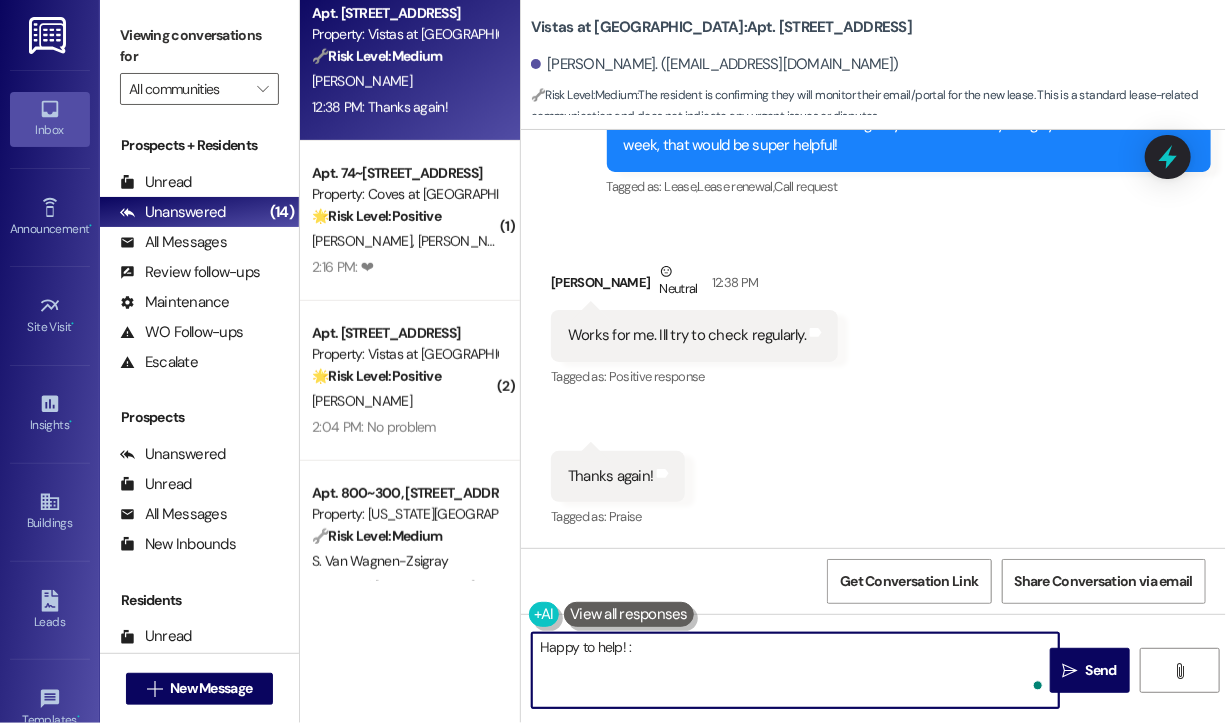 type on "Happy to help! :)" 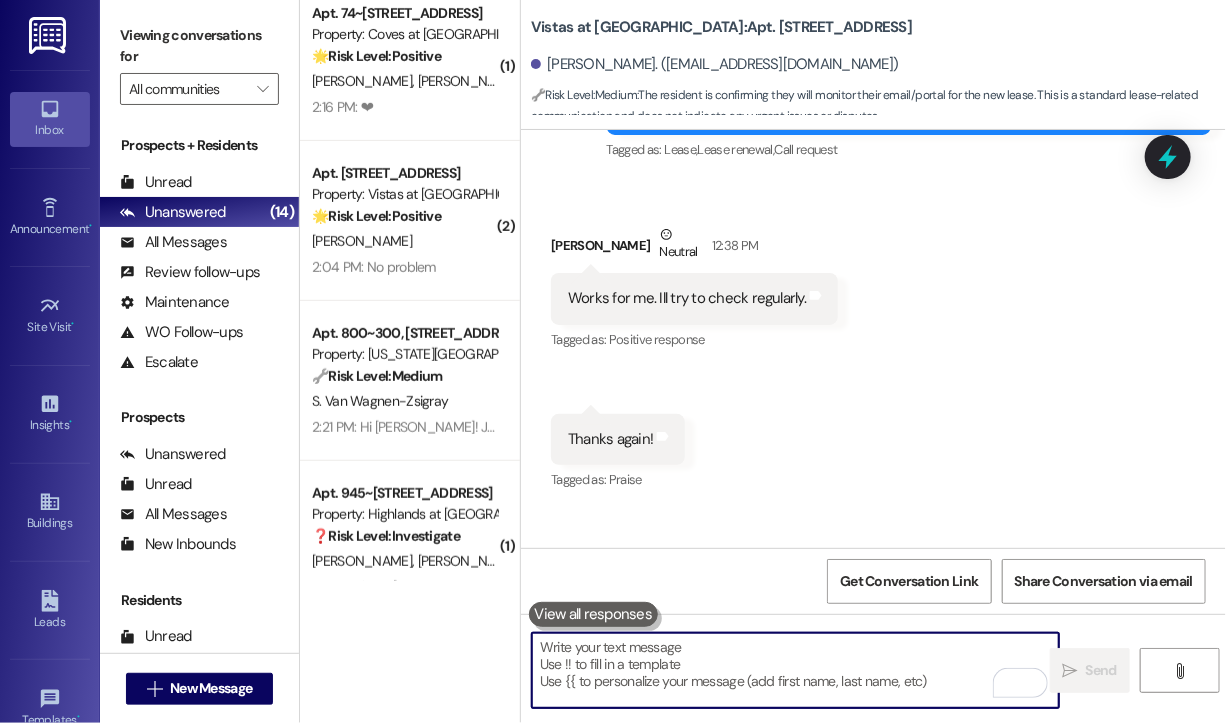 scroll, scrollTop: 10370, scrollLeft: 0, axis: vertical 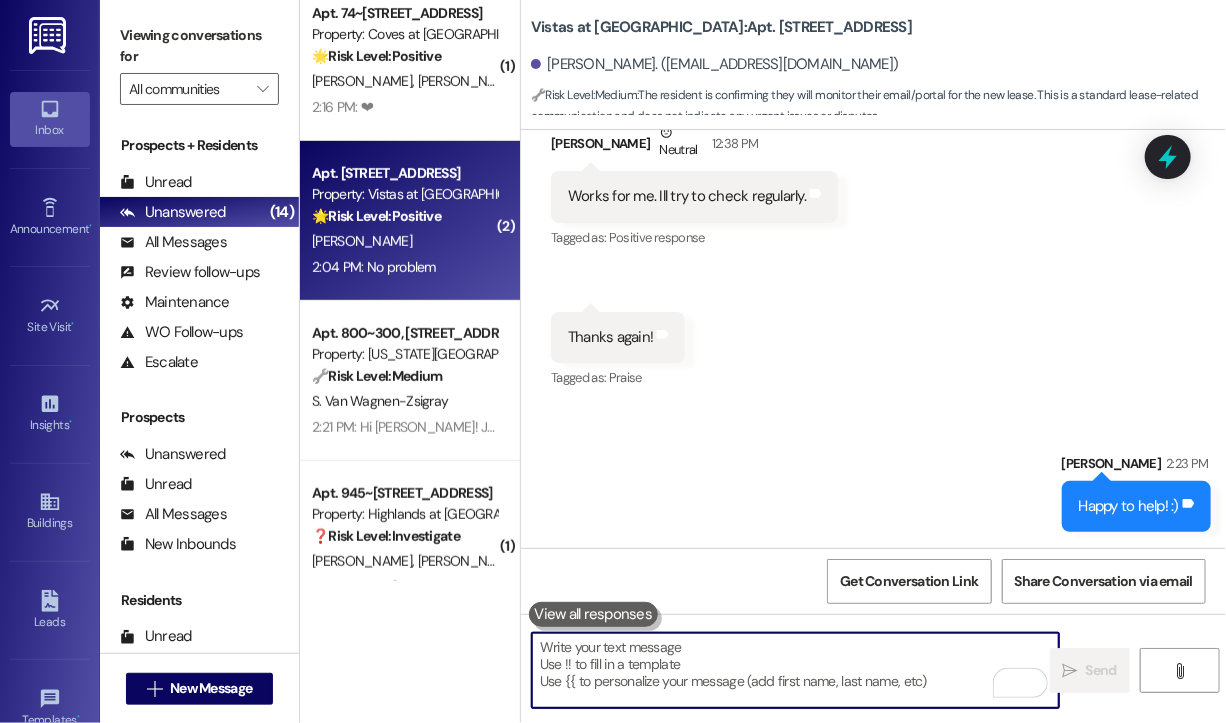 type 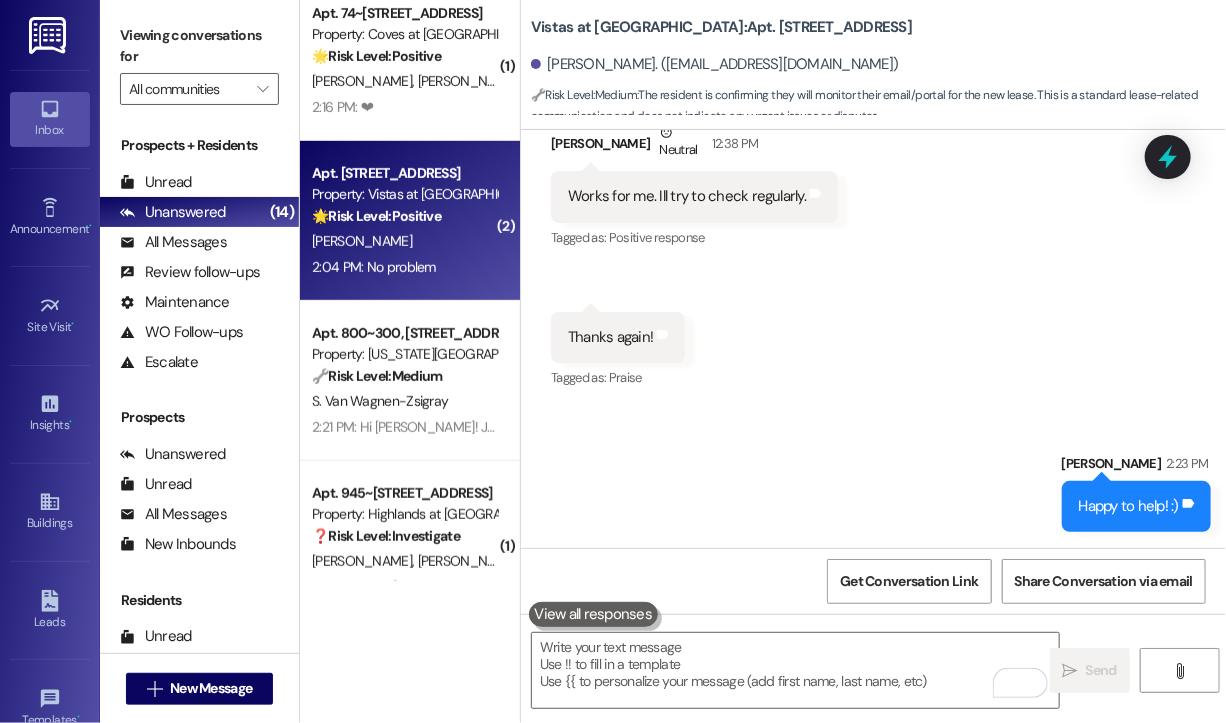 click on "2:04 PM: No problem  2:04 PM: No problem" at bounding box center [374, 267] 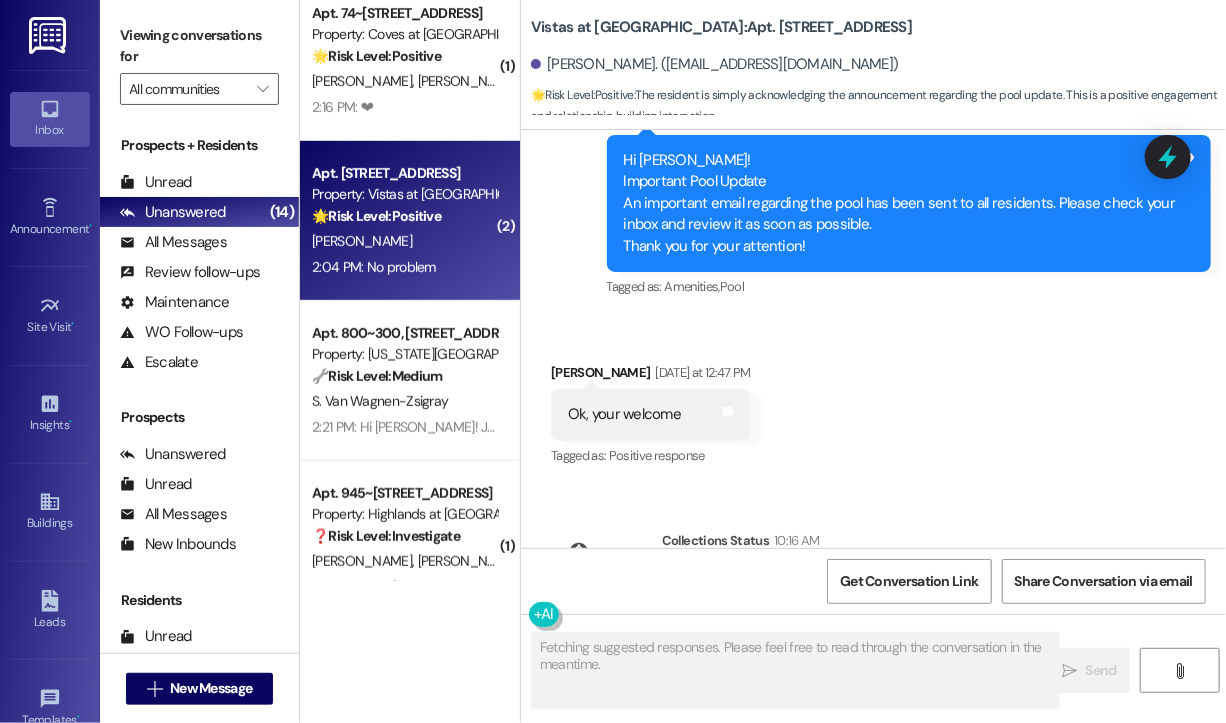 scroll, scrollTop: 5312, scrollLeft: 0, axis: vertical 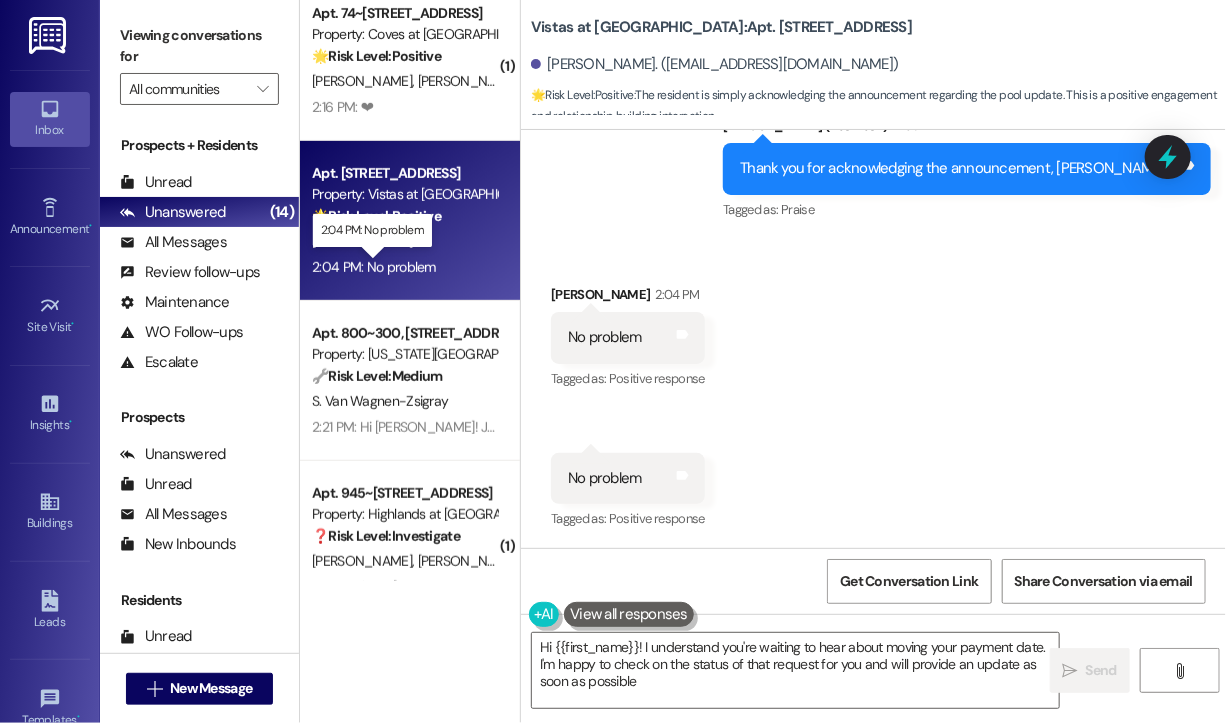 type on "Hi {{first_name}}! I understand you're waiting to hear about moving your payment date. I'm happy to check on the status of that request for you and will provide an update as soon as possible!" 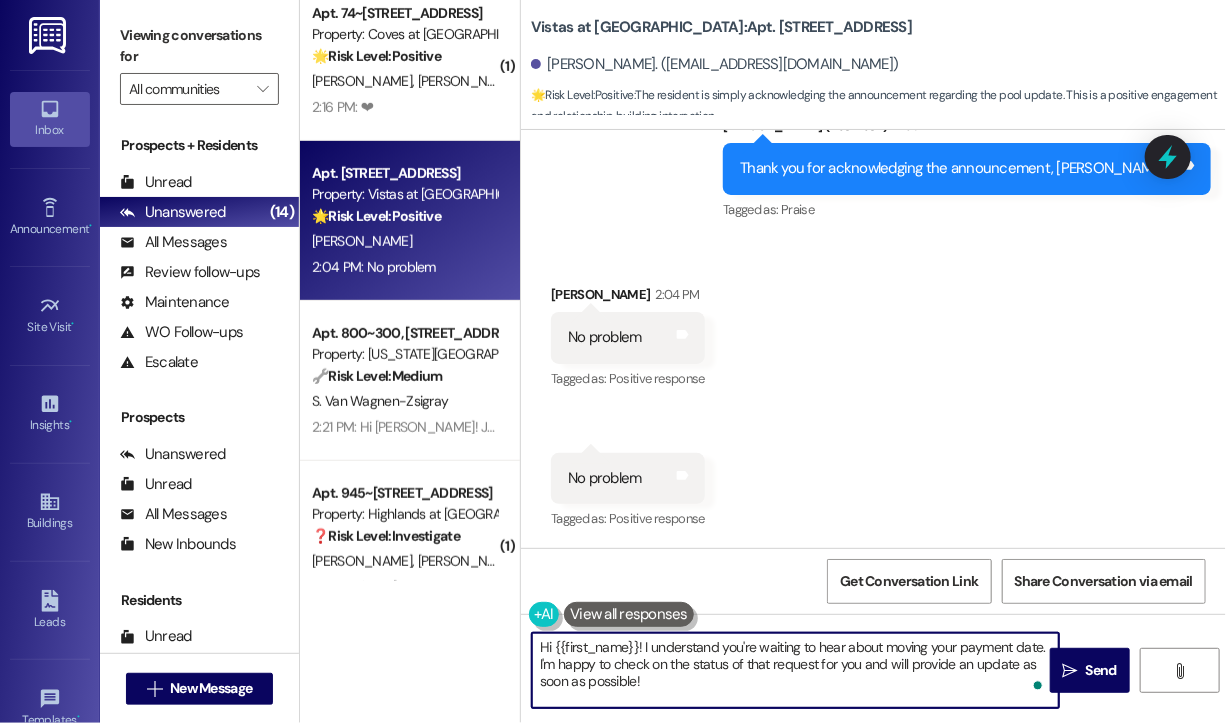 drag, startPoint x: 713, startPoint y: 684, endPoint x: 512, endPoint y: 639, distance: 205.97572 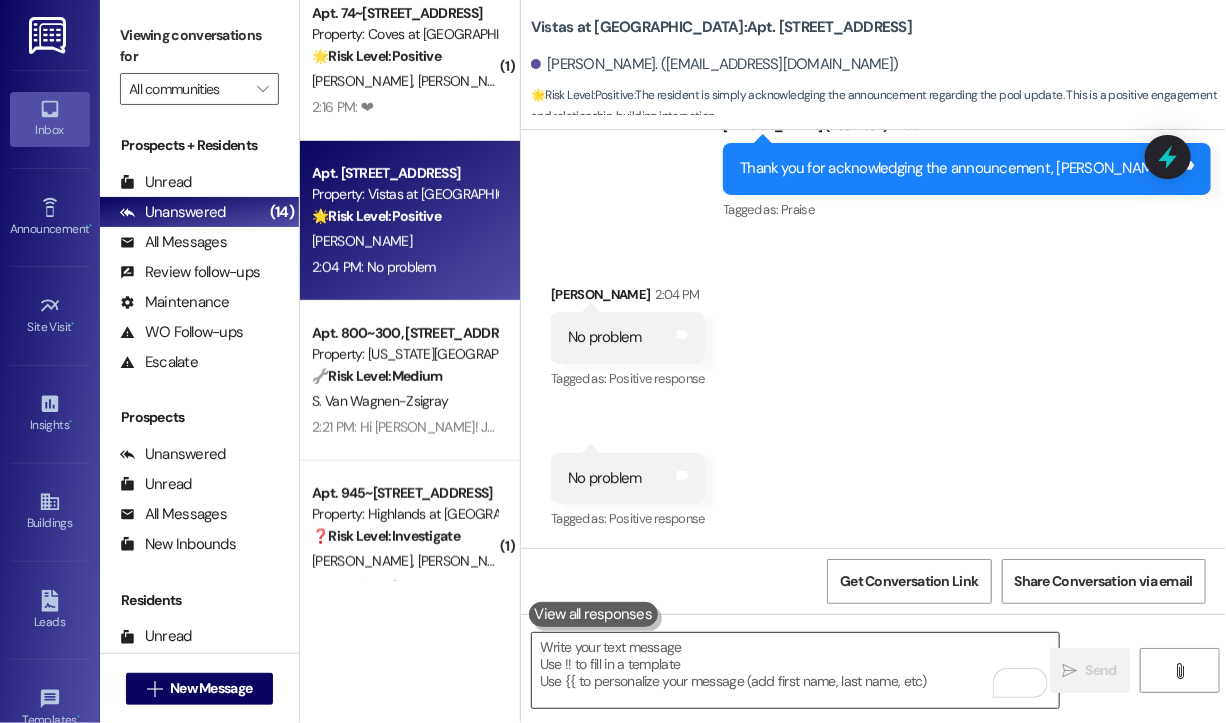 click at bounding box center (795, 670) 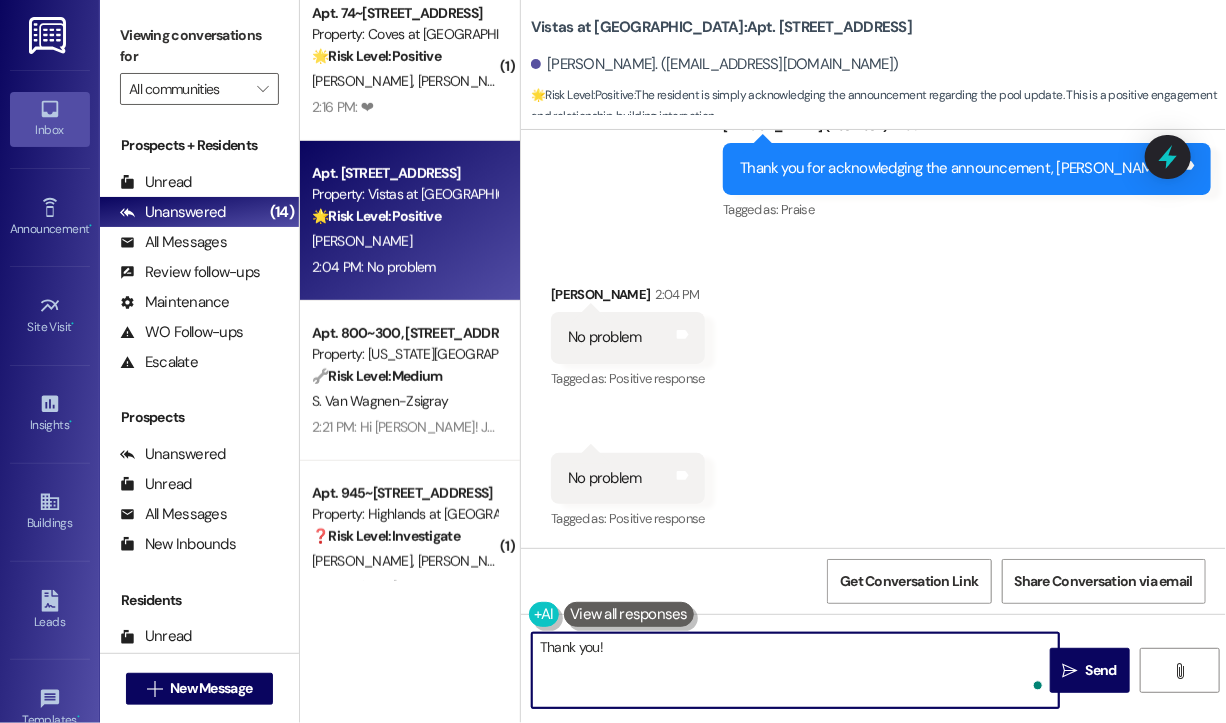 paste on "❤️" 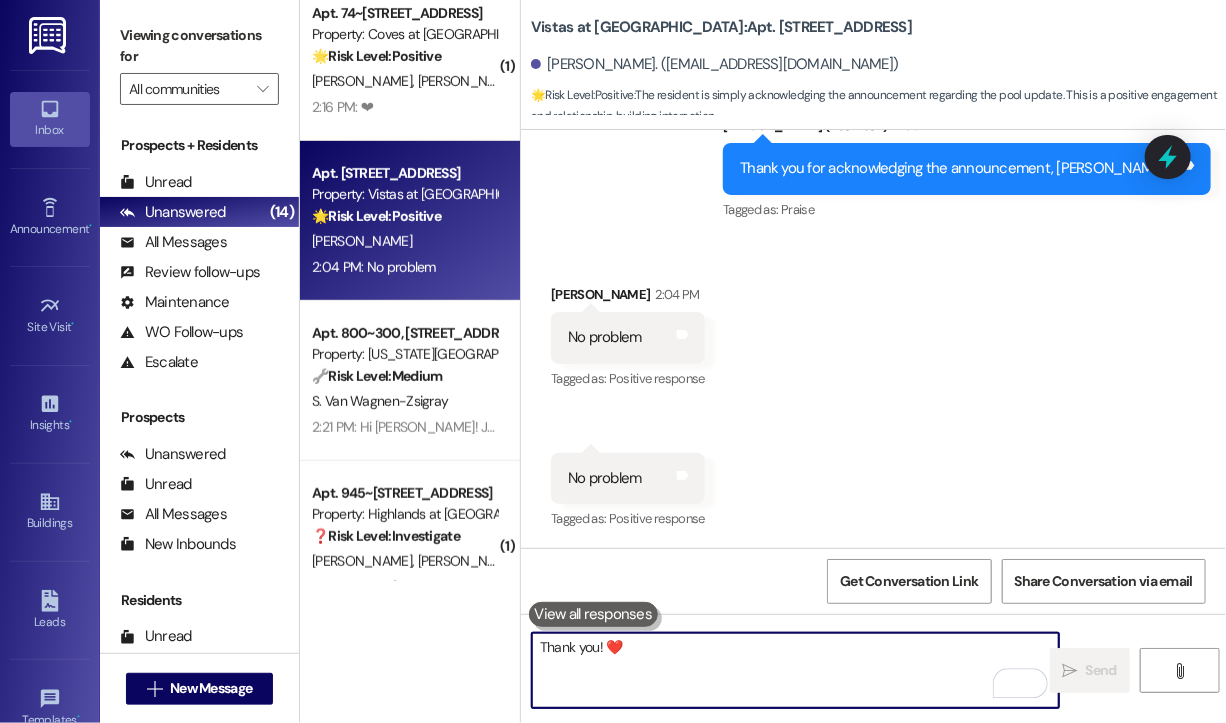 type 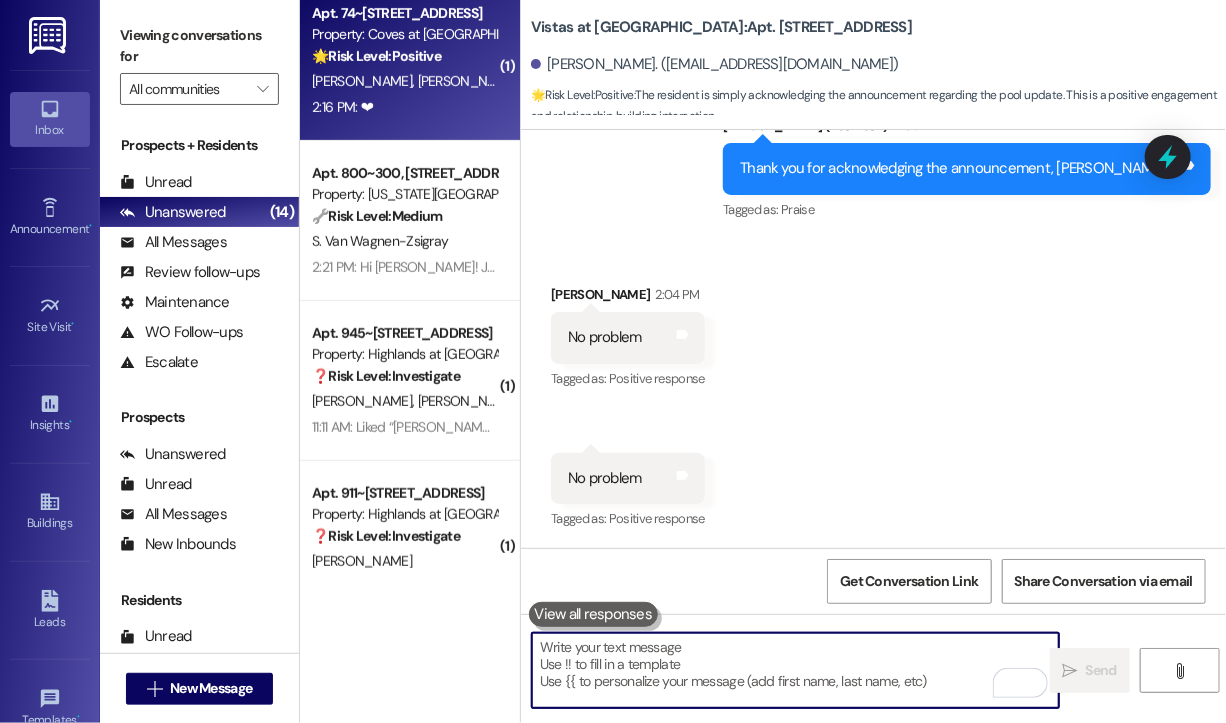 click on "2:16 PM: ❤ 2:16 PM: ❤" at bounding box center [404, 107] 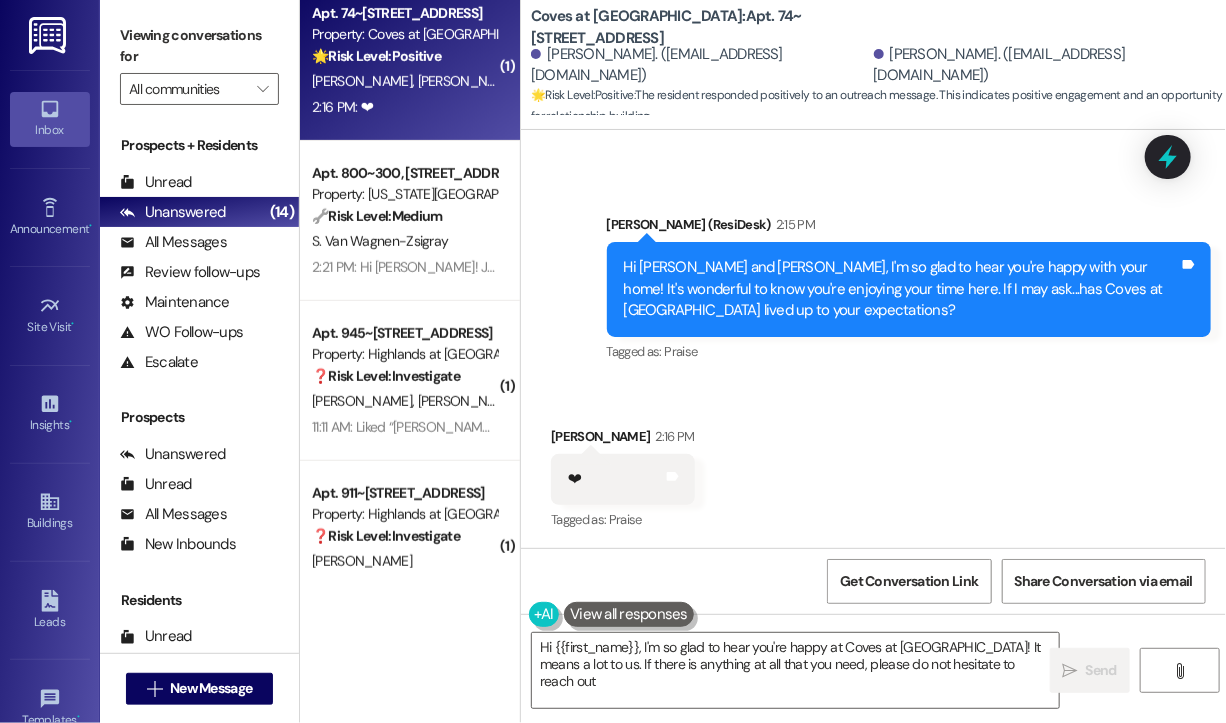type on "Hi {{first_name}}, I'm so glad to hear you're happy at Coves at Monticello! It means a lot to us. If there is anything at all that you need, please do not hesitate to reach out!" 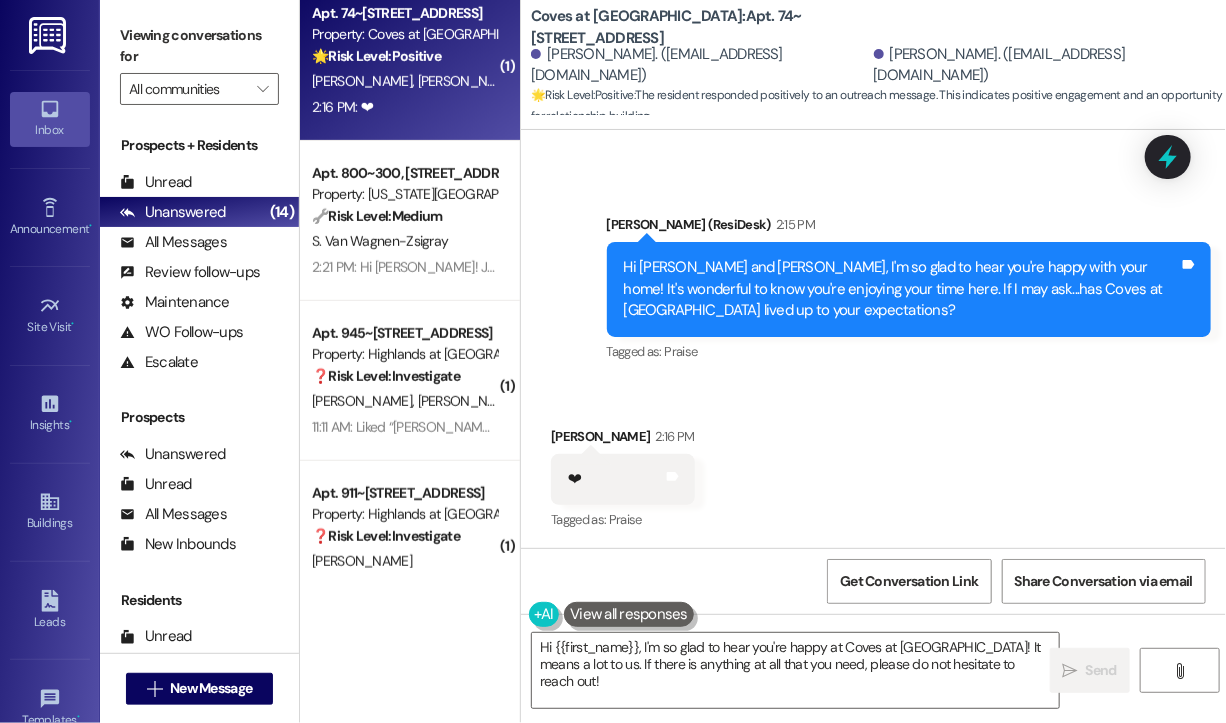 scroll, scrollTop: 681, scrollLeft: 0, axis: vertical 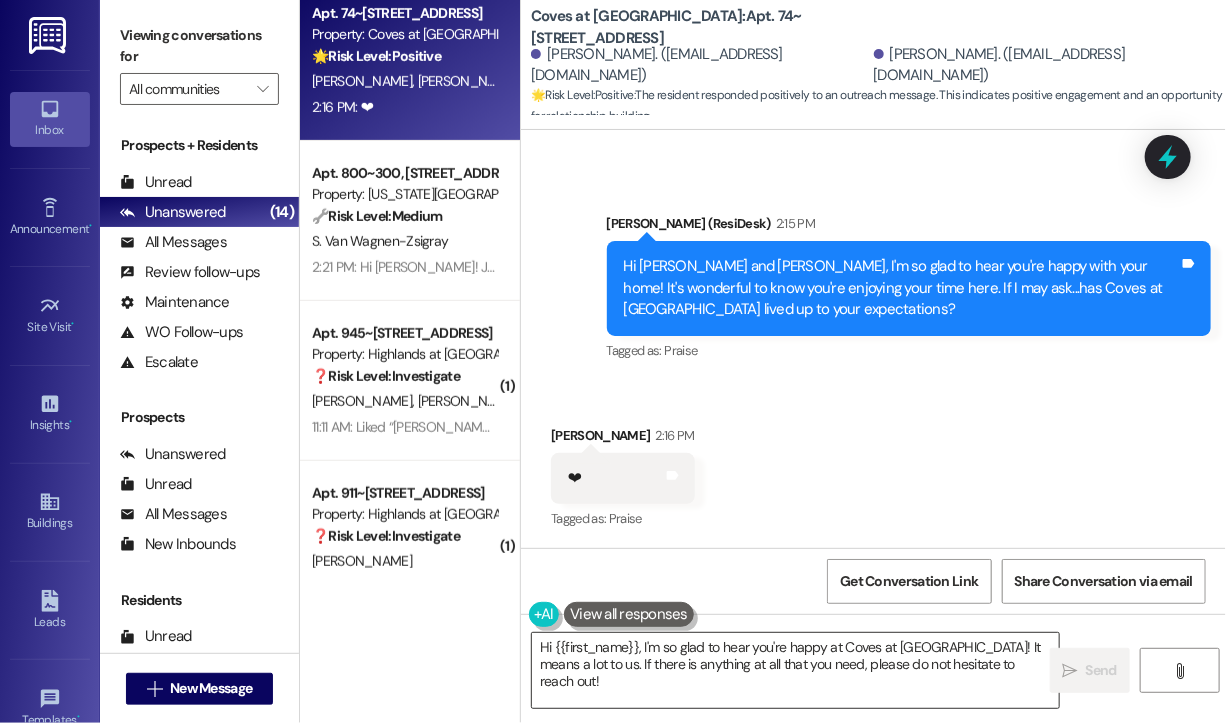 click on "Hi {{first_name}}, I'm so glad to hear you're happy at Coves at Monticello! It means a lot to us. If there is anything at all that you need, please do not hesitate to reach out!" at bounding box center (795, 670) 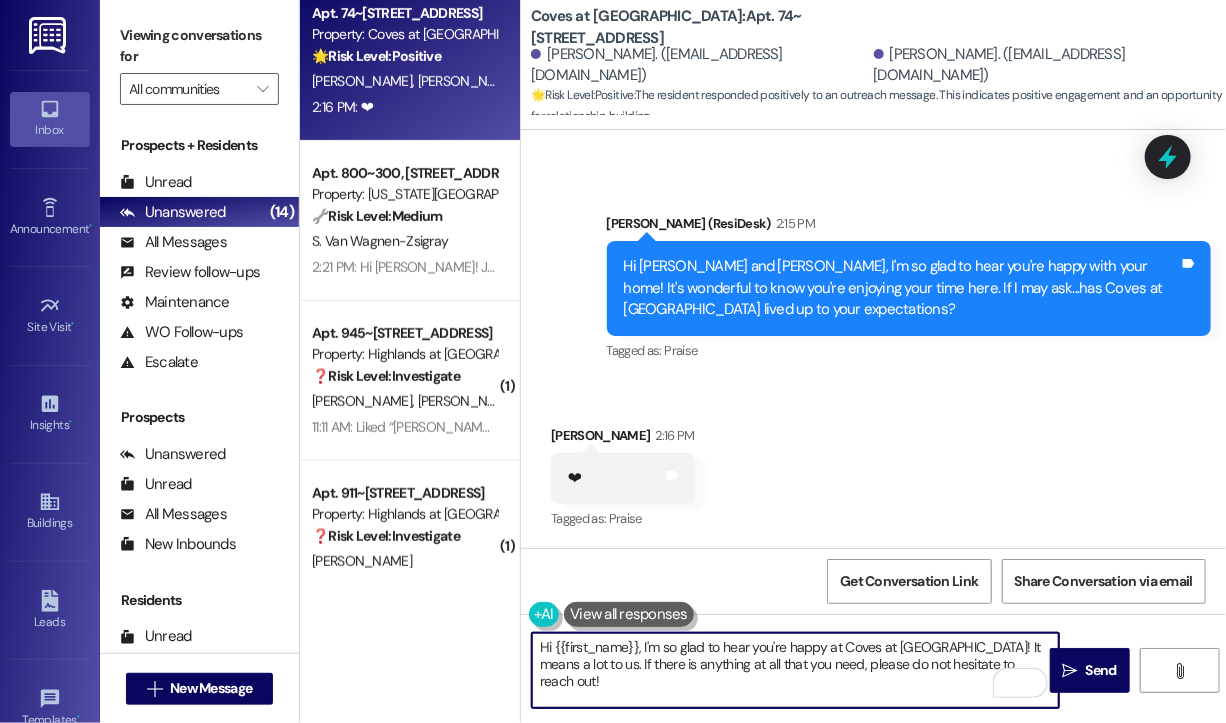 click on "Hi {{first_name}}, I'm so glad to hear you're happy at Coves at Monticello! It means a lot to us. If there is anything at all that you need, please do not hesitate to reach out!" at bounding box center (795, 670) 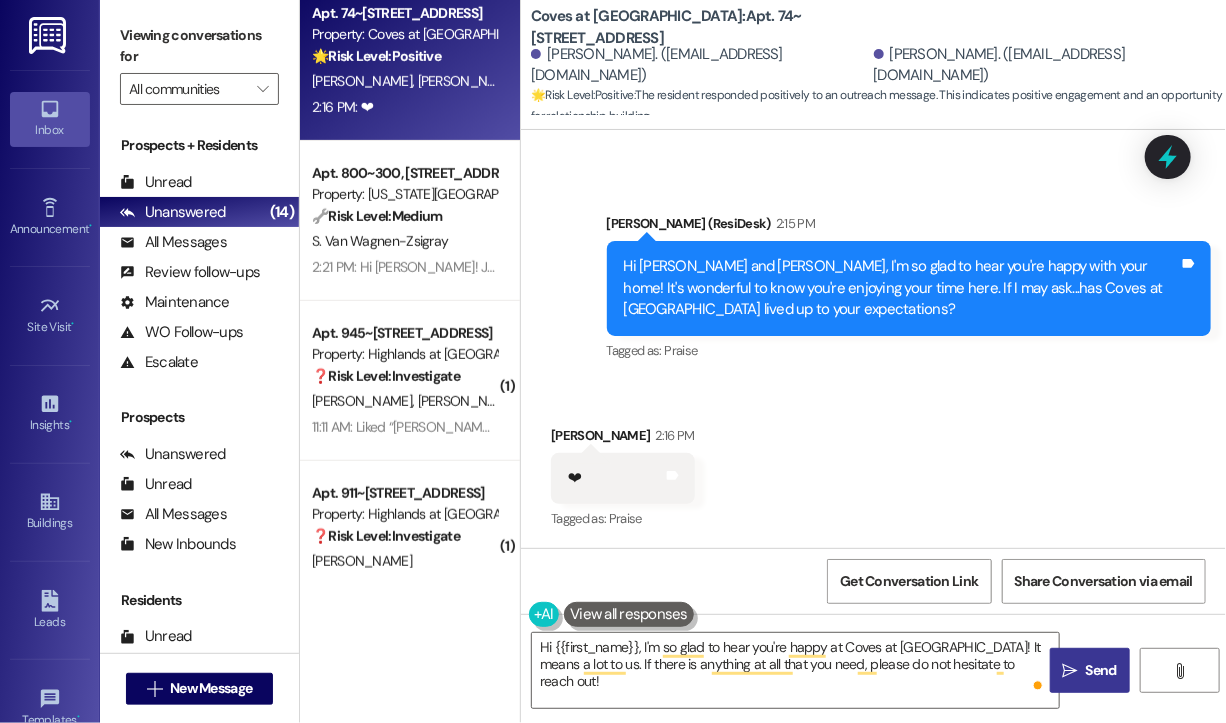 click on "Send" at bounding box center [1101, 670] 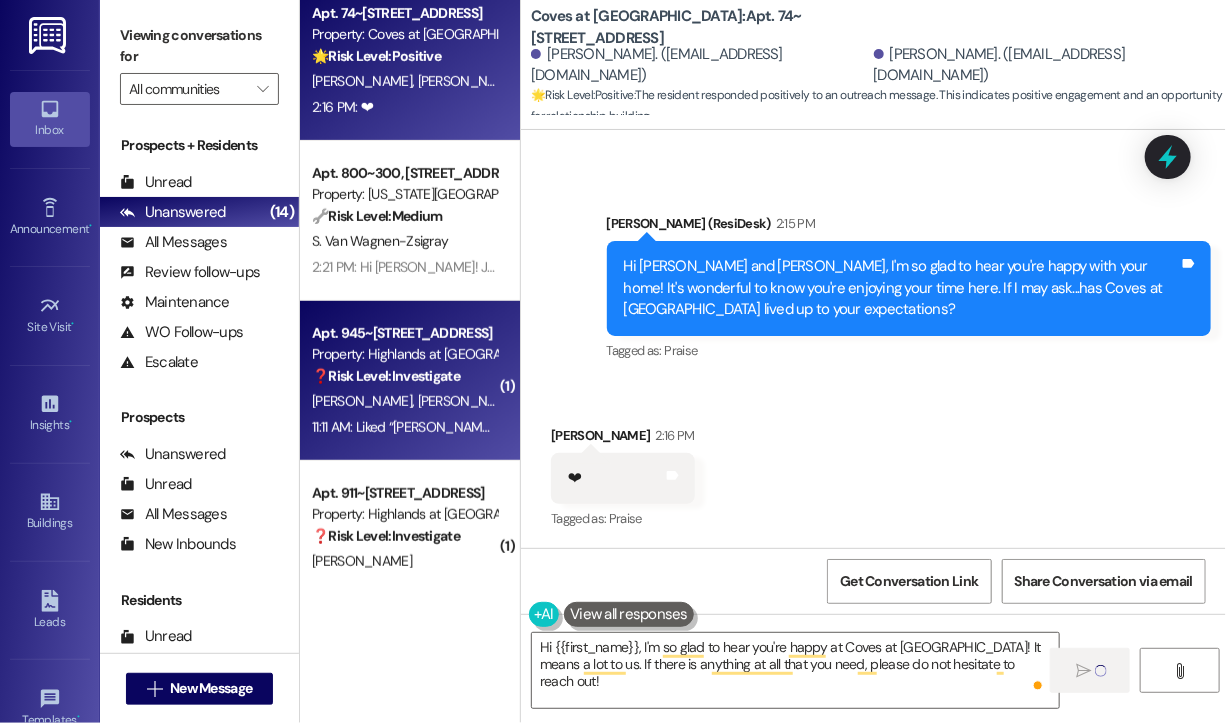scroll, scrollTop: 639, scrollLeft: 0, axis: vertical 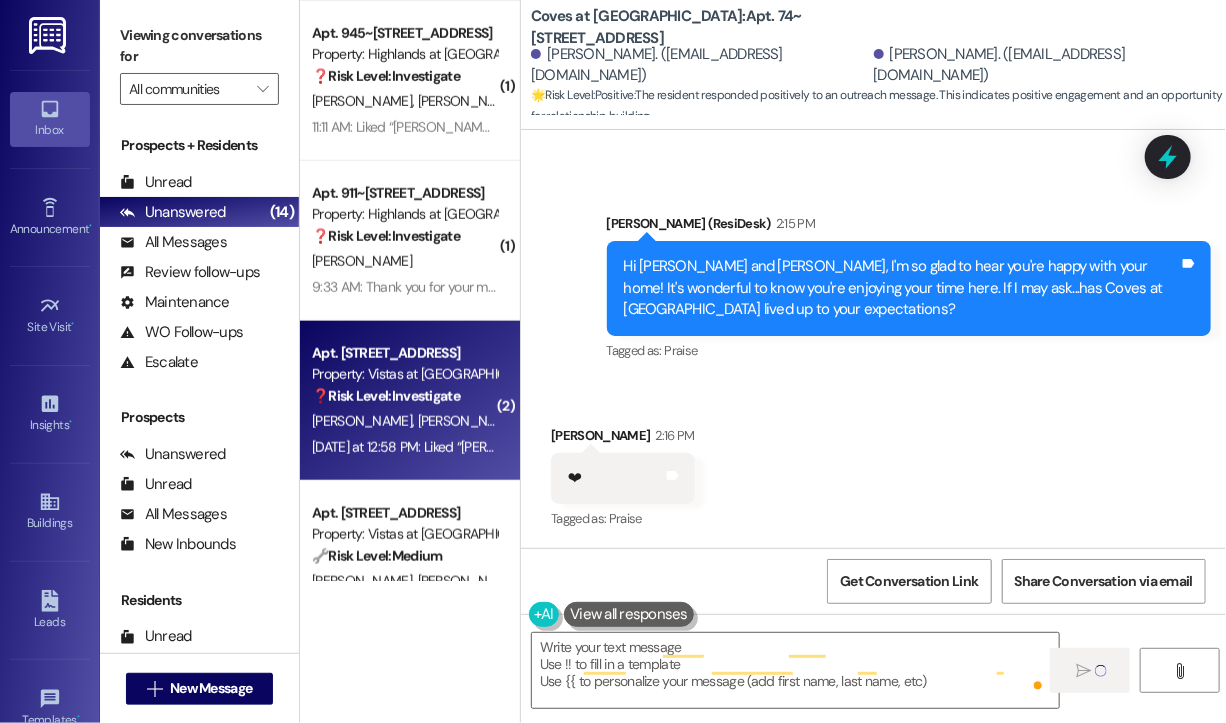 type on "Fetching suggested responses. Please feel free to read through the conversation in the meantime." 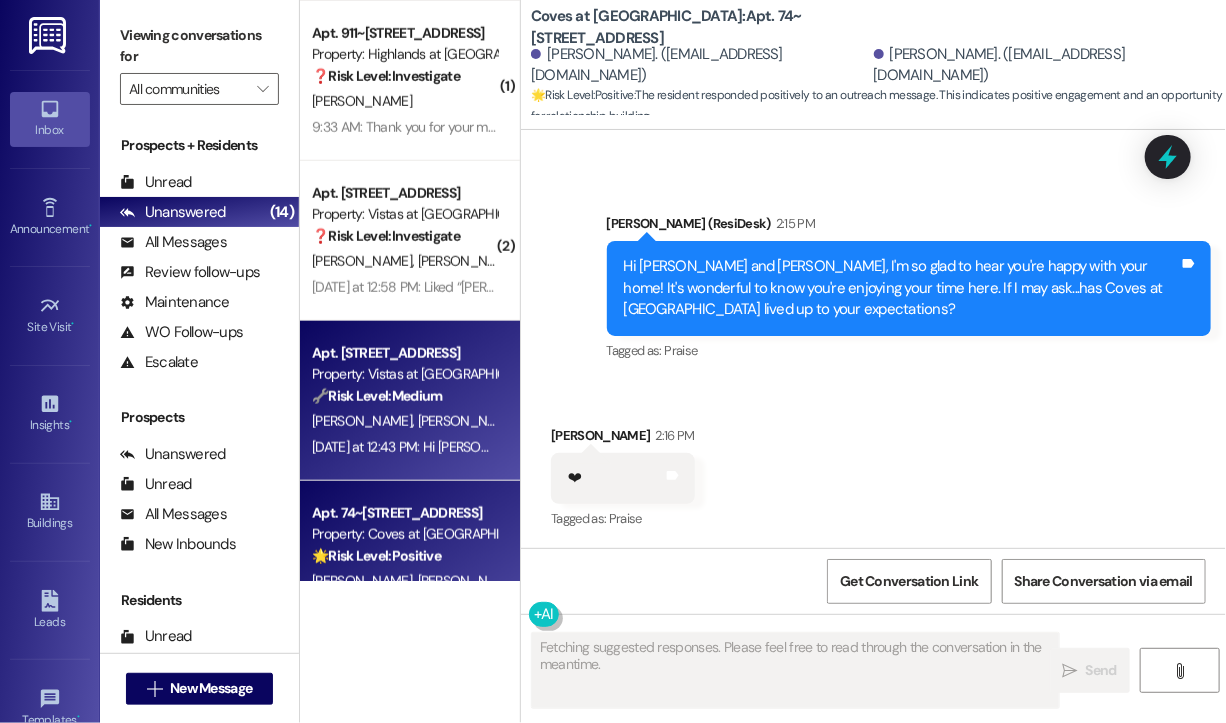 click on "Property: Vistas at [GEOGRAPHIC_DATA]" at bounding box center (404, 374) 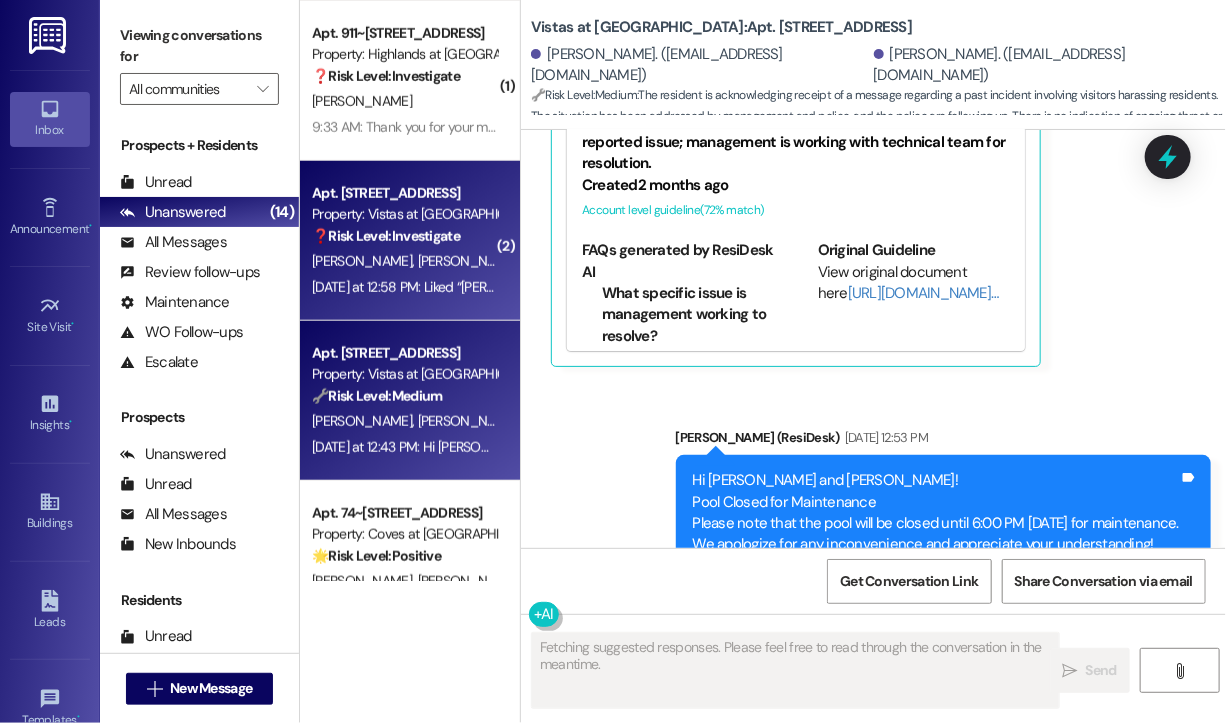 click on "Yesterday at 12:58 PM: Liked “Sarah (Vistas at Dreaming Creek): Hi Kendall and Meaghan!
Important Pool Update
An important email regarding the pool has been sent to all residents. Please check your inbox and review it as soon as possible.
Thank you for your attention!” Yesterday at 12:58 PM: Liked “Sarah (Vistas at Dreaming Creek): Hi Kendall and Meaghan!
Important Pool Update
An important email regarding the pool has been sent to all residents. Please check your inbox and review it as soon as possible.
Thank you for your attention!”" at bounding box center (404, 287) 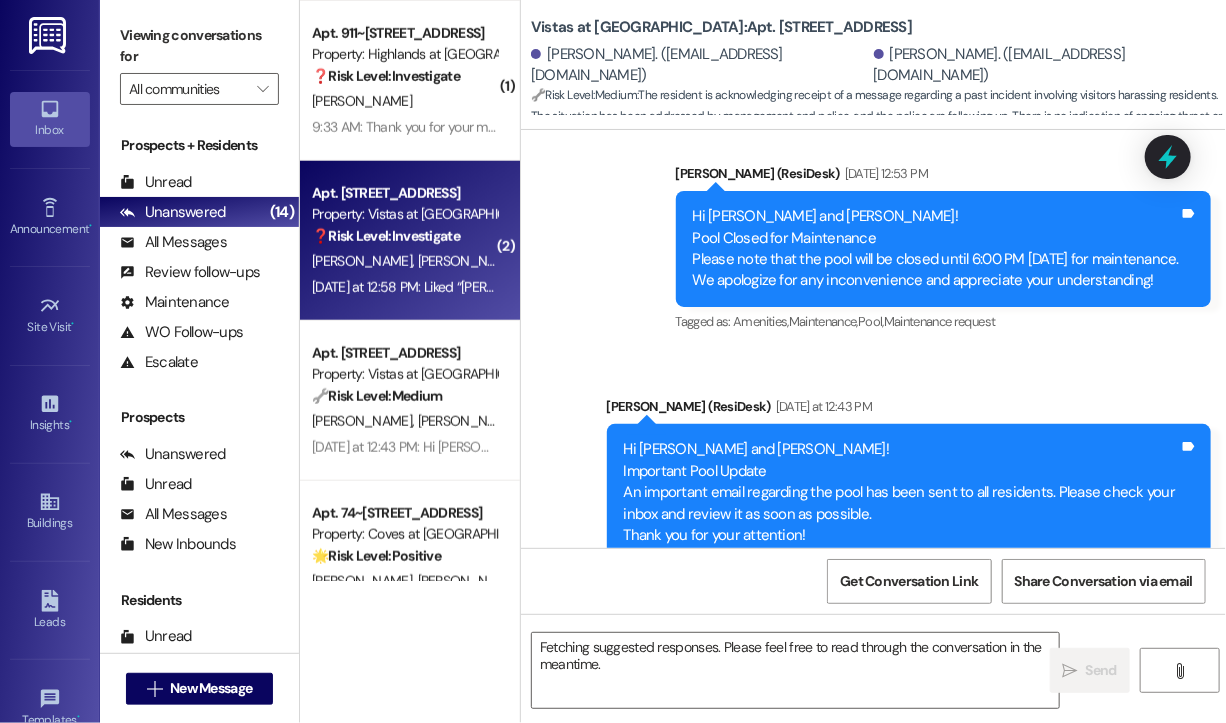 scroll, scrollTop: 1712, scrollLeft: 0, axis: vertical 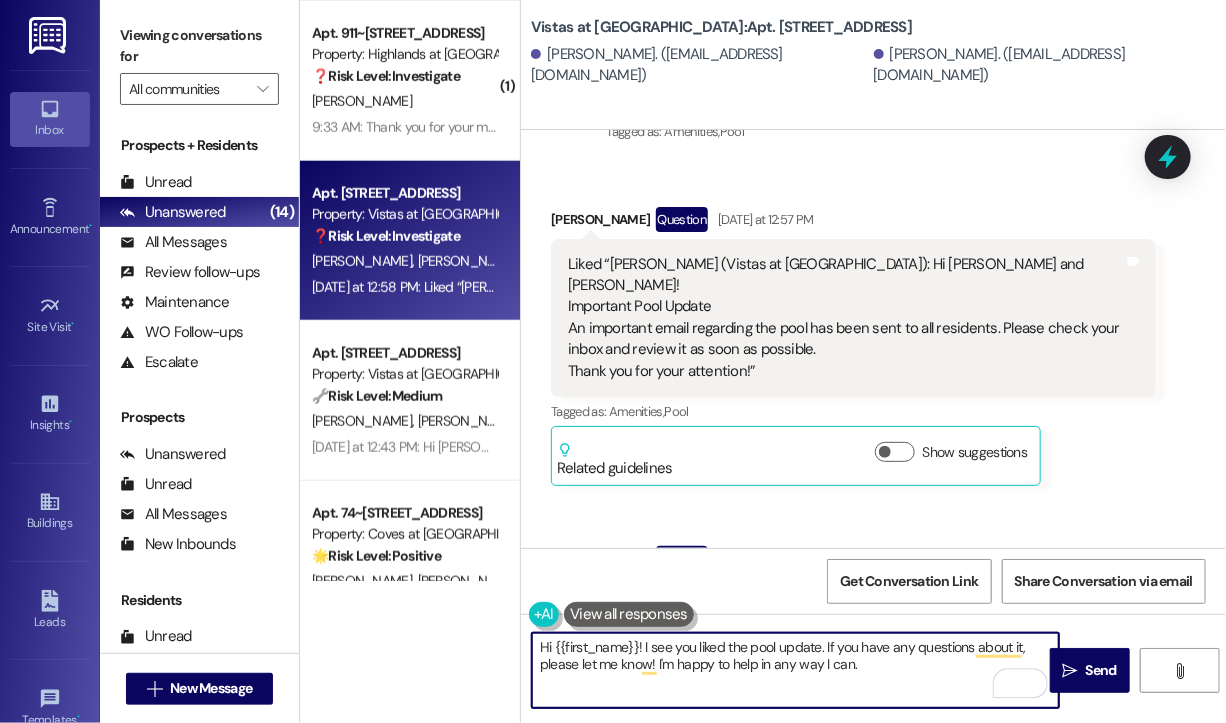drag, startPoint x: 867, startPoint y: 658, endPoint x: 538, endPoint y: 659, distance: 329.00153 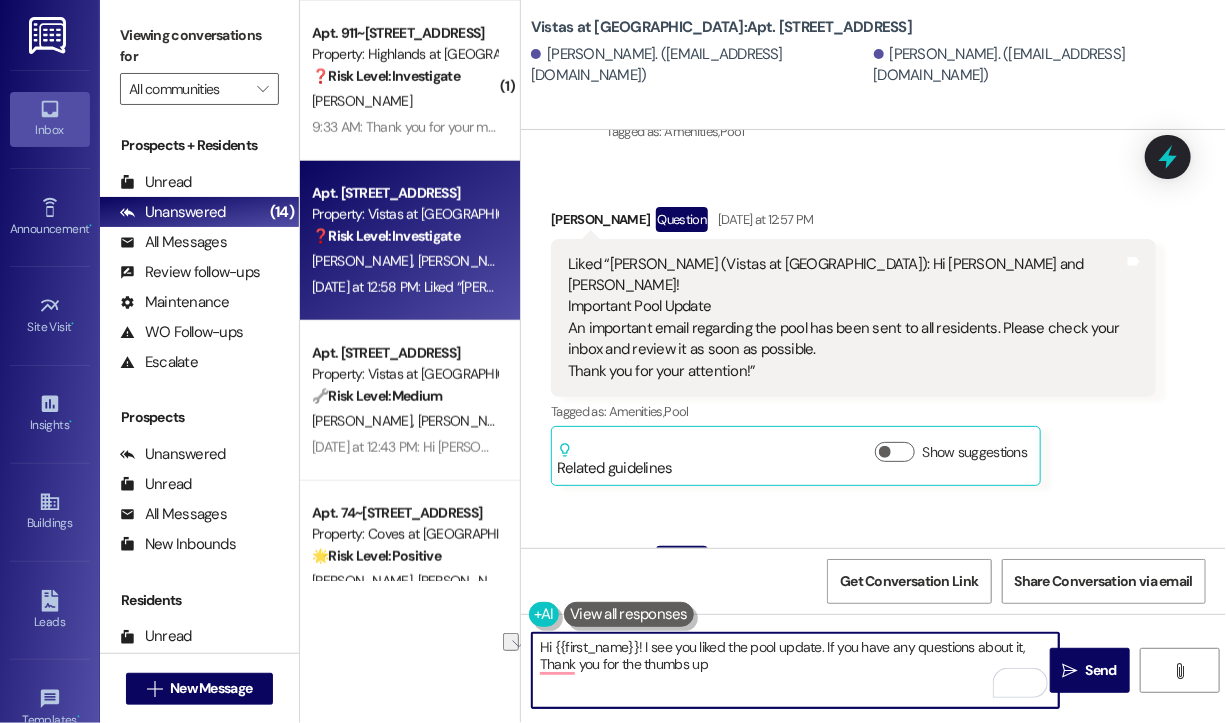 drag, startPoint x: 1022, startPoint y: 646, endPoint x: 527, endPoint y: 646, distance: 495 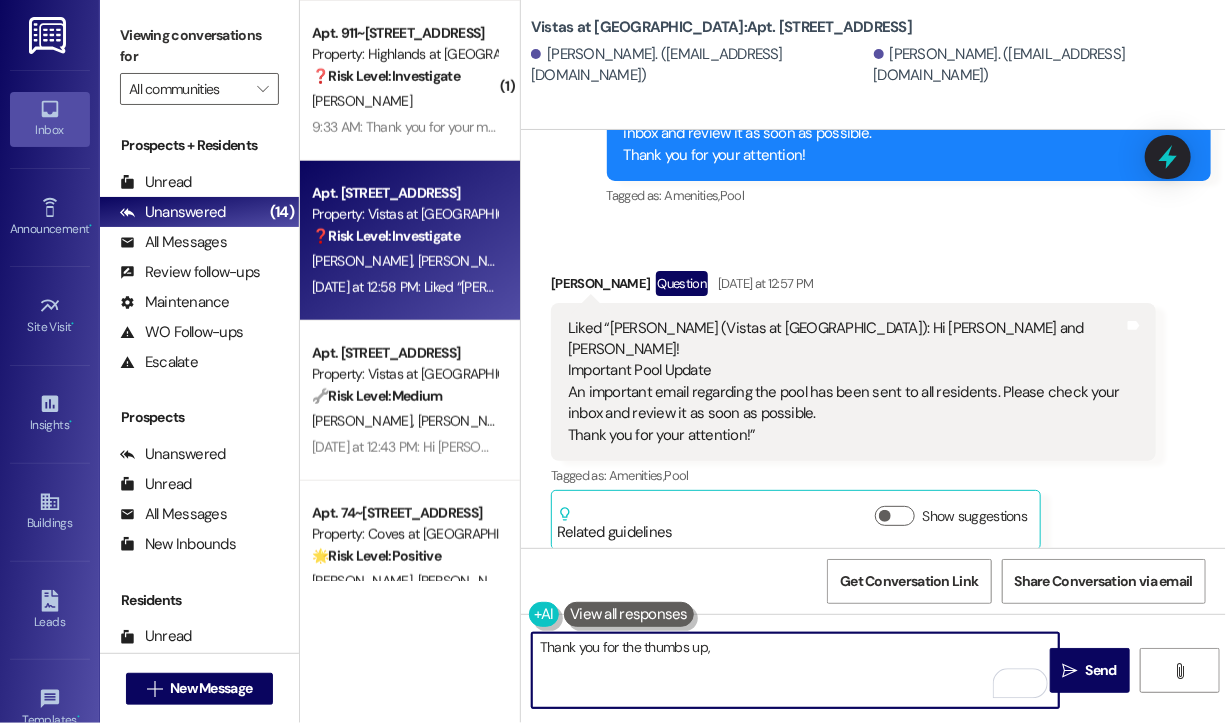 scroll, scrollTop: 2892, scrollLeft: 0, axis: vertical 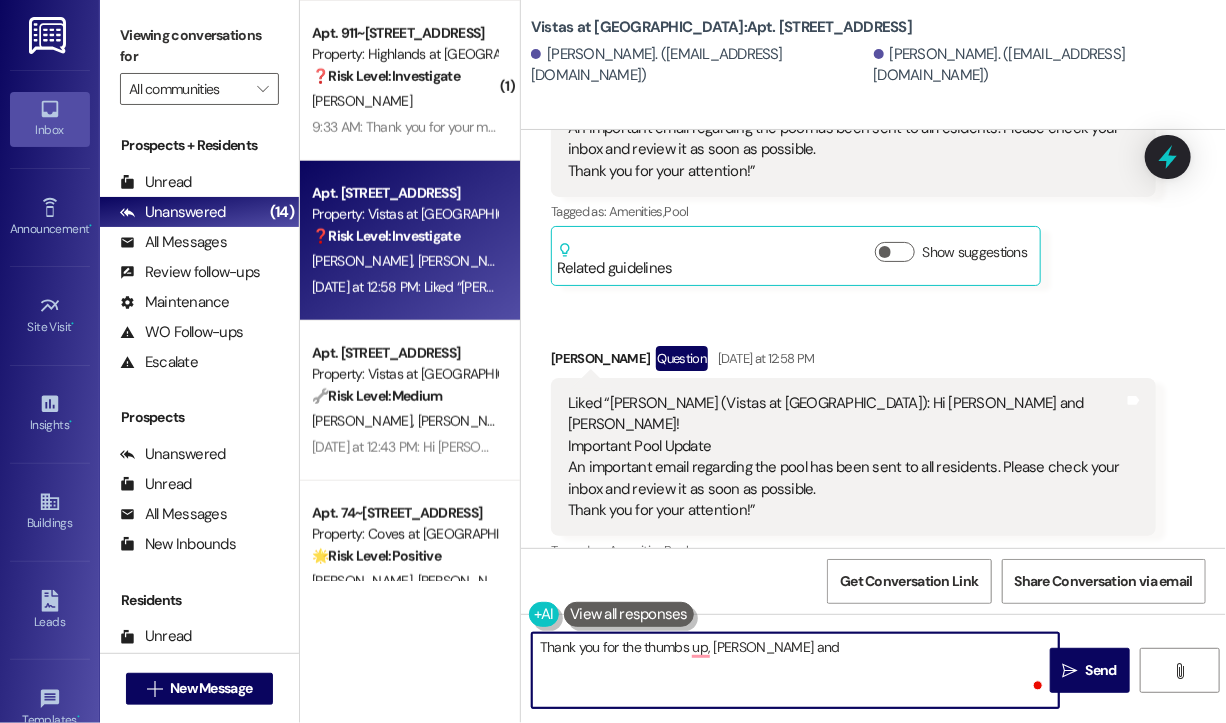 type on "Thank you for the thumbs up, [PERSON_NAME] and" 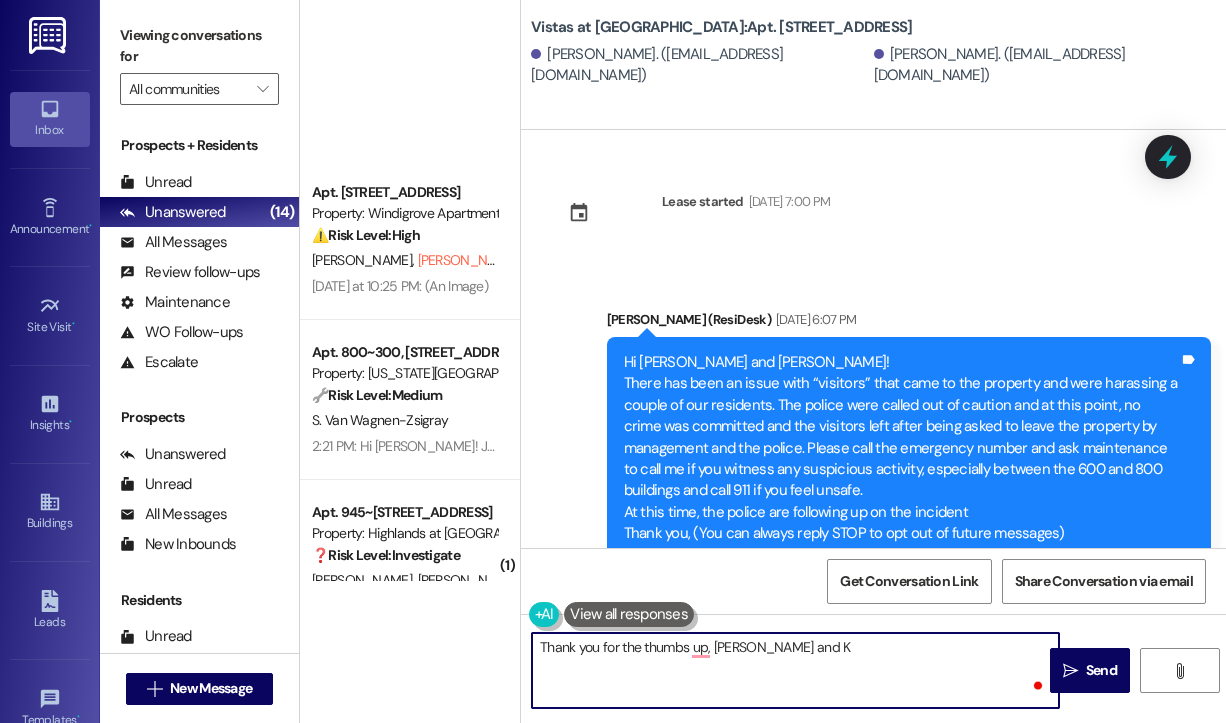 scroll, scrollTop: 0, scrollLeft: 0, axis: both 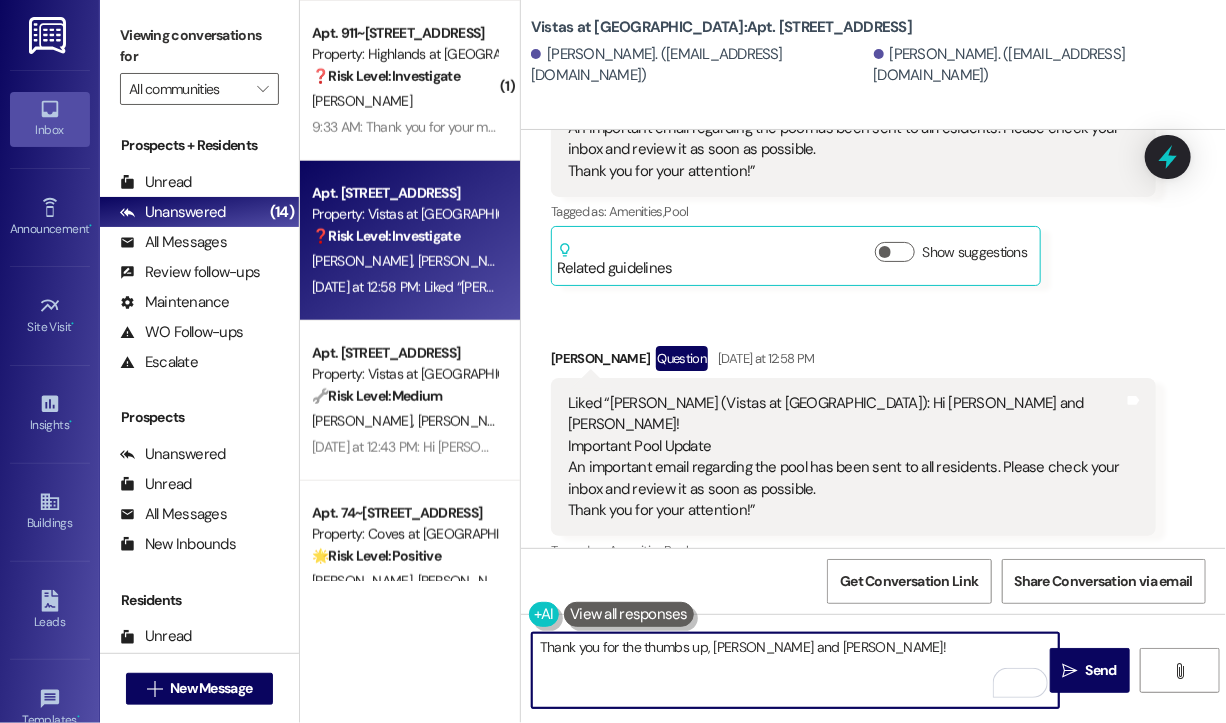click on "Thank you for the thumbs up, [PERSON_NAME] and [PERSON_NAME]!" at bounding box center (795, 670) 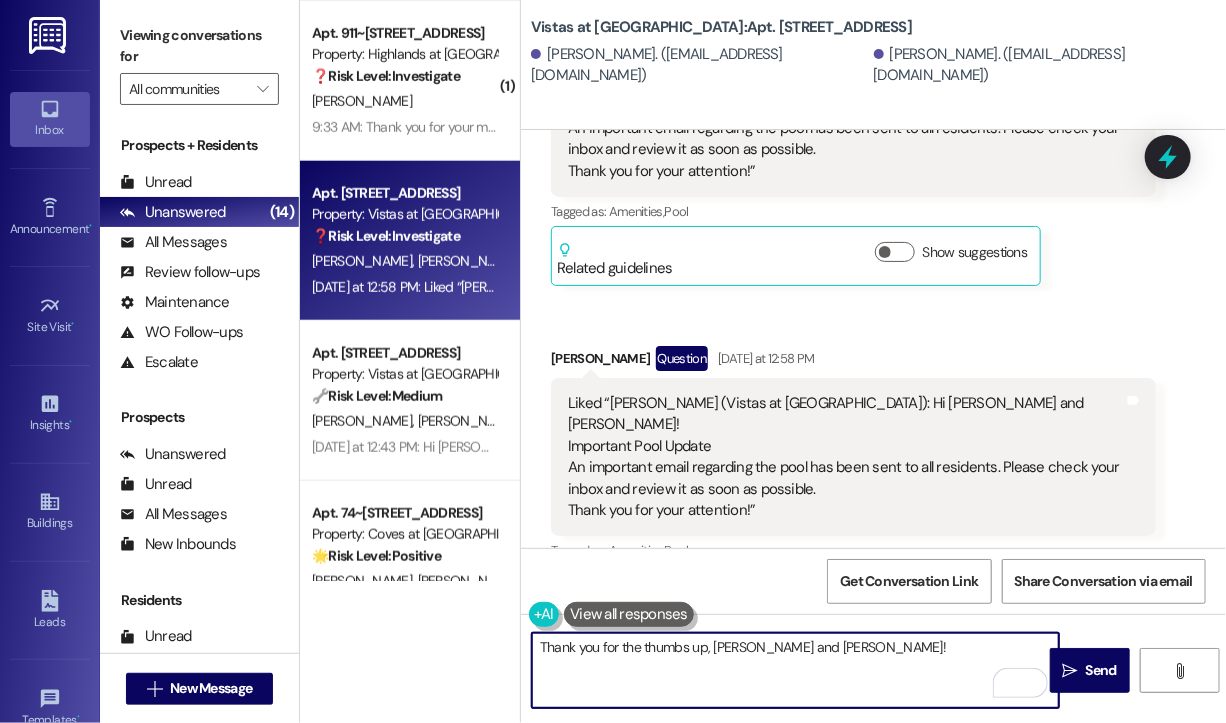 click on "Thank you for the thumbs up, [PERSON_NAME] and [PERSON_NAME]!" at bounding box center [795, 670] 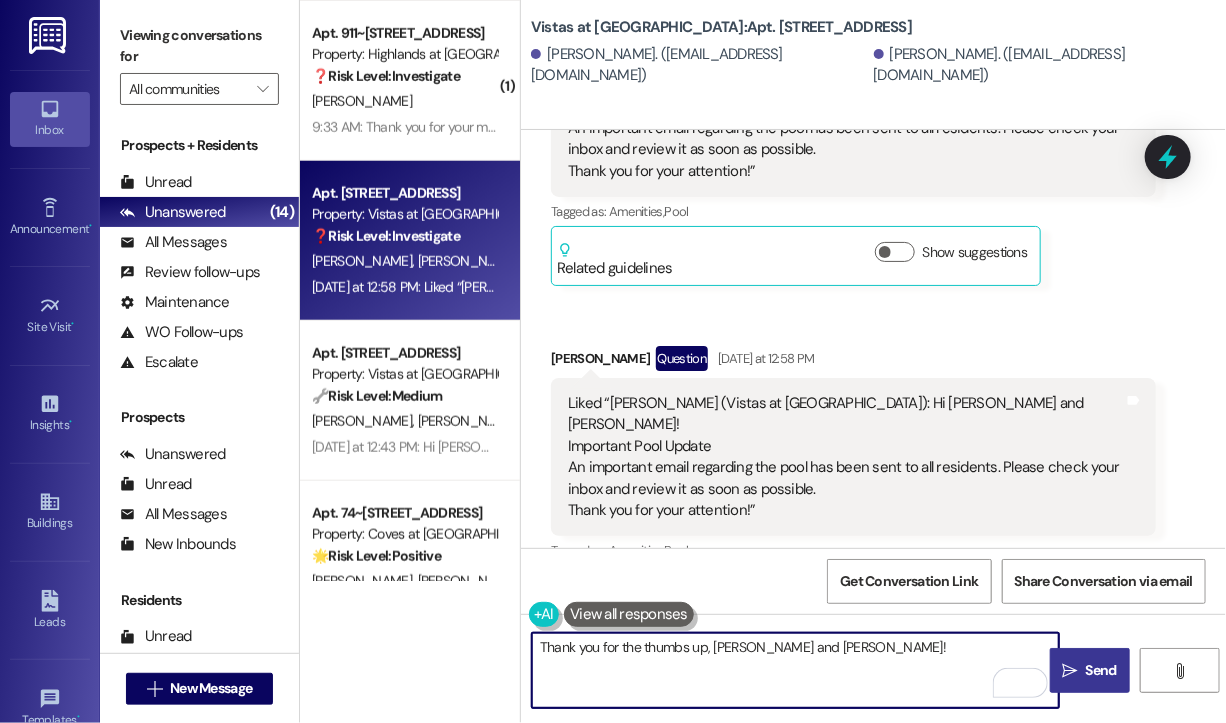 type on "Thank you for the thumbs up, [PERSON_NAME] and [PERSON_NAME]!" 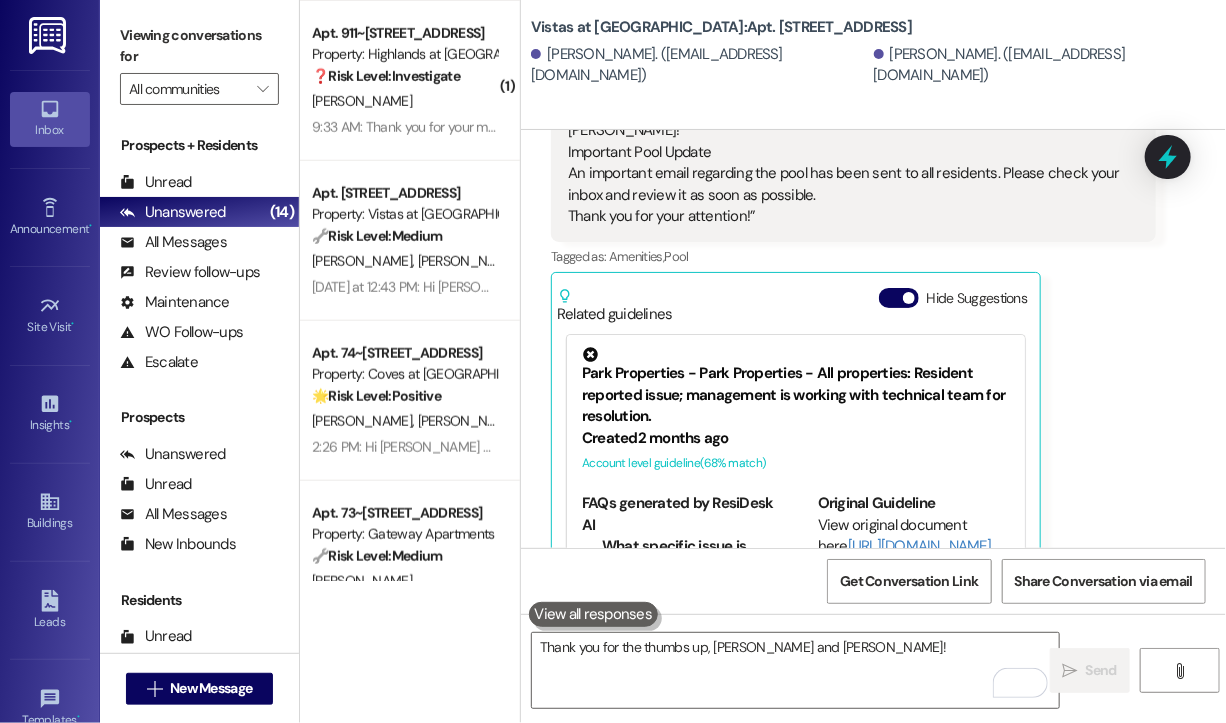 scroll, scrollTop: 3086, scrollLeft: 0, axis: vertical 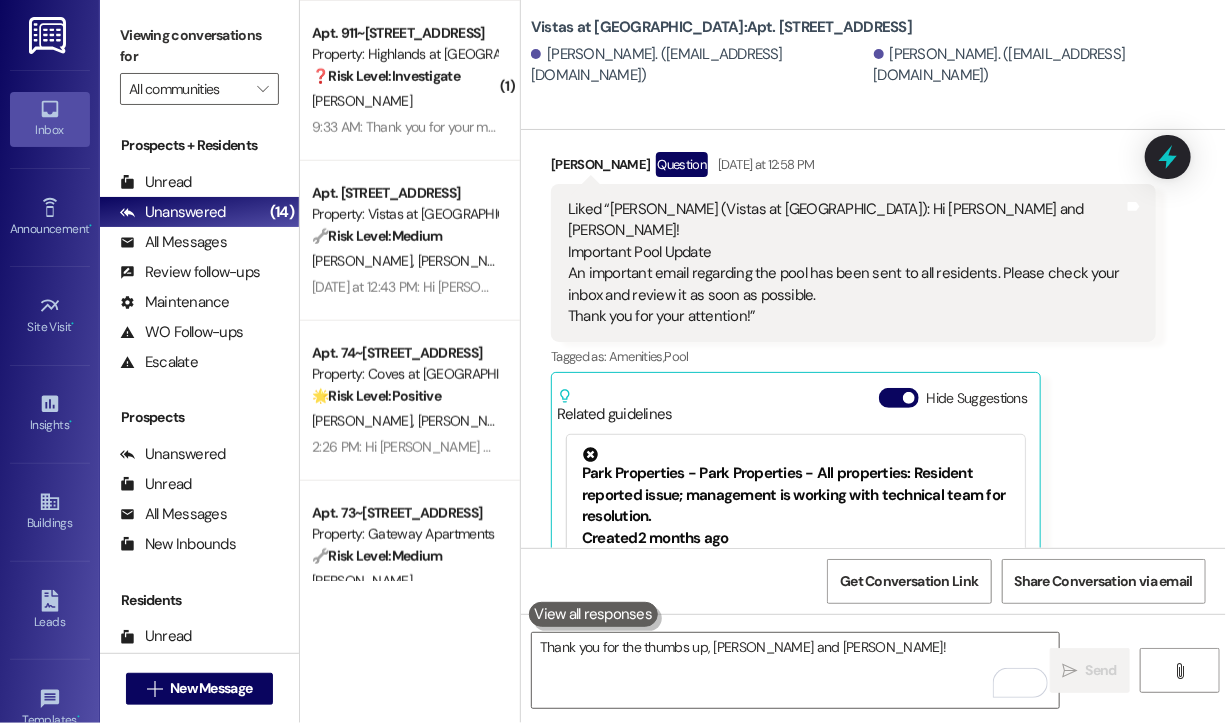 click on "[PERSON_NAME] Question [DATE] at 12:58 PM Liked “[PERSON_NAME] (Vistas at [GEOGRAPHIC_DATA]): Hi [PERSON_NAME] and [PERSON_NAME]!
Important Pool Update
An important email regarding the pool has been sent to all residents. Please check your inbox and review it as soon as possible.
Thank you for your attention!” Tags and notes Tagged as:   Amenities ,  Click to highlight conversations about Amenities Pool Click to highlight conversations about Pool  Related guidelines Hide Suggestions Park Properties - Park Properties - All properties: Resident reported issue; management is working with technical team for resolution.
Created  [DATE] Account level guideline  ( 68 % match) FAQs generated by ResiDesk AI What specific issue is management working to resolve? The document doesn't specify the exact issue. Management is aware of a problem and is working with their technical team to resolve it. How long will it take to resolve the issue? Who can I contact for more information about the issue? Original Guideline" at bounding box center [853, 436] 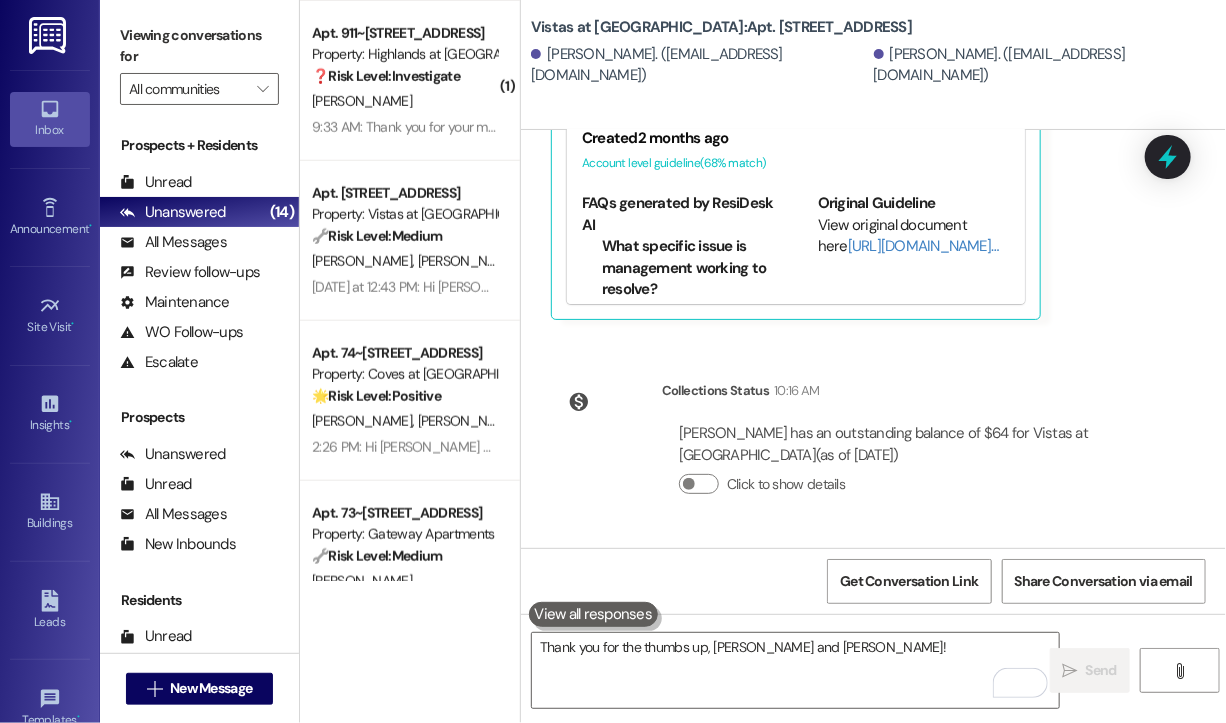 scroll, scrollTop: 3532, scrollLeft: 0, axis: vertical 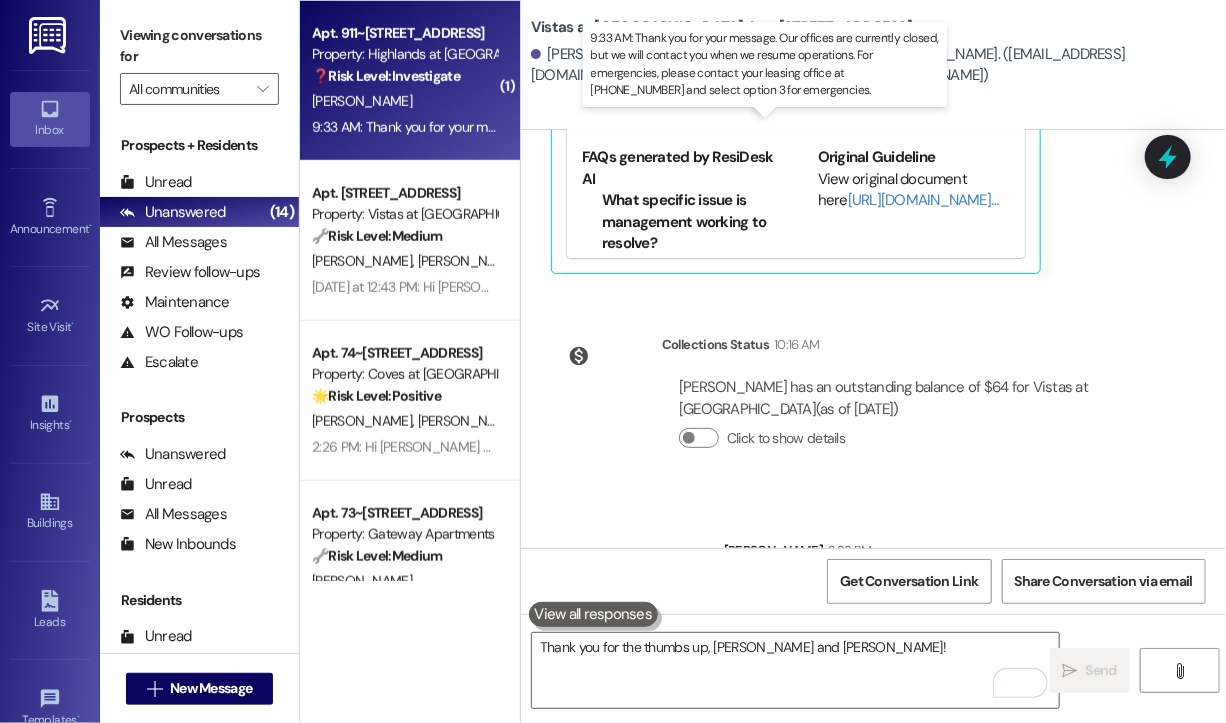 click on "9:33 AM: Thank you for your message. Our offices are currently closed, but we will contact you when we resume operations. For emergencies, please contact your leasing office at [PHONE_NUMBER] and select option 3 for emergencies. 9:33 AM: Thank you for your message. Our offices are currently closed, but we will contact you when we resume operations. For emergencies, please contact your leasing office at [PHONE_NUMBER] and select option 3 for emergencies." at bounding box center (992, 127) 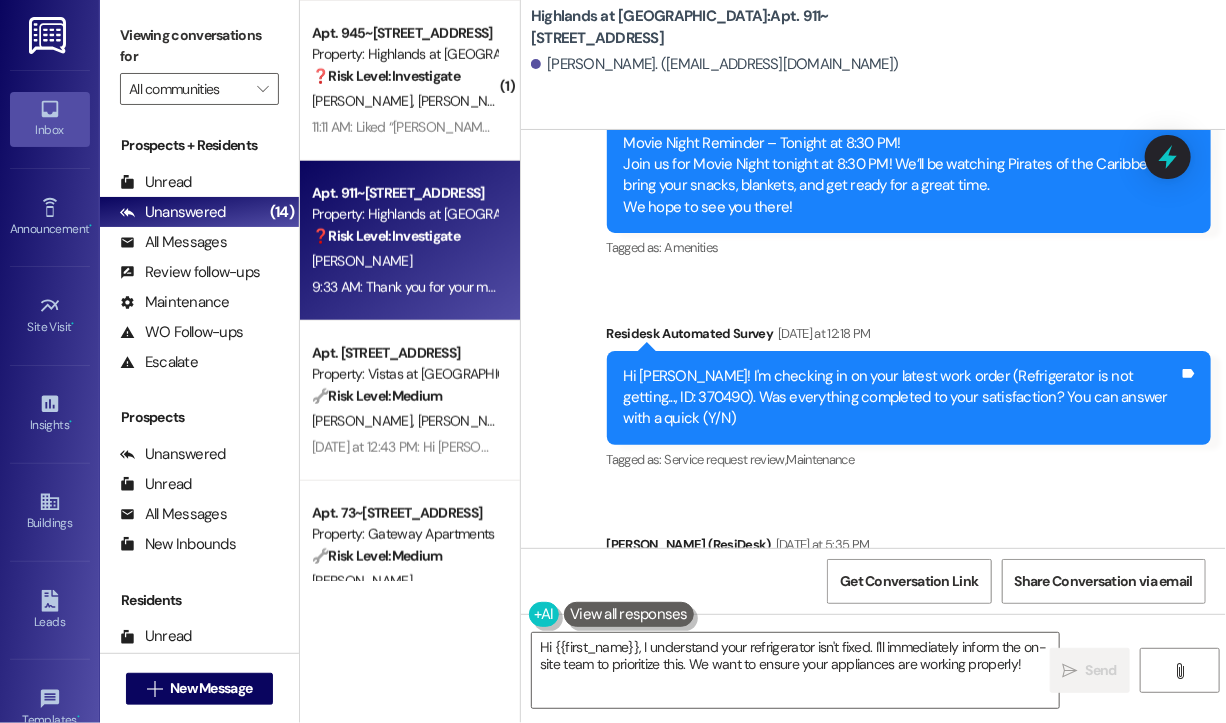 scroll, scrollTop: 14903, scrollLeft: 0, axis: vertical 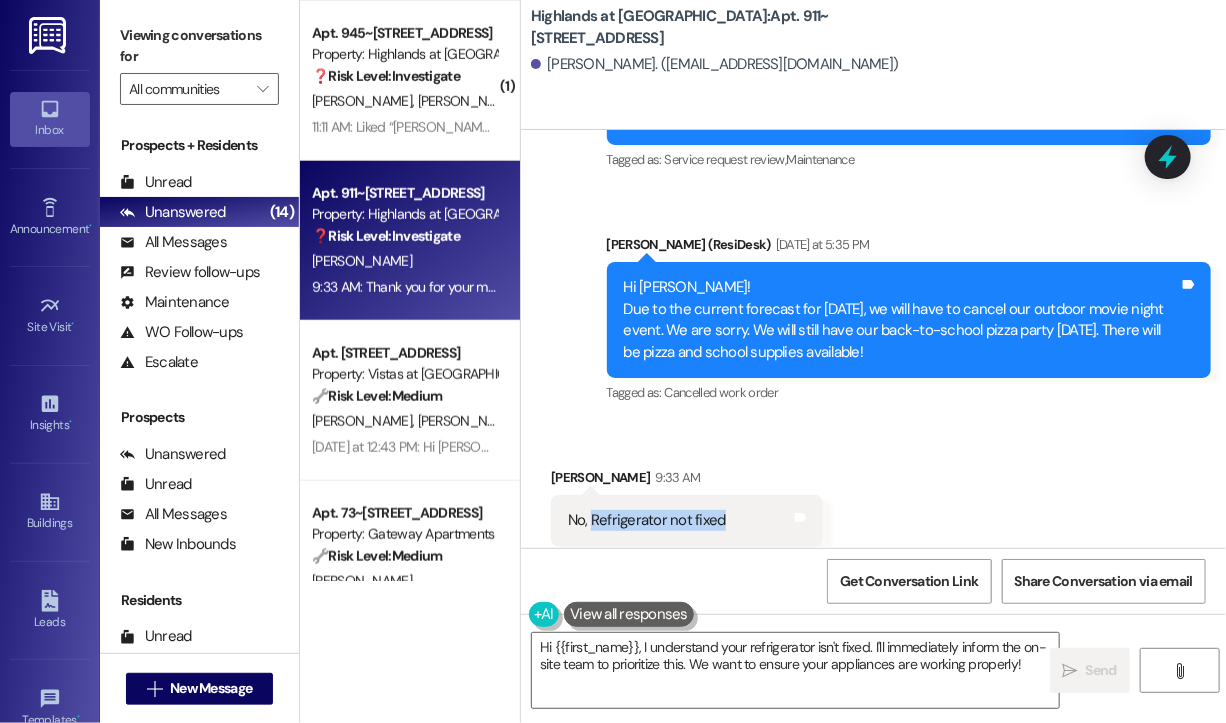 drag, startPoint x: 738, startPoint y: 482, endPoint x: 593, endPoint y: 474, distance: 145.22052 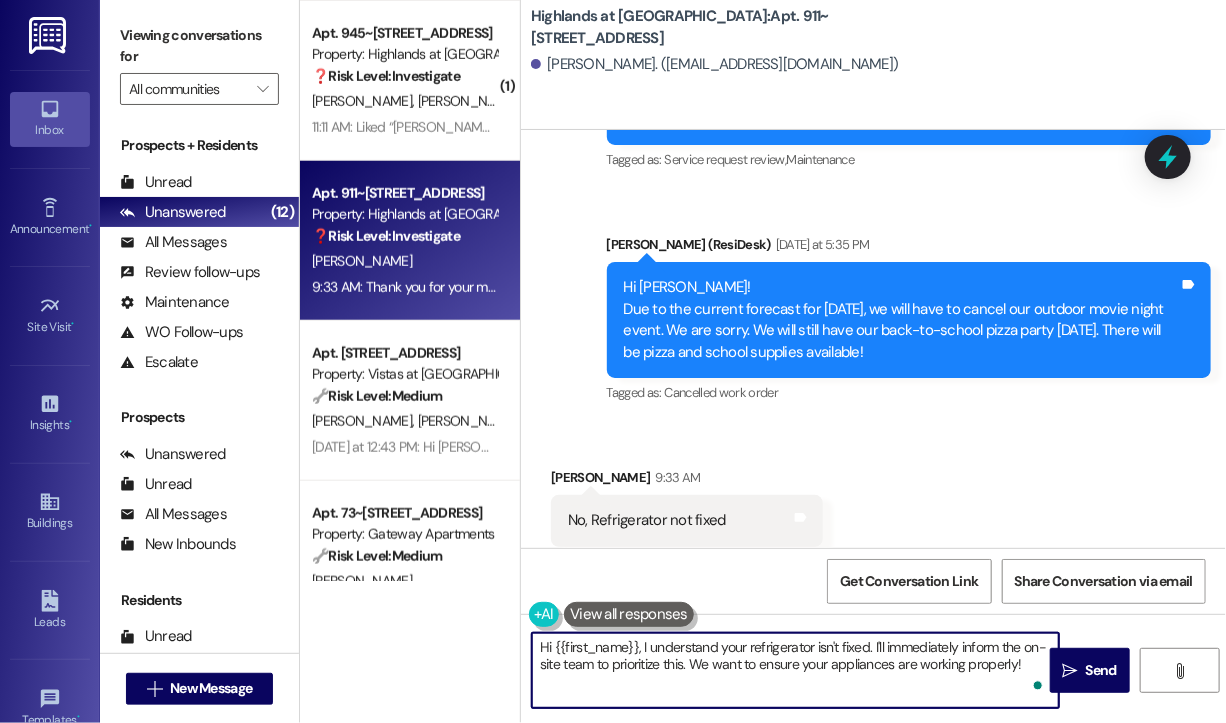 drag, startPoint x: 1022, startPoint y: 665, endPoint x: 642, endPoint y: 647, distance: 380.4261 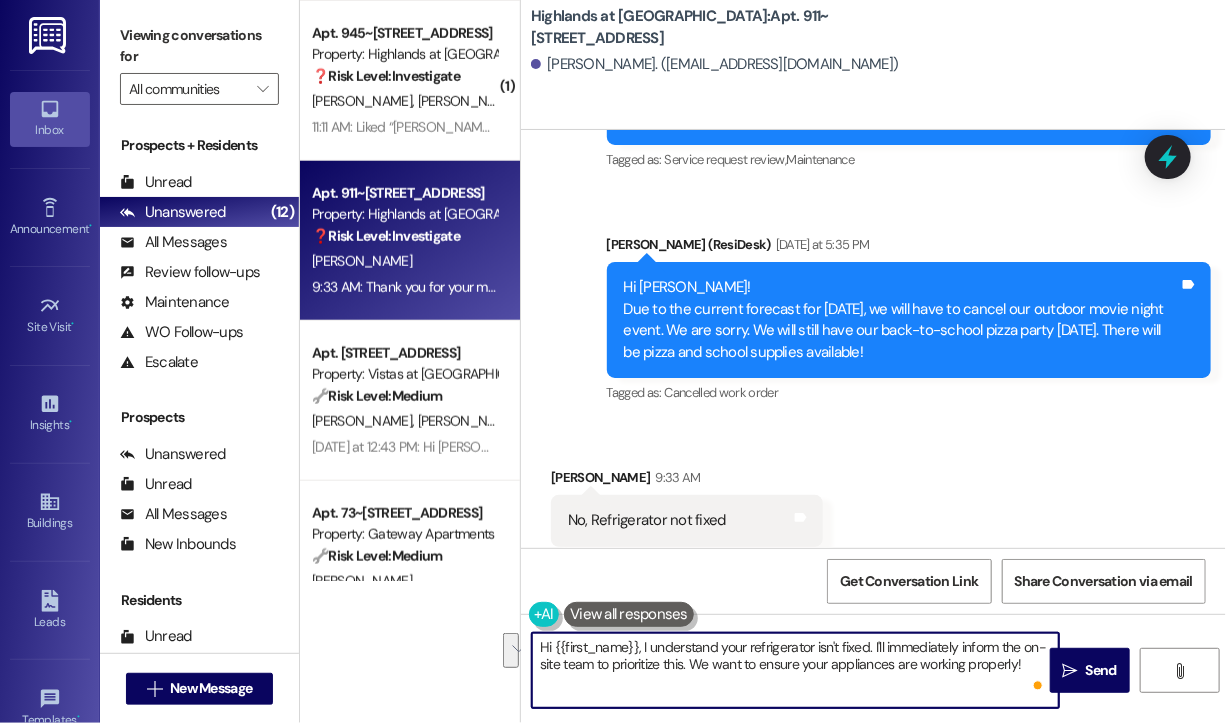 click on "Hi {{first_name}}, I understand your refrigerator isn't fixed. I'll immediately inform the on-site team to prioritize this. We want to ensure your appliances are working properly!" at bounding box center [795, 670] 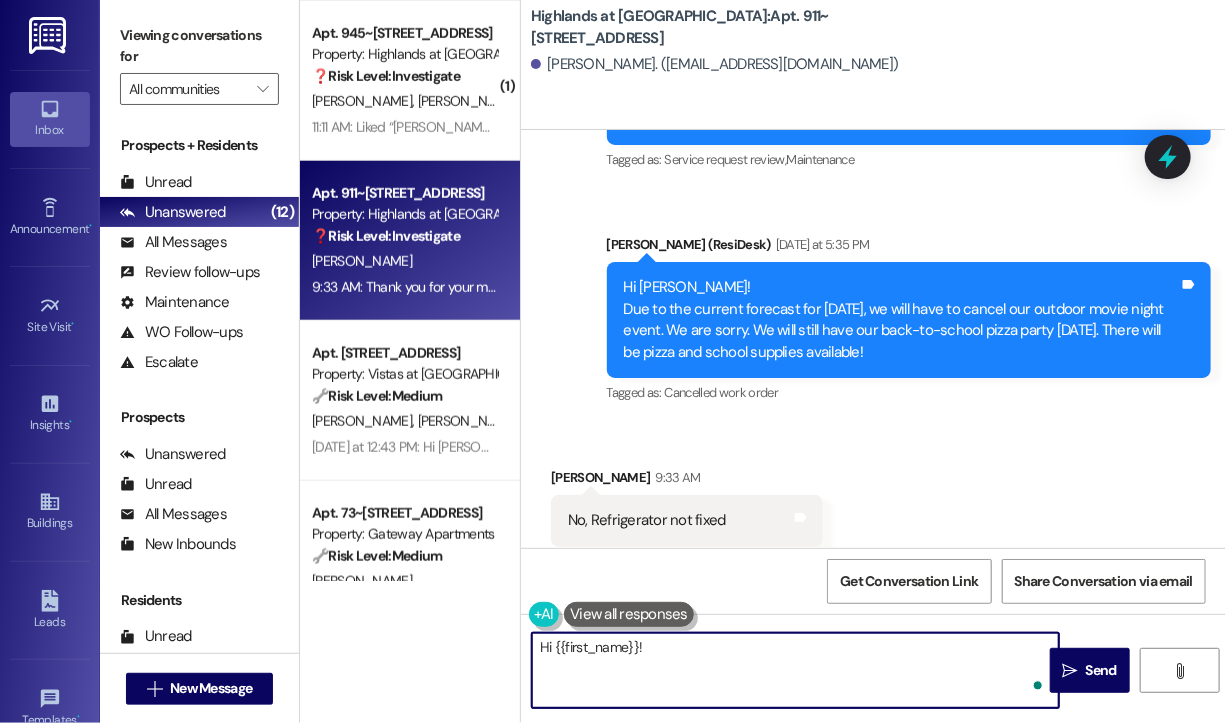 paste on "Thanks for the update—can you let me know what specifically still isn’t working with the refrigerator? I’ll make sure the team gets the details so we can follow up properly." 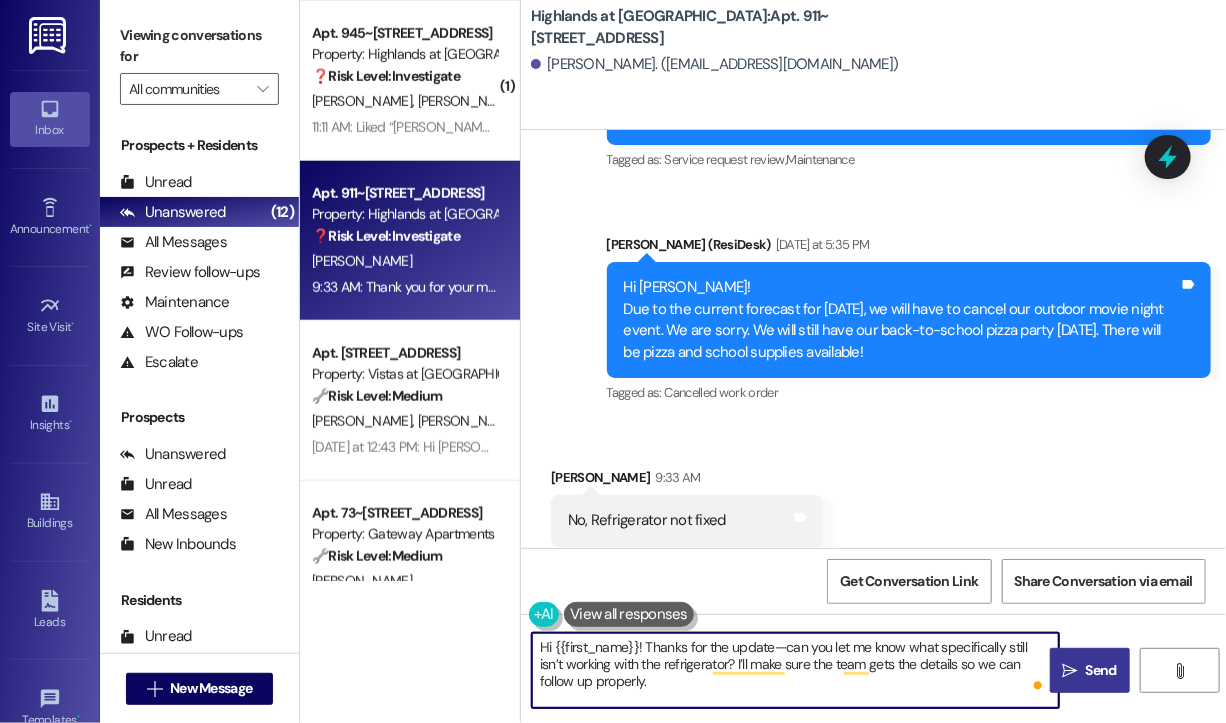 type on "Hi {{first_name}}! Thanks for the update—can you let me know what specifically still isn’t working with the refrigerator? I’ll make sure the team gets the details so we can follow up properly." 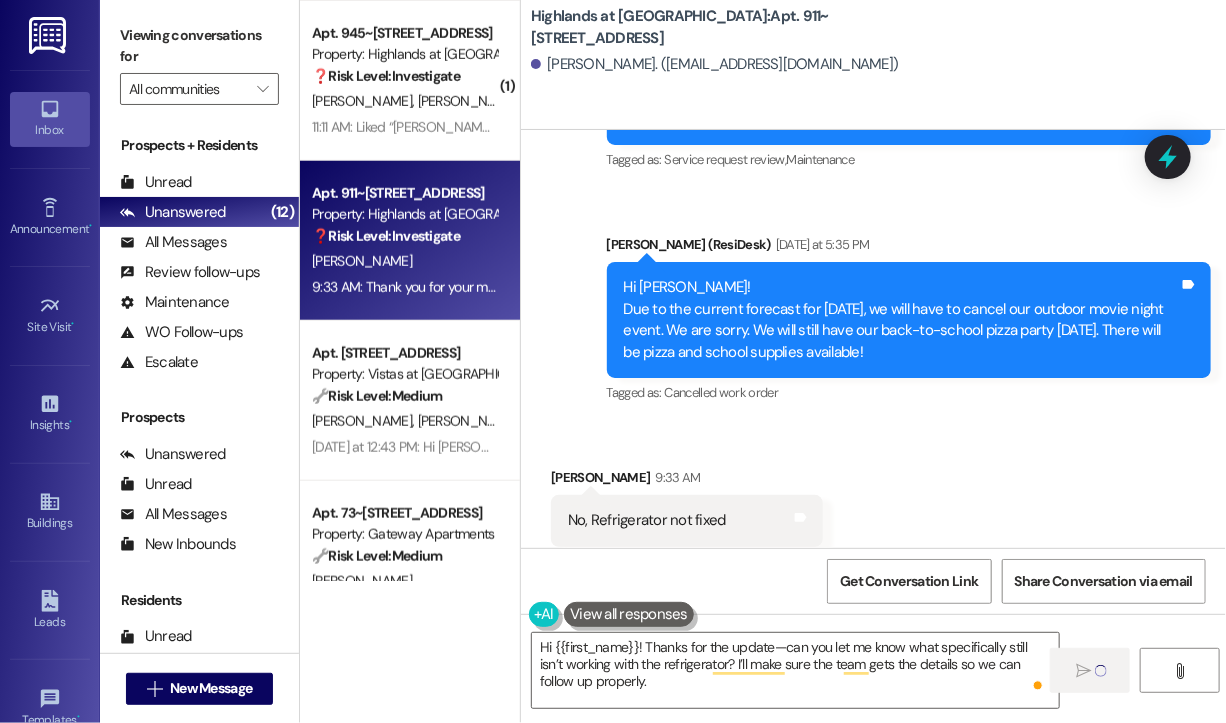 type 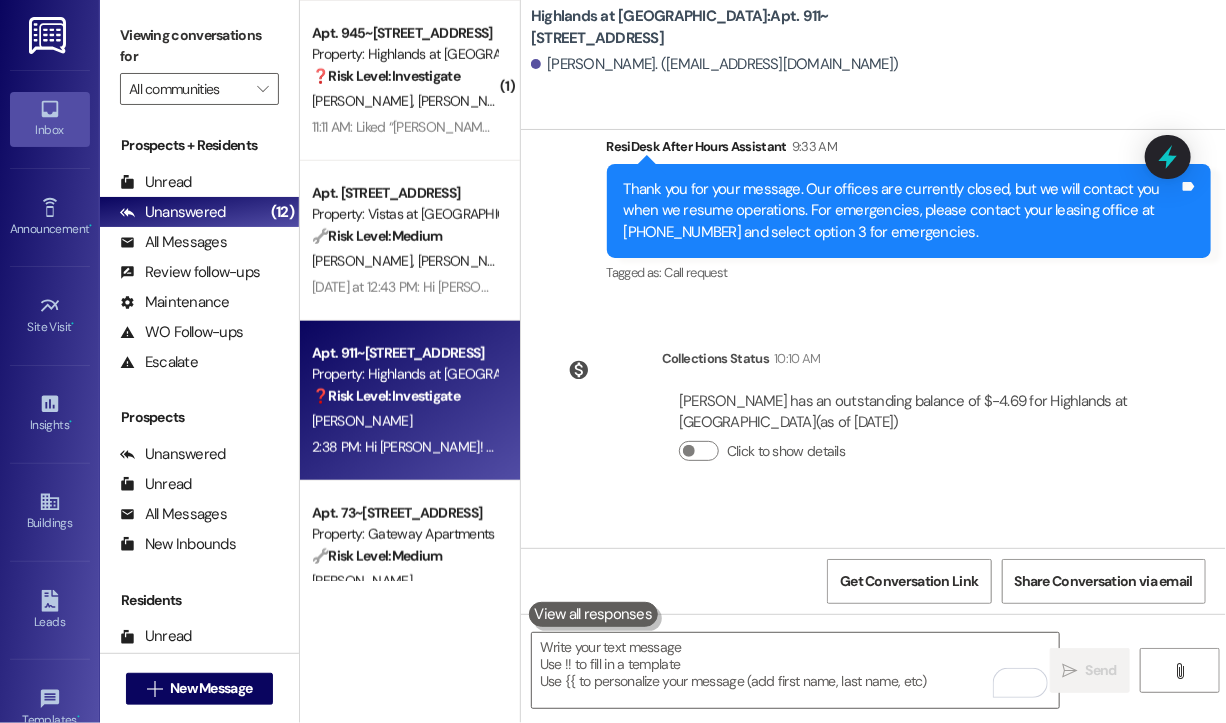 scroll, scrollTop: 15503, scrollLeft: 0, axis: vertical 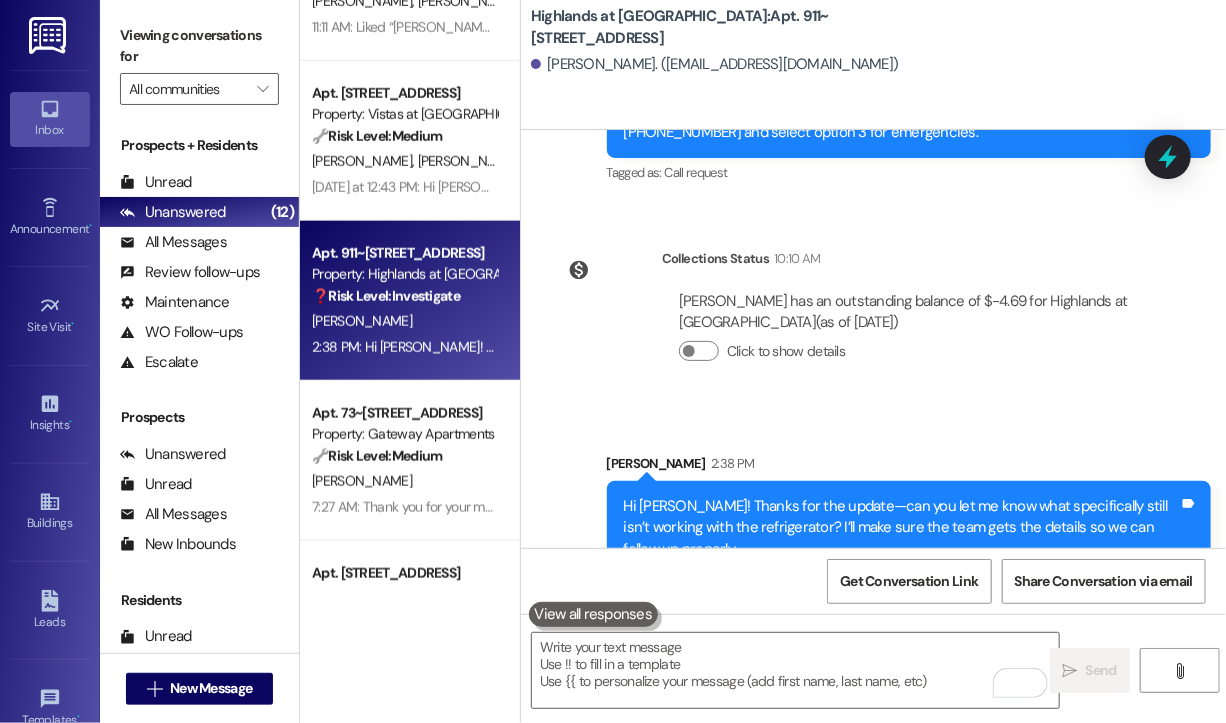 click on "Collections Status 10:10 AM [PERSON_NAME] has an outstanding balance of $-4.69 for Highlands at [GEOGRAPHIC_DATA]  (as of [DATE]) Click to show details" at bounding box center (853, 320) 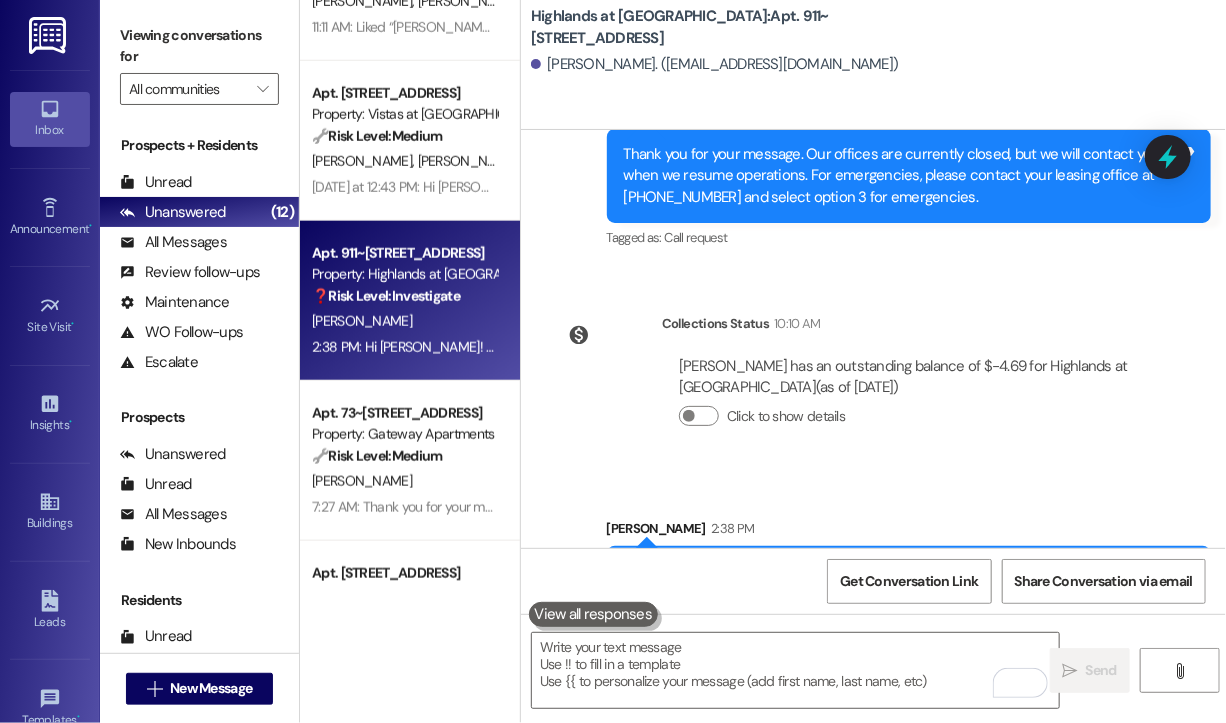 scroll, scrollTop: 15503, scrollLeft: 0, axis: vertical 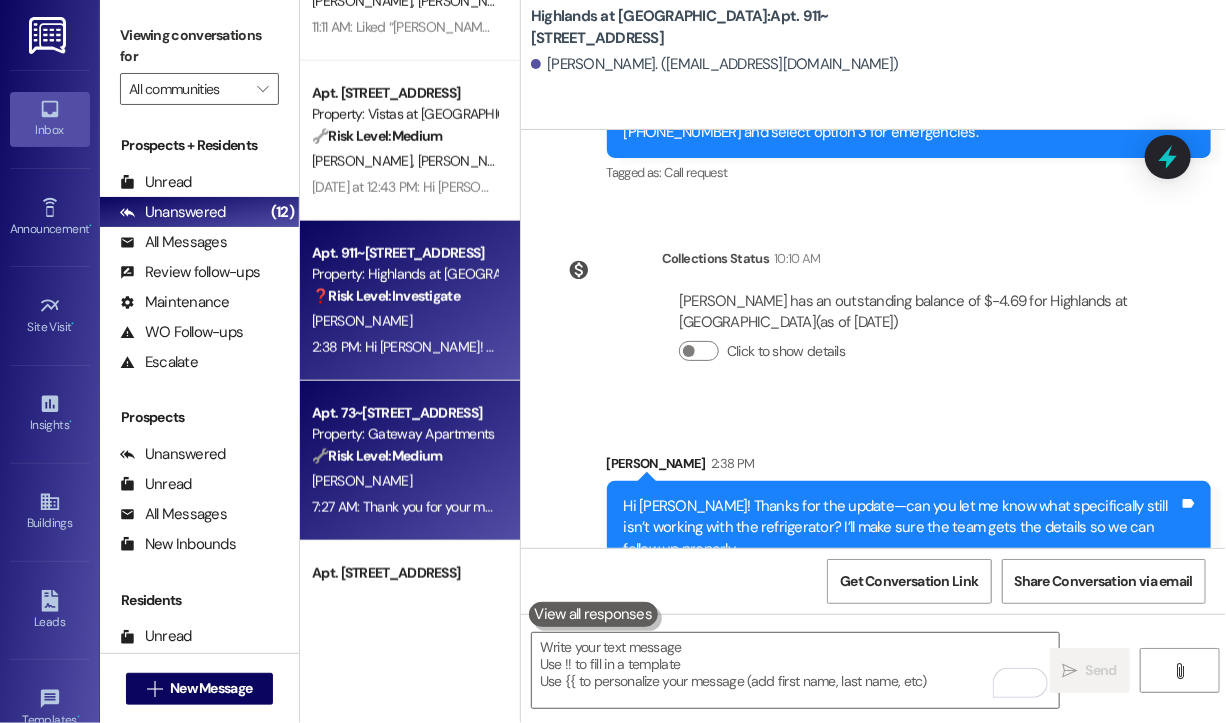 click on "Property: Gateway Apartments" at bounding box center [404, 434] 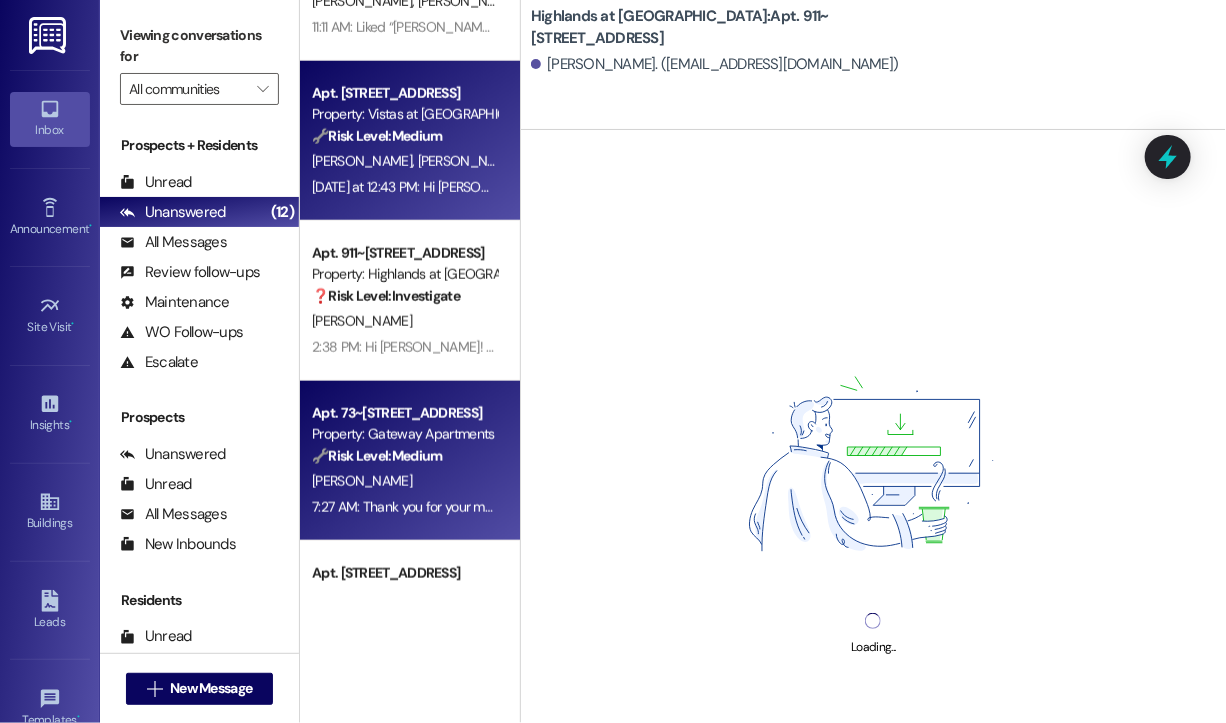 click on "Apt. [STREET_ADDRESS] Property: Vistas at [GEOGRAPHIC_DATA] 🔧  Risk Level:  Medium The resident is acknowledging receipt of a message regarding a past incident involving visitors harassing residents. The situation has been addressed by management and police, and the police are following up. There is no indication of ongoing threat or immediate danger, so this is a non-urgent confirmation. [PERSON_NAME] [PERSON_NAME] [DATE] at 12:43 PM: Hi [PERSON_NAME] and [PERSON_NAME]!
Important Pool Update
An important email regarding the pool has been sent to all residents. Please check your inbox and review it as soon as possible.
Thank you for your attention! [DATE] at 12:43 PM: Hi [PERSON_NAME] and [PERSON_NAME]!
Important Pool Update
An important email regarding the pool has been sent to all residents. Please check your inbox and review it as soon as possible.
Thank you for your attention!" at bounding box center (410, 141) 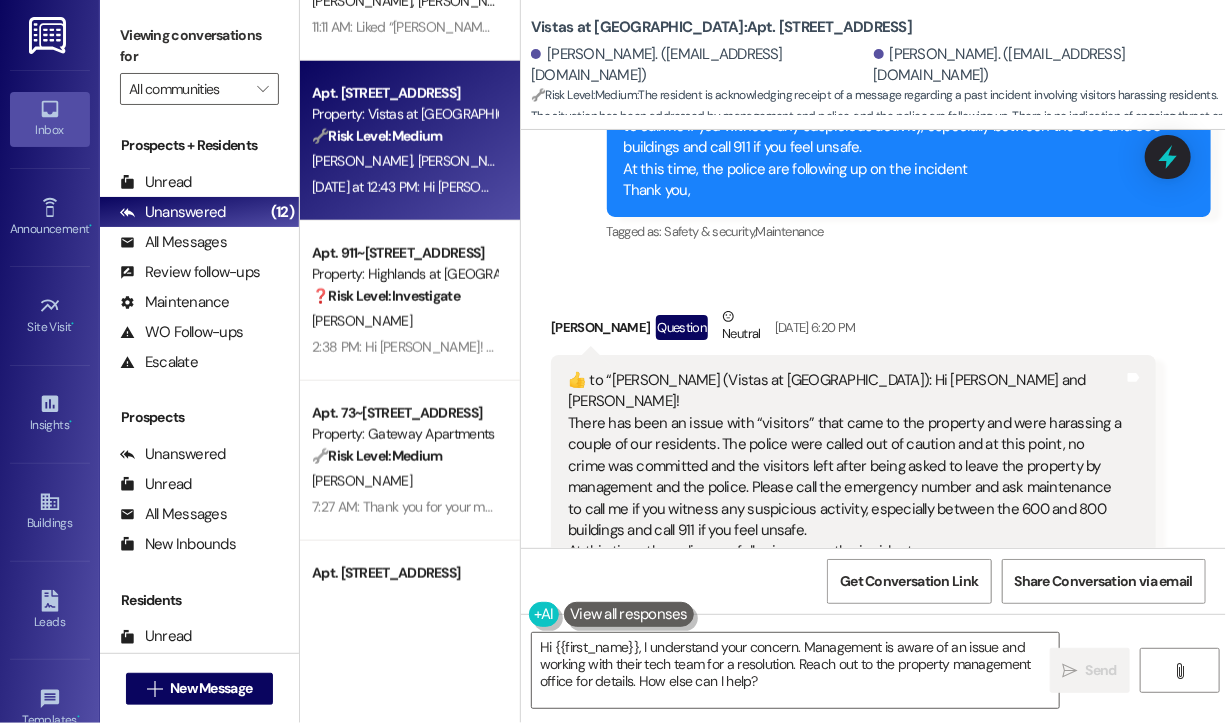 scroll, scrollTop: 1224, scrollLeft: 0, axis: vertical 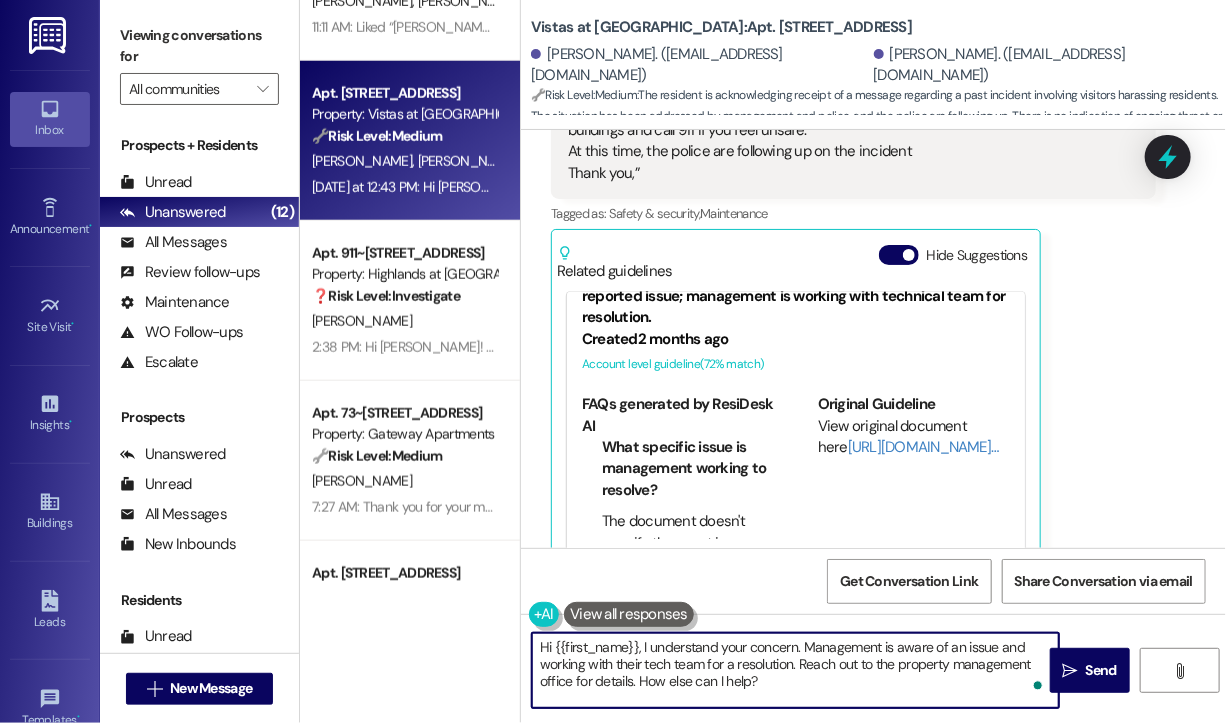 drag, startPoint x: 846, startPoint y: 692, endPoint x: 536, endPoint y: 645, distance: 313.54266 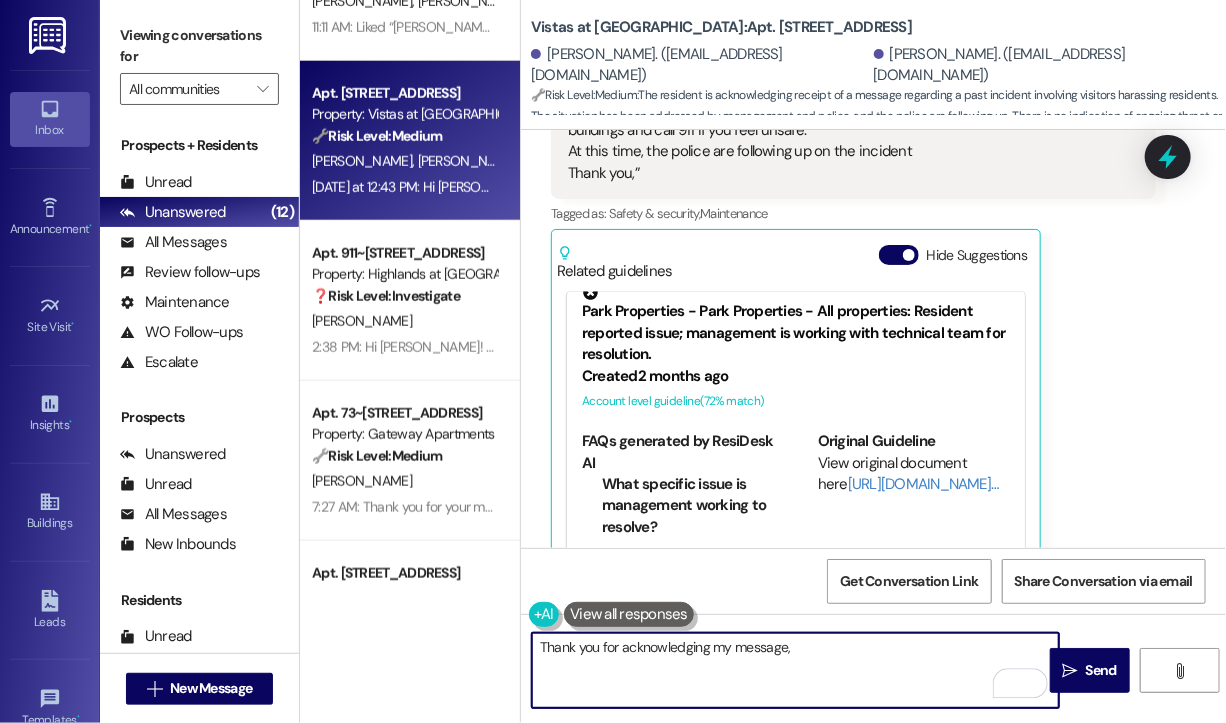 scroll, scrollTop: 0, scrollLeft: 0, axis: both 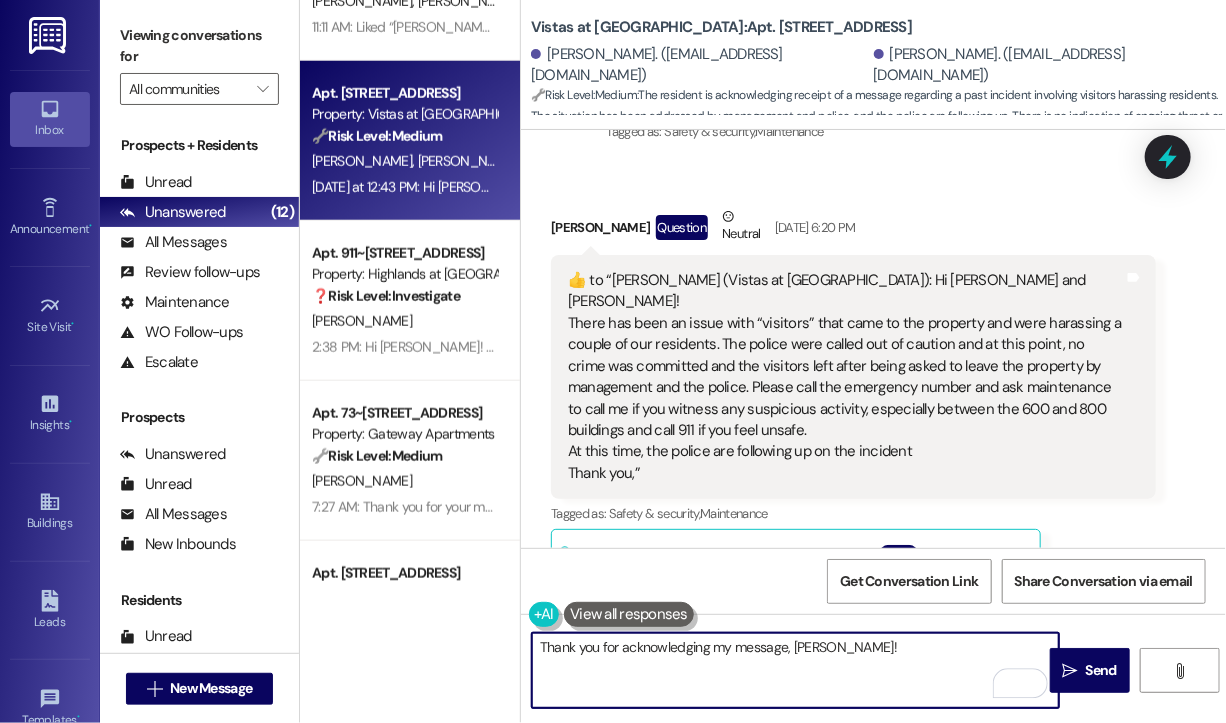 type on "Thank you for acknowledging my message, [PERSON_NAME]!" 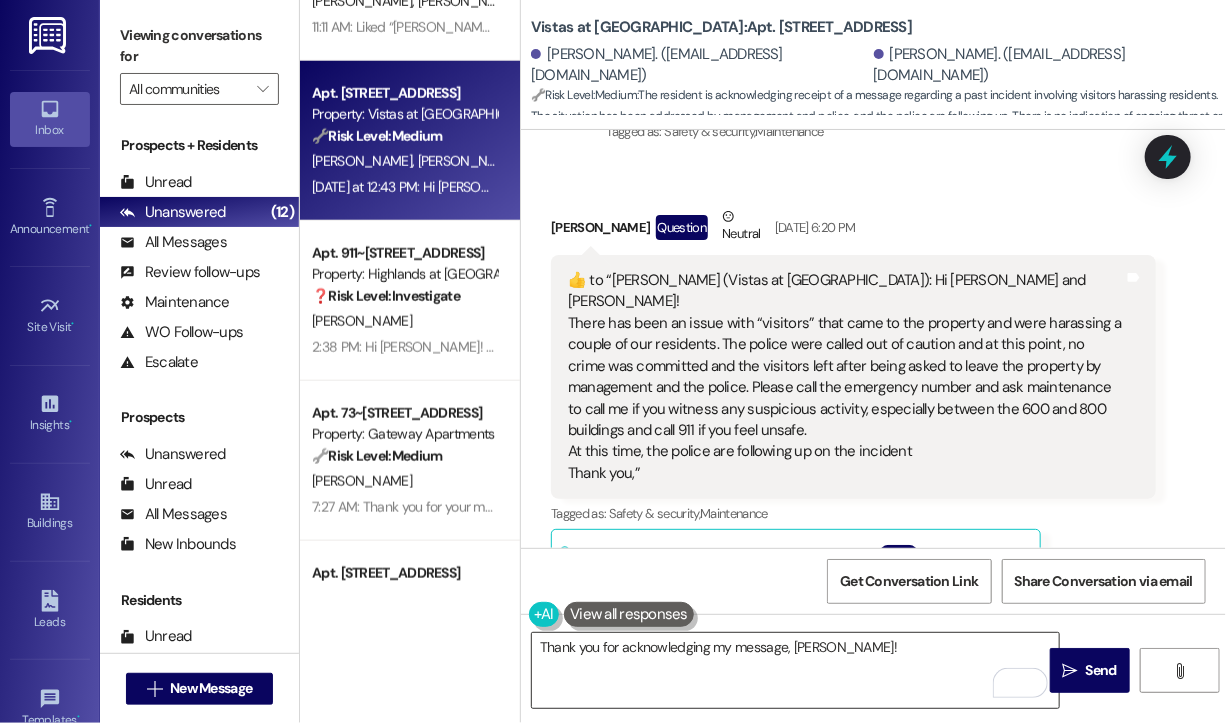 click on "Thank you for acknowledging my message, [PERSON_NAME]!" at bounding box center [795, 670] 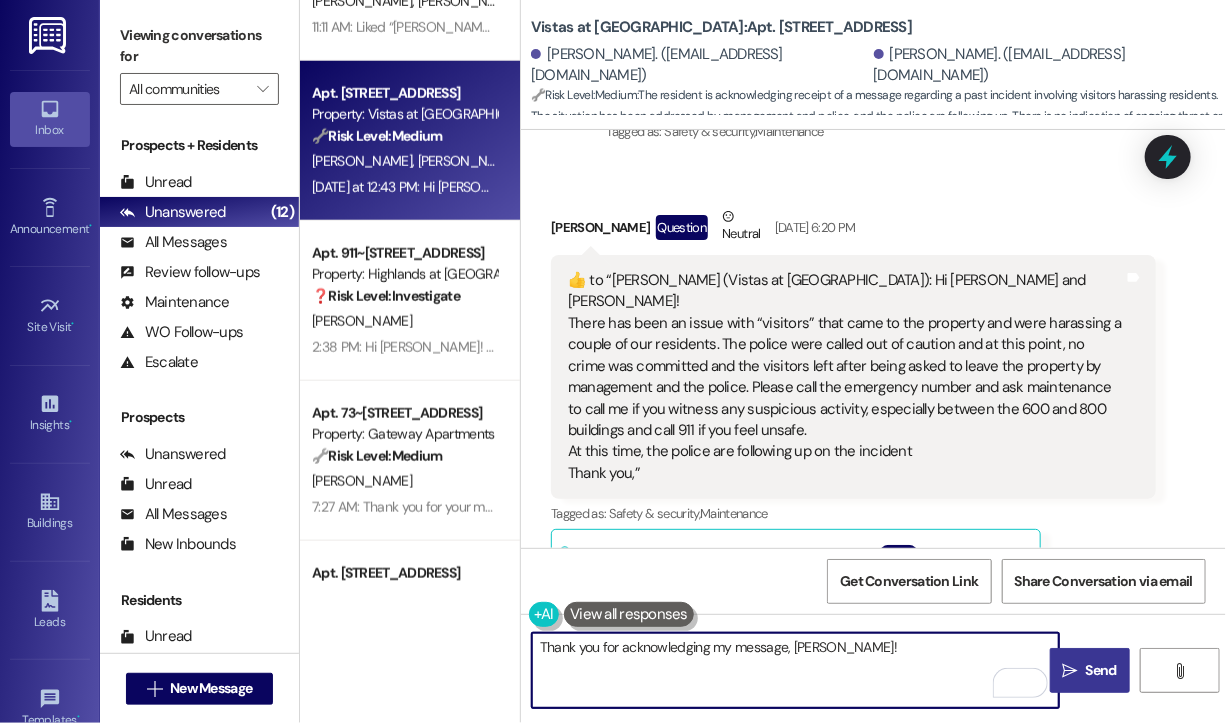 click on "" at bounding box center (1070, 671) 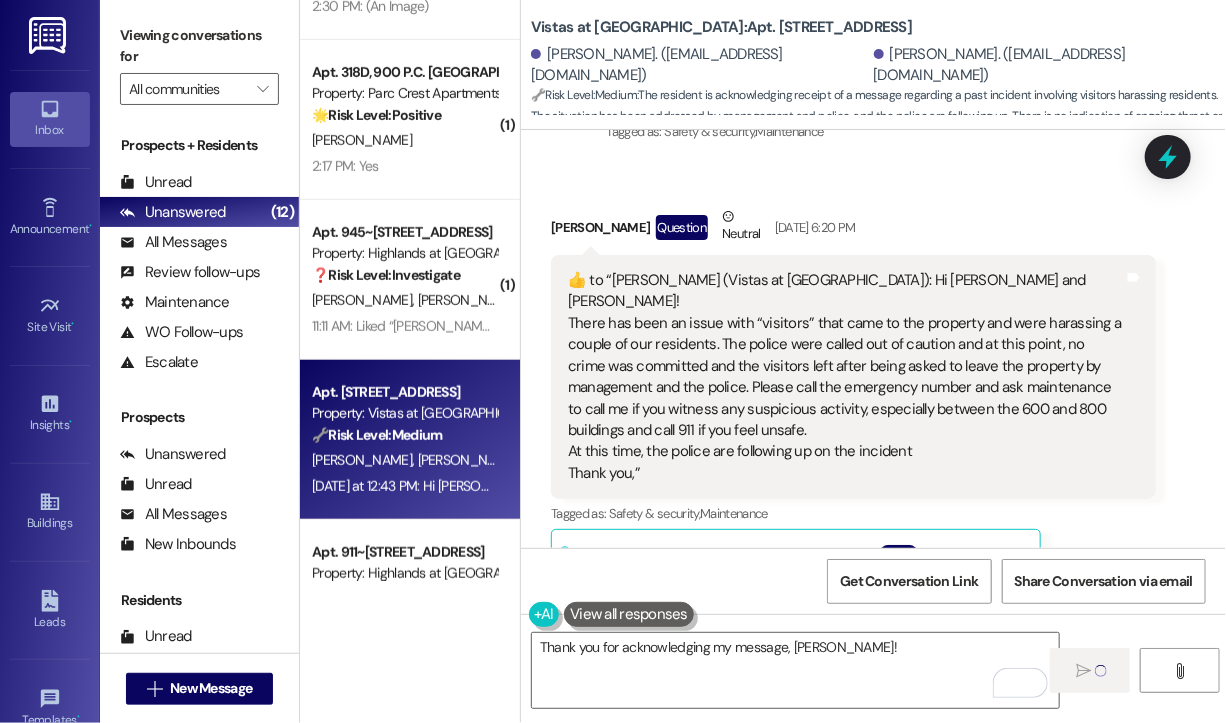 type 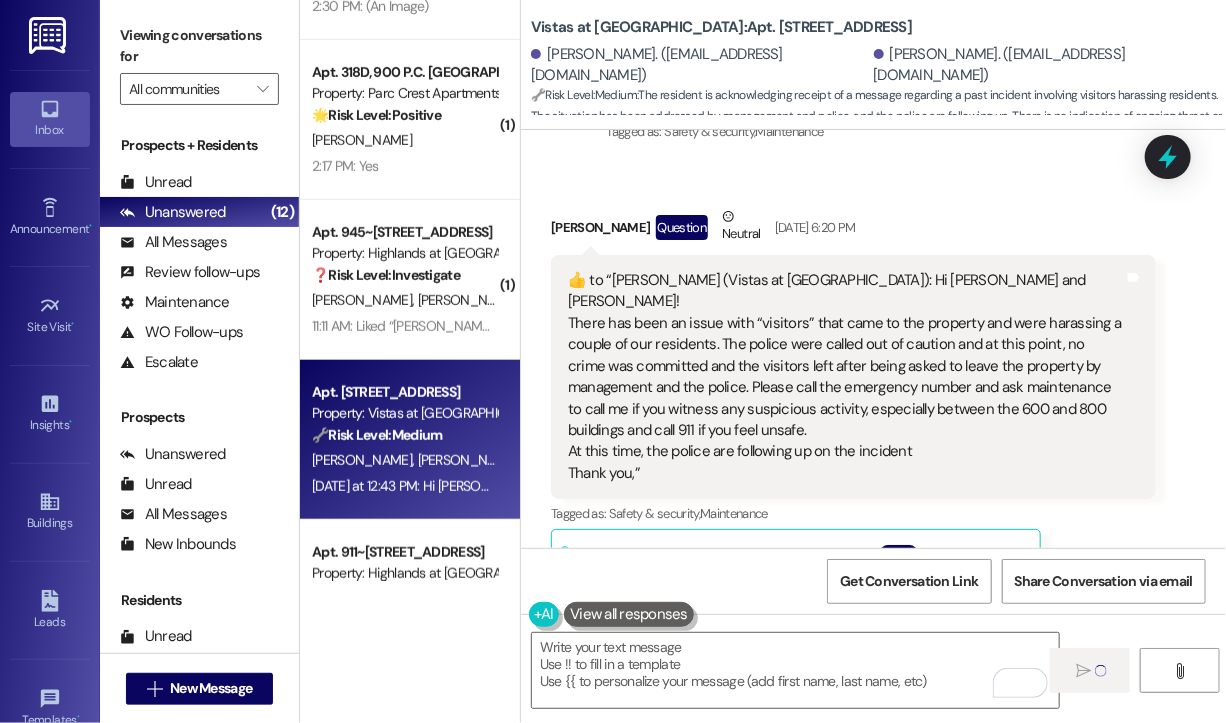 scroll, scrollTop: 439, scrollLeft: 0, axis: vertical 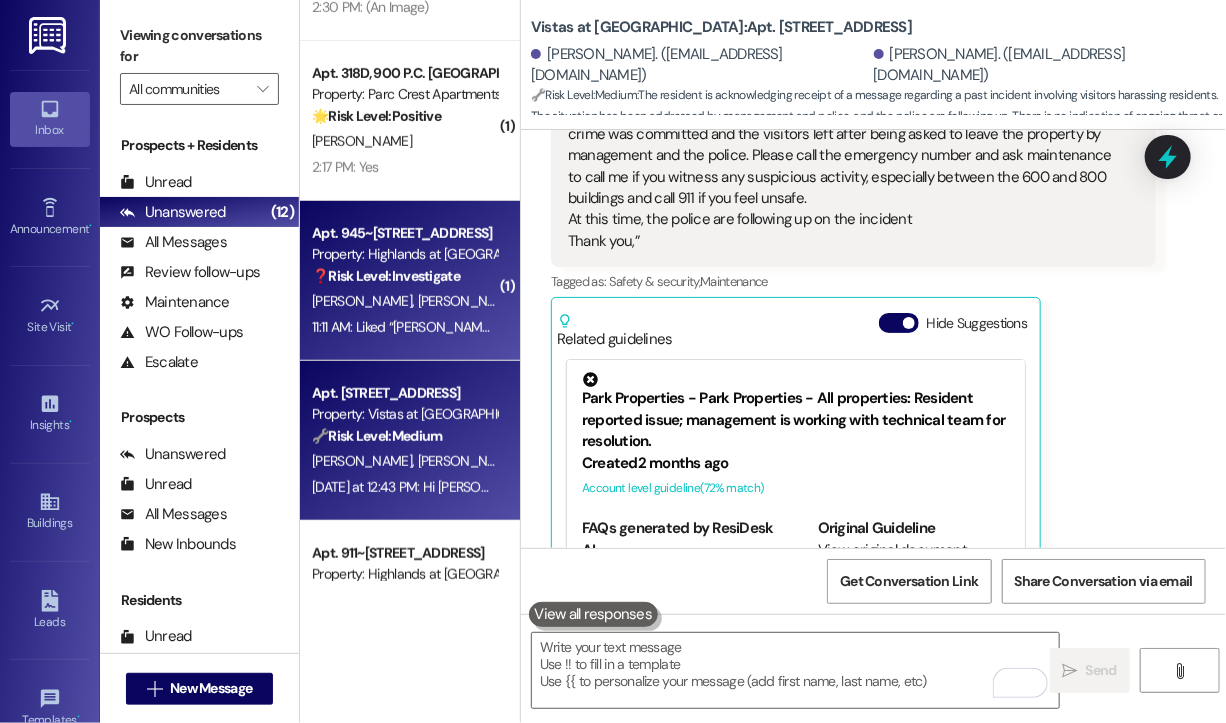 click on "[PERSON_NAME] [PERSON_NAME]" at bounding box center [404, 301] 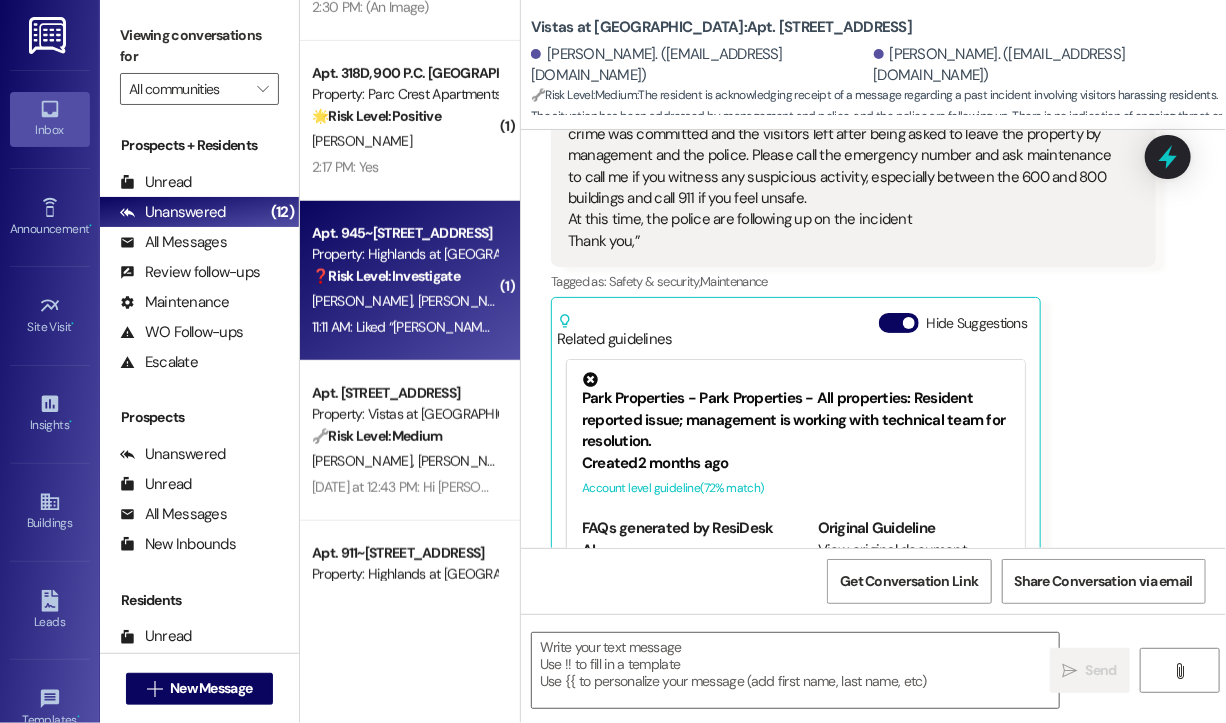 type on "Fetching suggested responses. Please feel free to read through the conversation in the meantime." 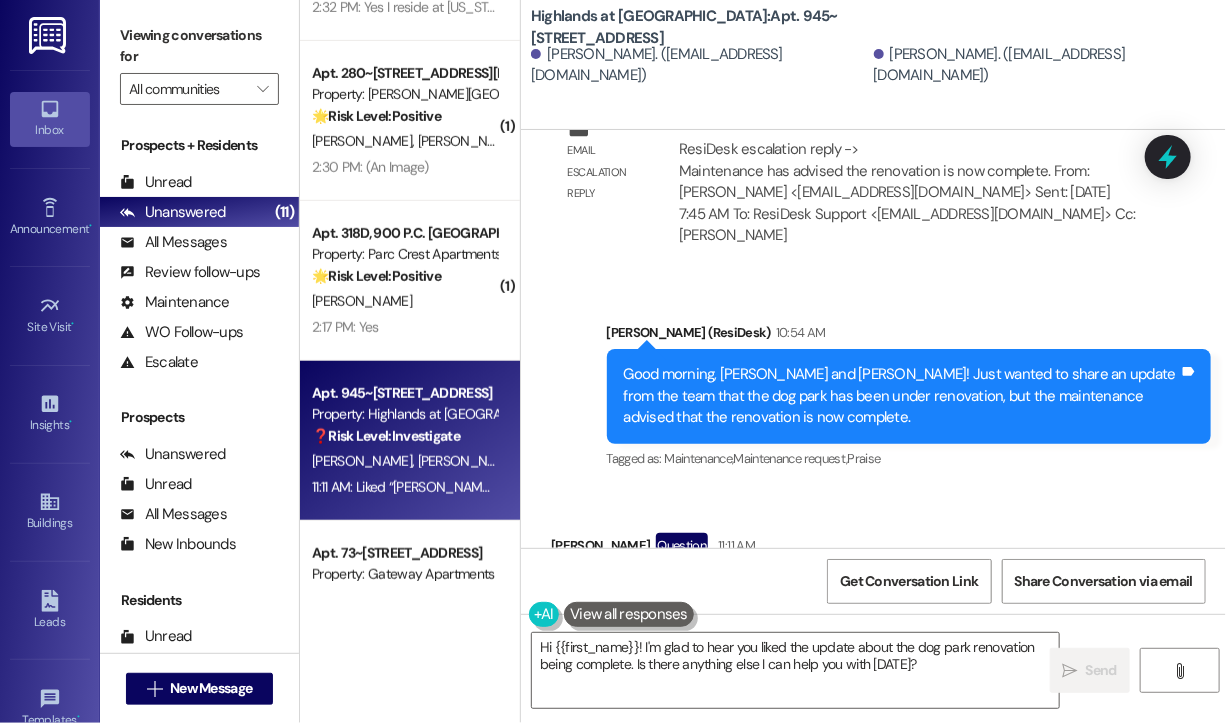 scroll, scrollTop: 45363, scrollLeft: 0, axis: vertical 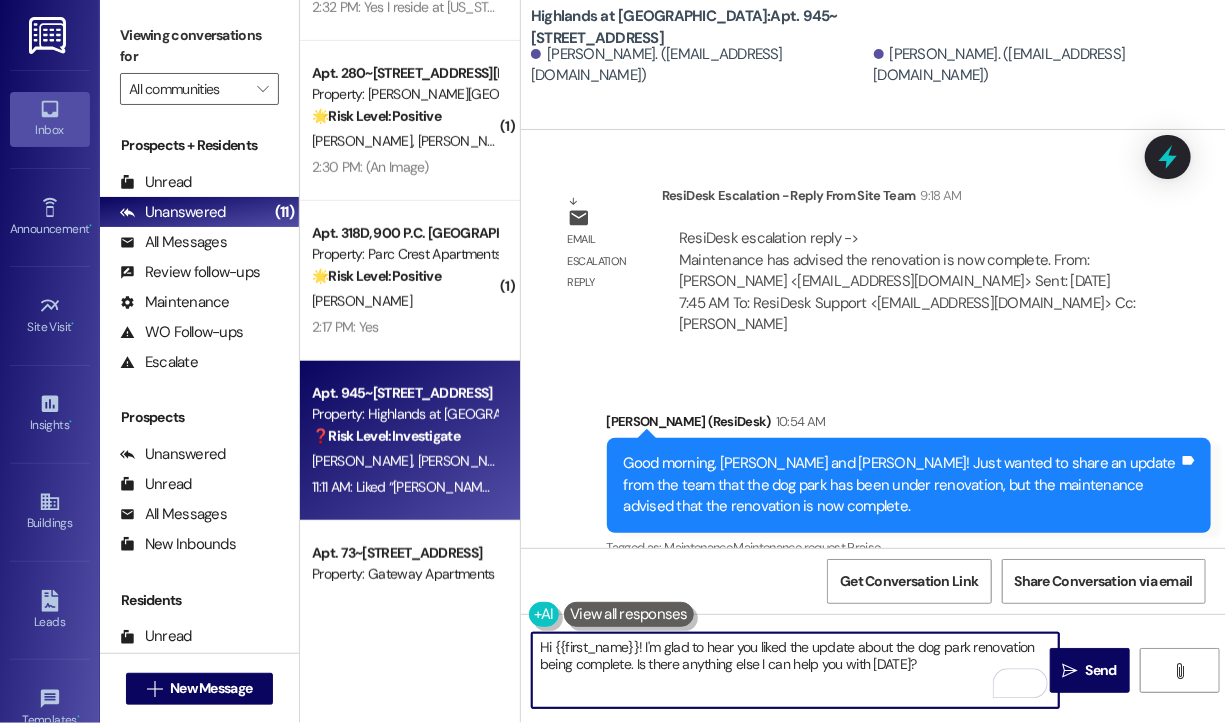 drag, startPoint x: 957, startPoint y: 674, endPoint x: 664, endPoint y: 659, distance: 293.3837 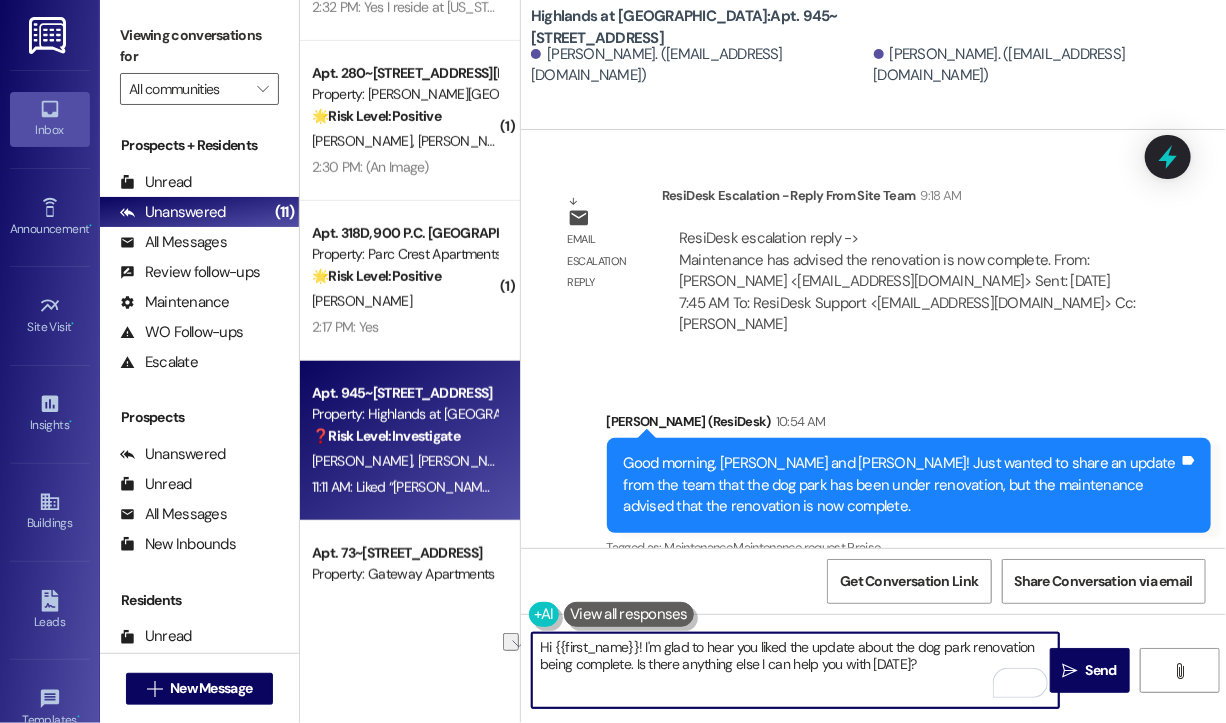 click on "Hi {{first_name}}! I'm glad to hear you liked the update about the dog park renovation being complete. Is there anything else I can help you with [DATE]?" at bounding box center (795, 670) 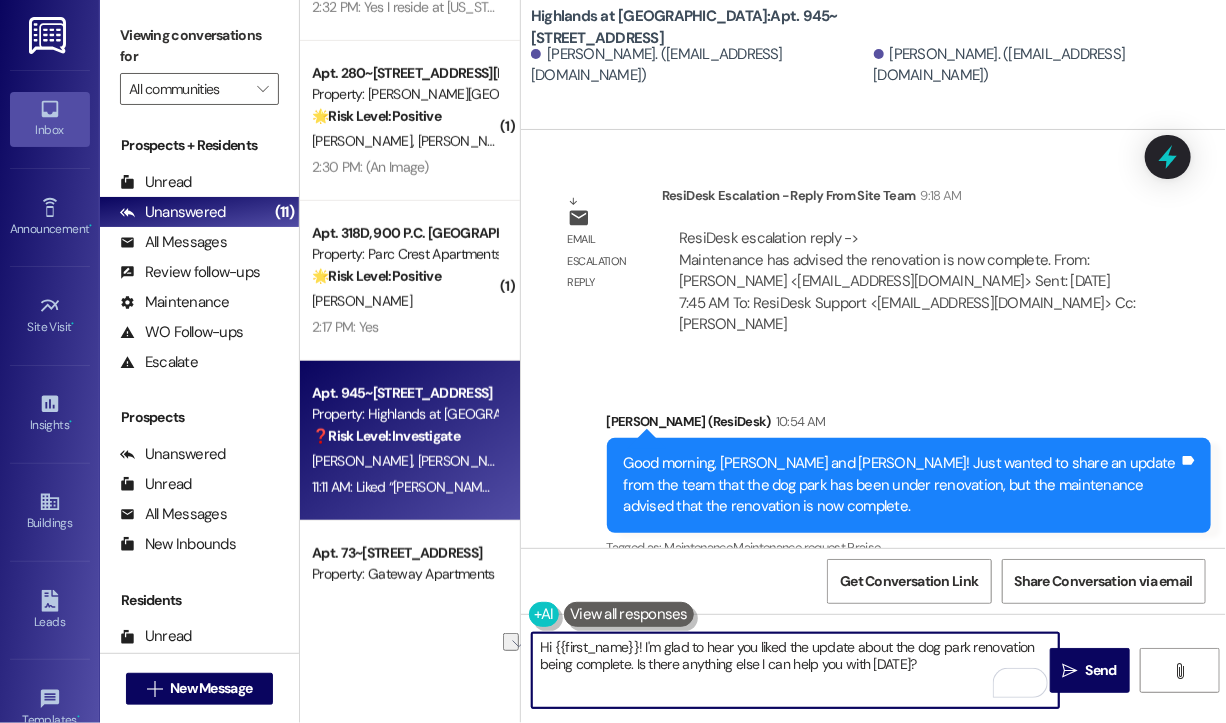drag, startPoint x: 936, startPoint y: 666, endPoint x: 642, endPoint y: 710, distance: 297.2743 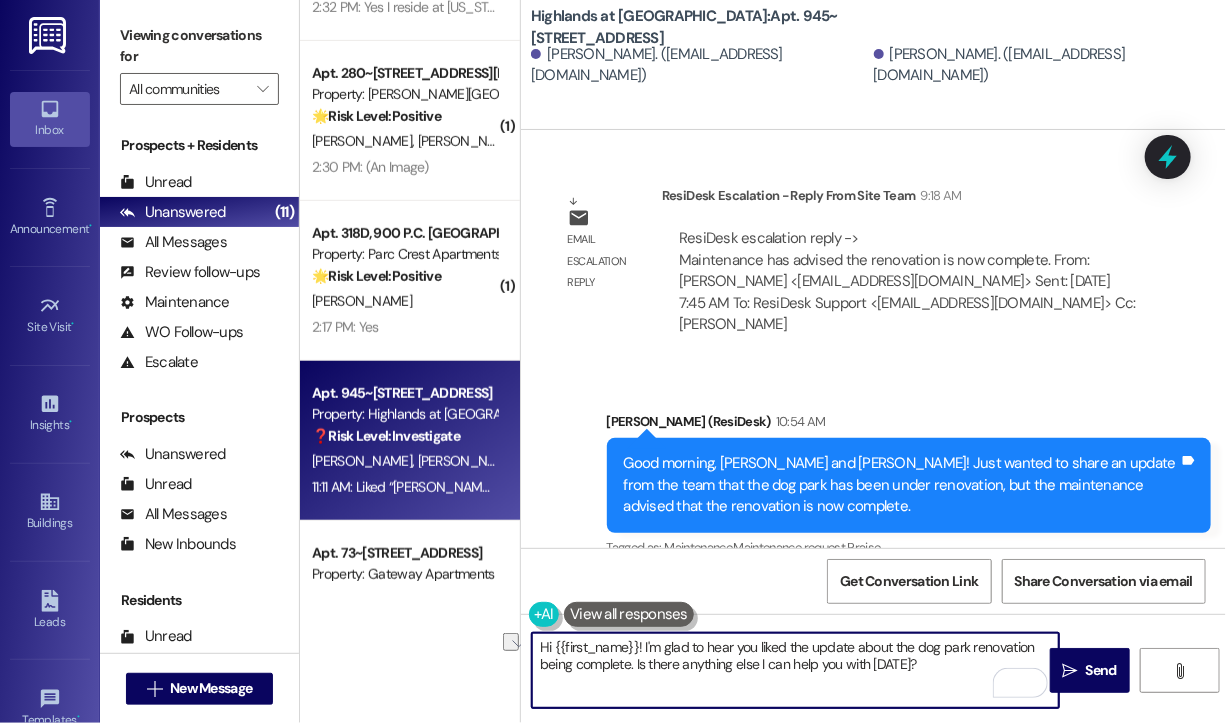 type on "Hi {{first_name}}! I'm glad to hear you liked the update about the dog park renovation being complete." 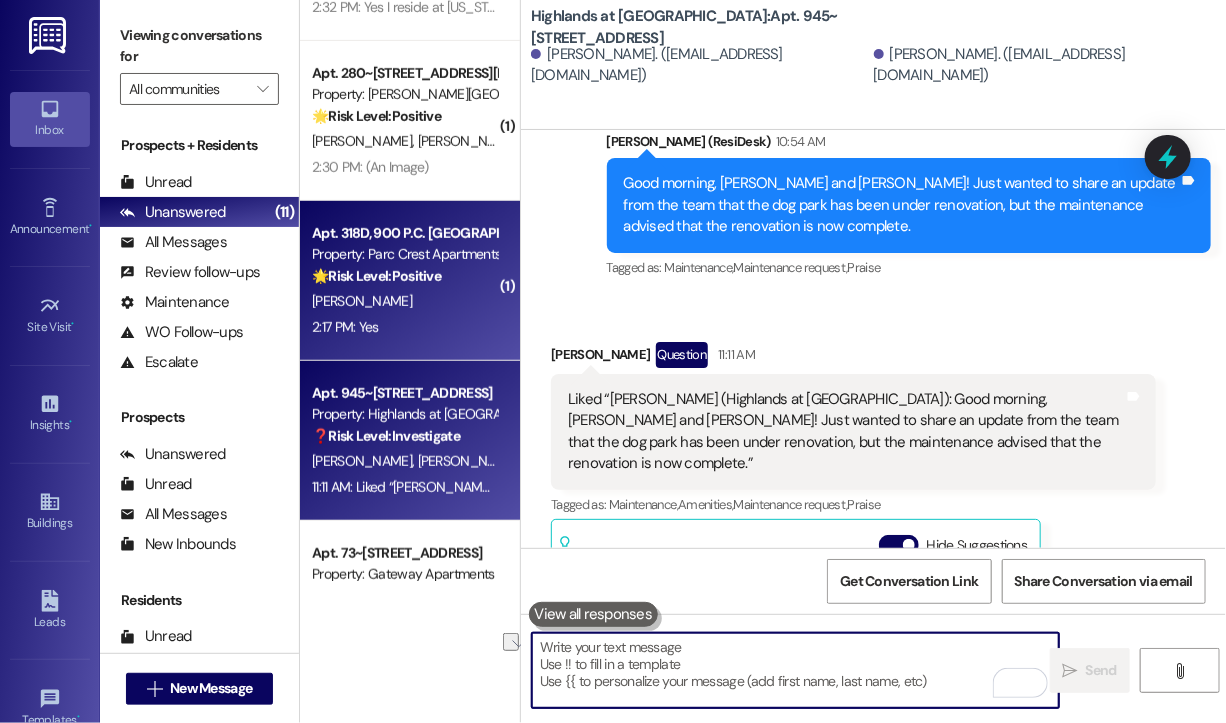 scroll, scrollTop: 45661, scrollLeft: 0, axis: vertical 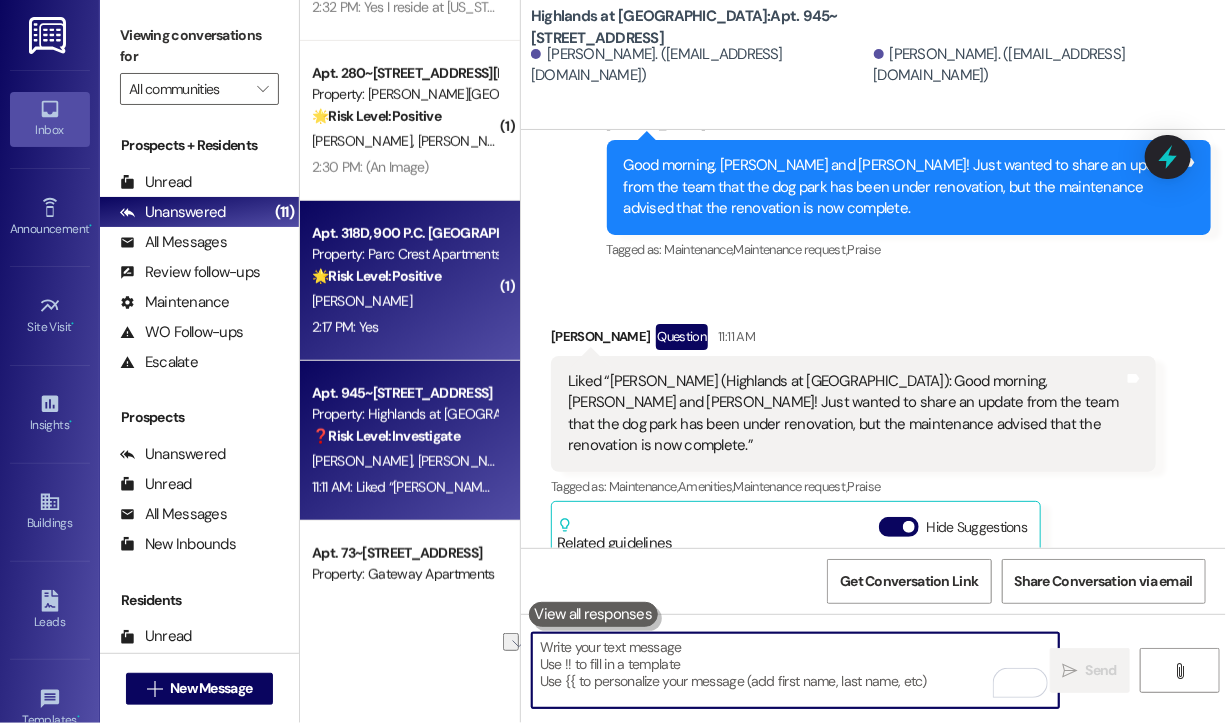 type 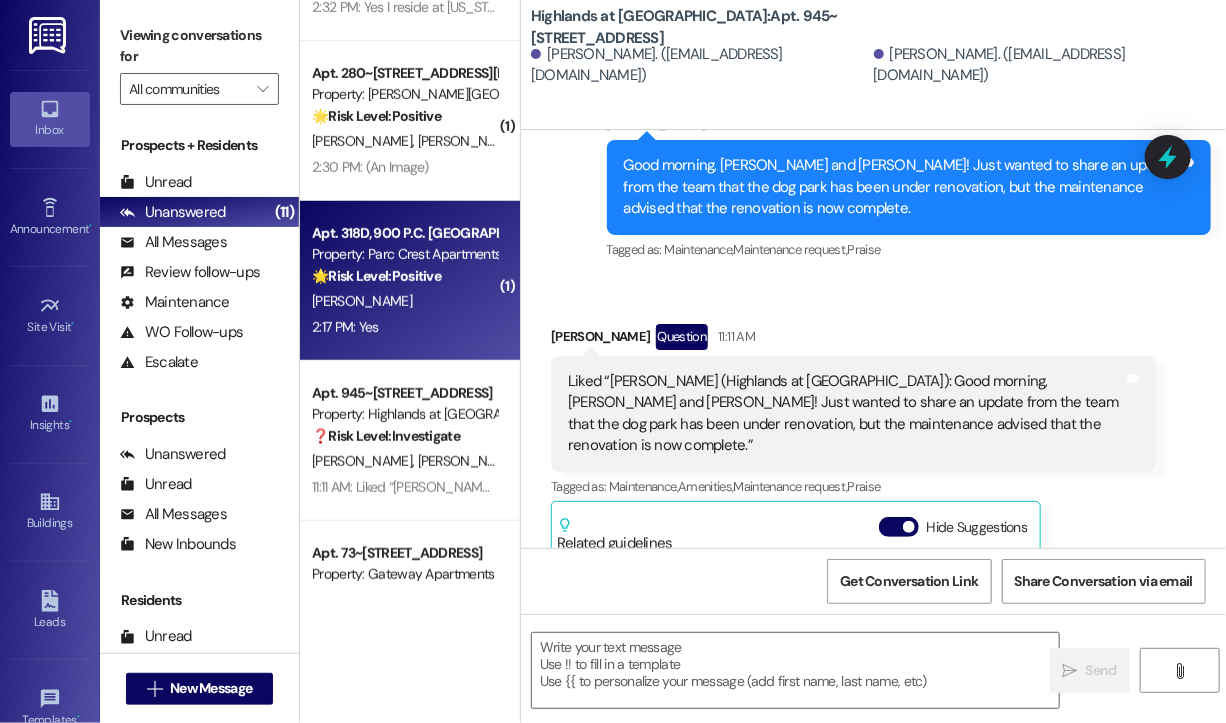 type on "Fetching suggested responses. Please feel free to read through the conversation in the meantime." 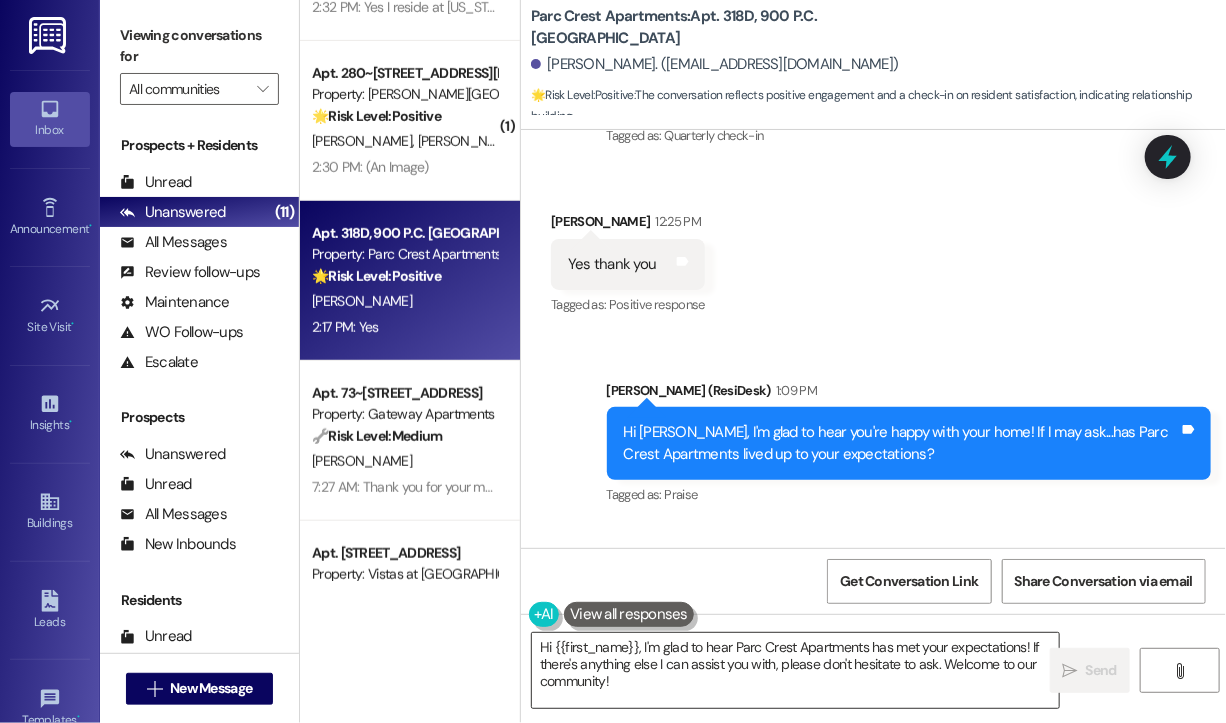 scroll, scrollTop: 894, scrollLeft: 0, axis: vertical 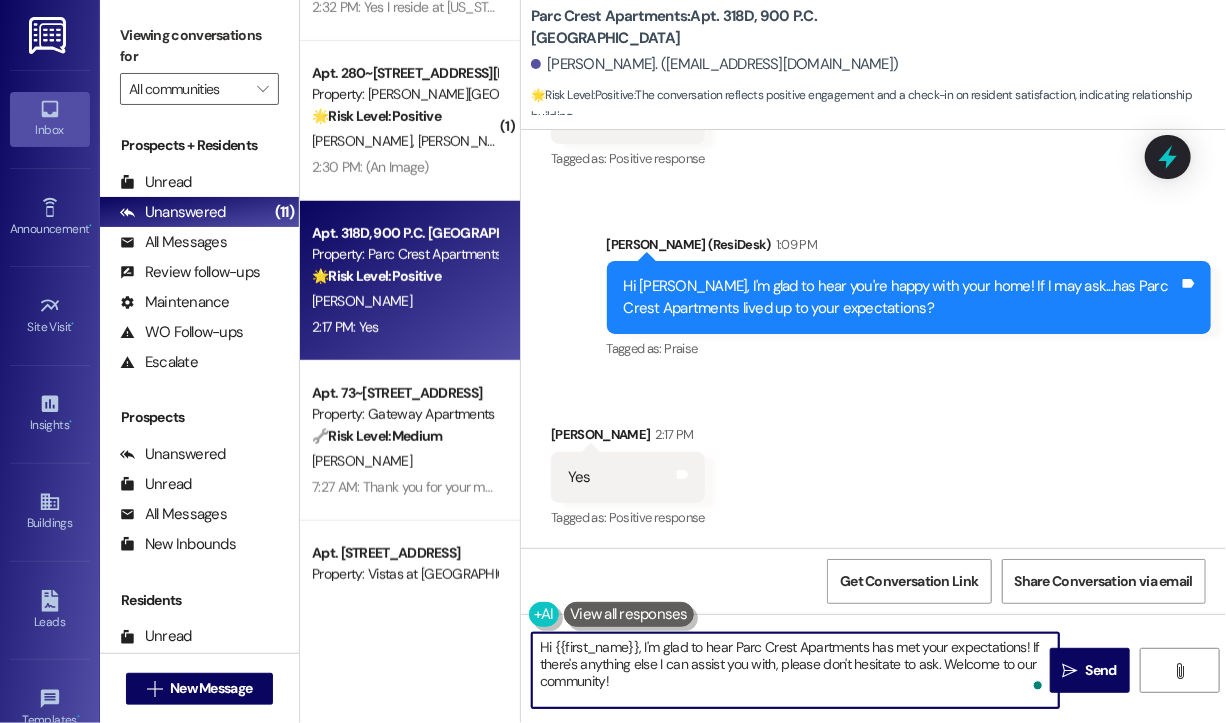 drag, startPoint x: 663, startPoint y: 697, endPoint x: 533, endPoint y: 640, distance: 141.94717 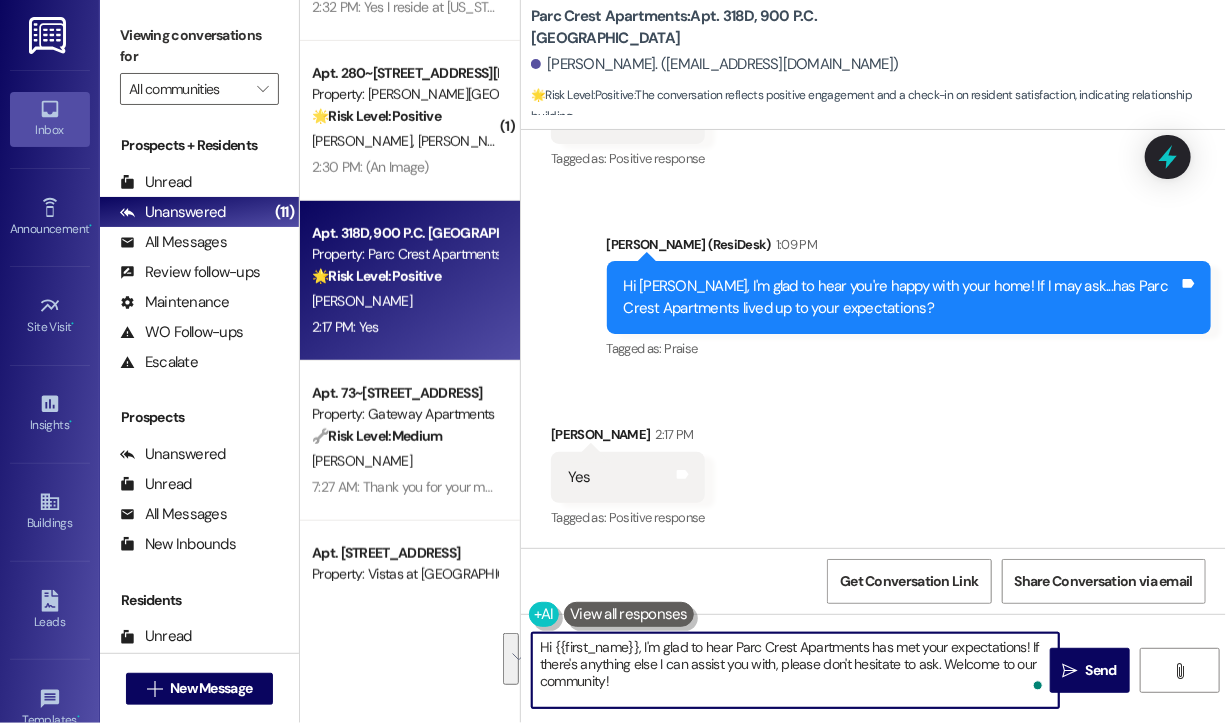paste on "Awesome! ❤️ Can I ask a quick favor...would you mind writing us a Google review? No worries at all if not.
Here's a quick link {{google_review_link}}. Please let me know once you're done. :)" 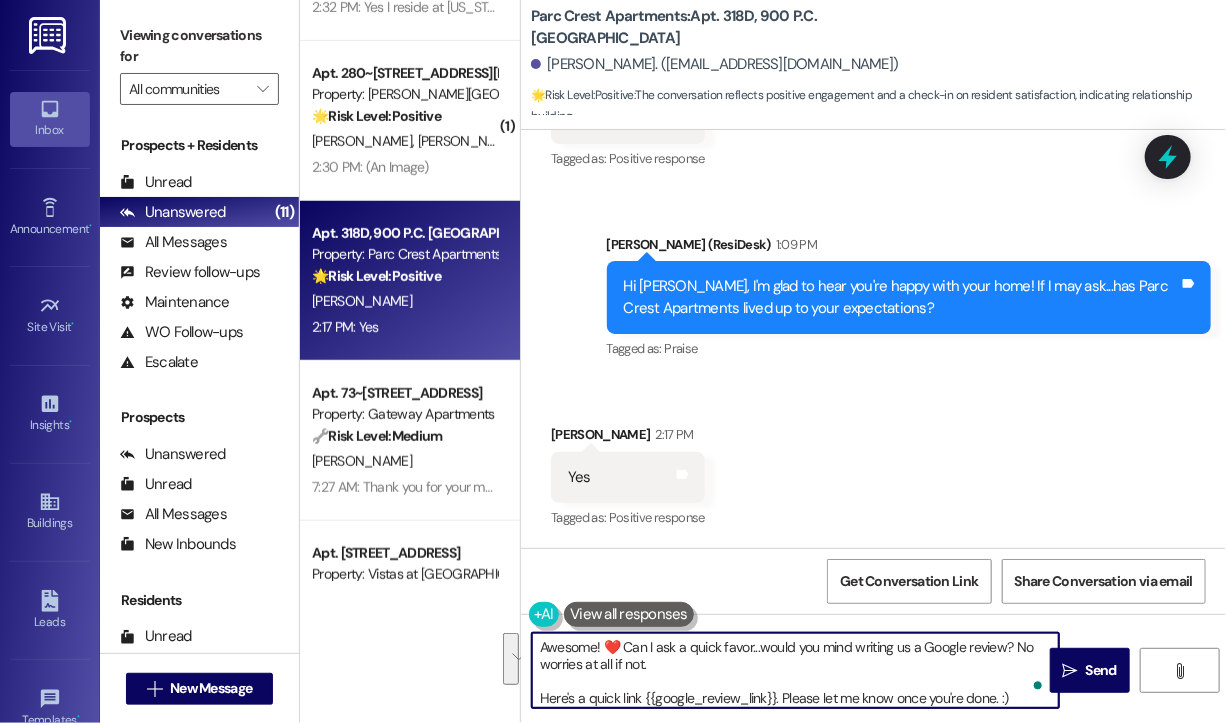 scroll, scrollTop: 16, scrollLeft: 0, axis: vertical 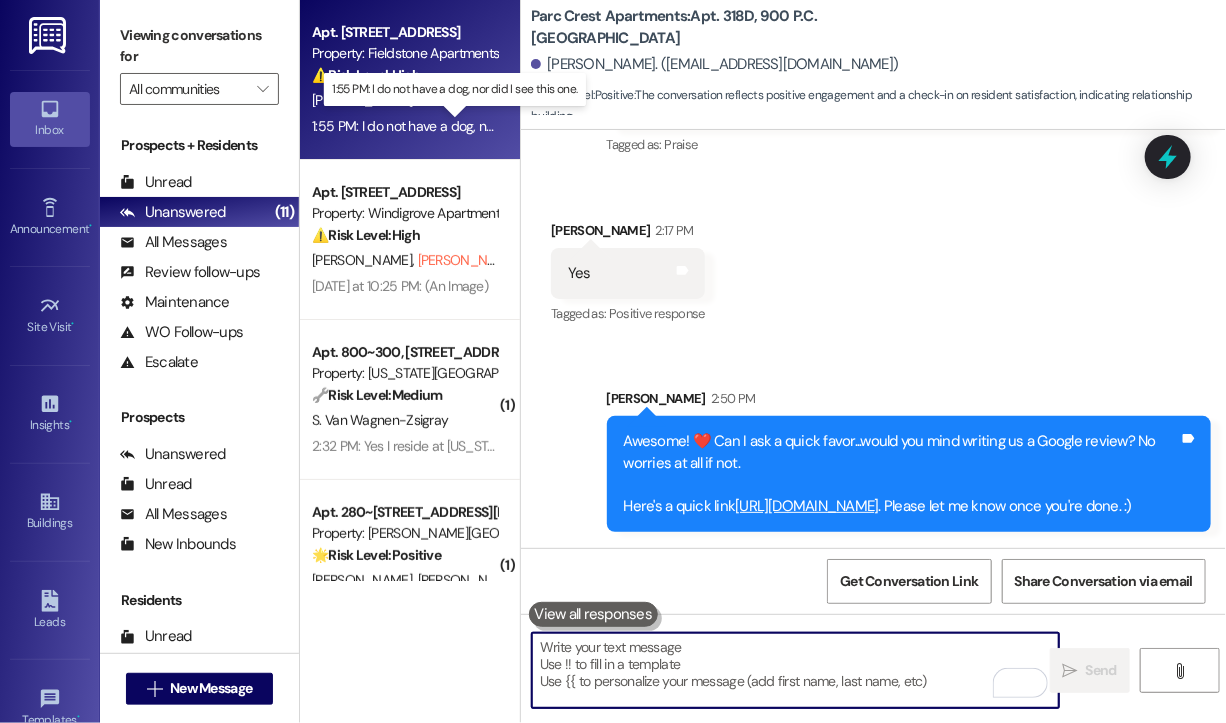 type 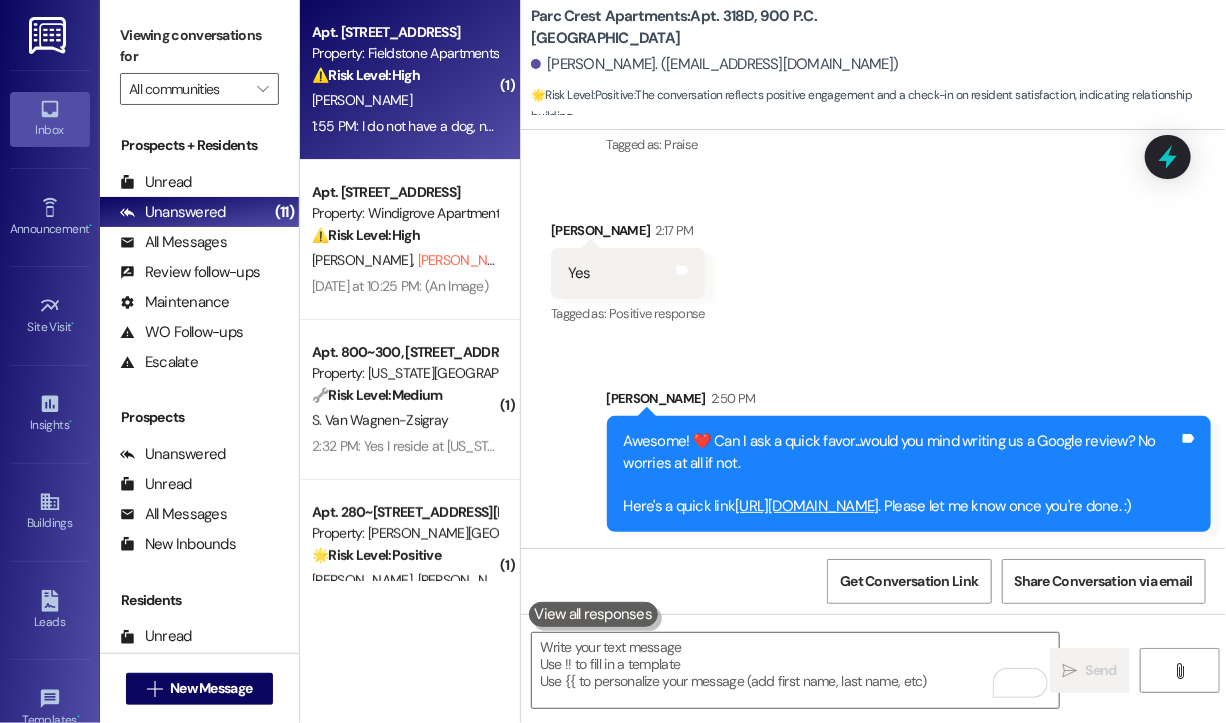 click on "1:55 PM: I do not have a dog, nor did I see this one. 1:55 PM: I do not have a dog, nor did I see this one." at bounding box center (456, 126) 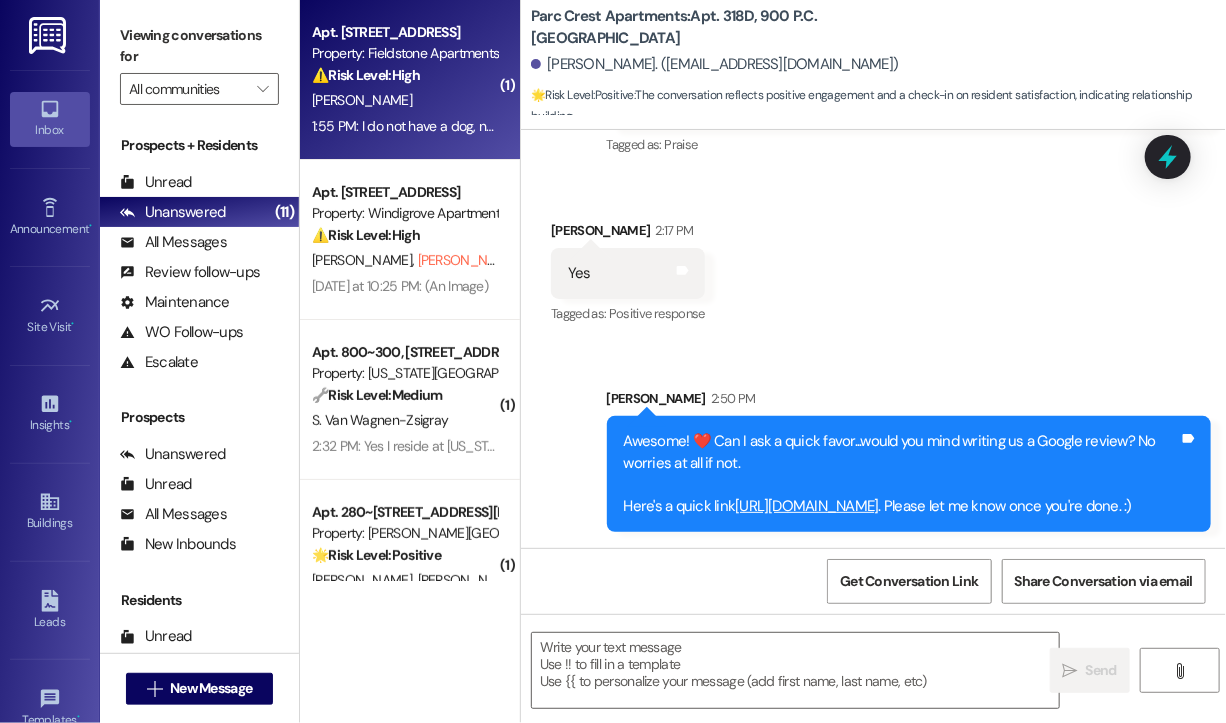 type on "Fetching suggested responses. Please feel free to read through the conversation in the meantime." 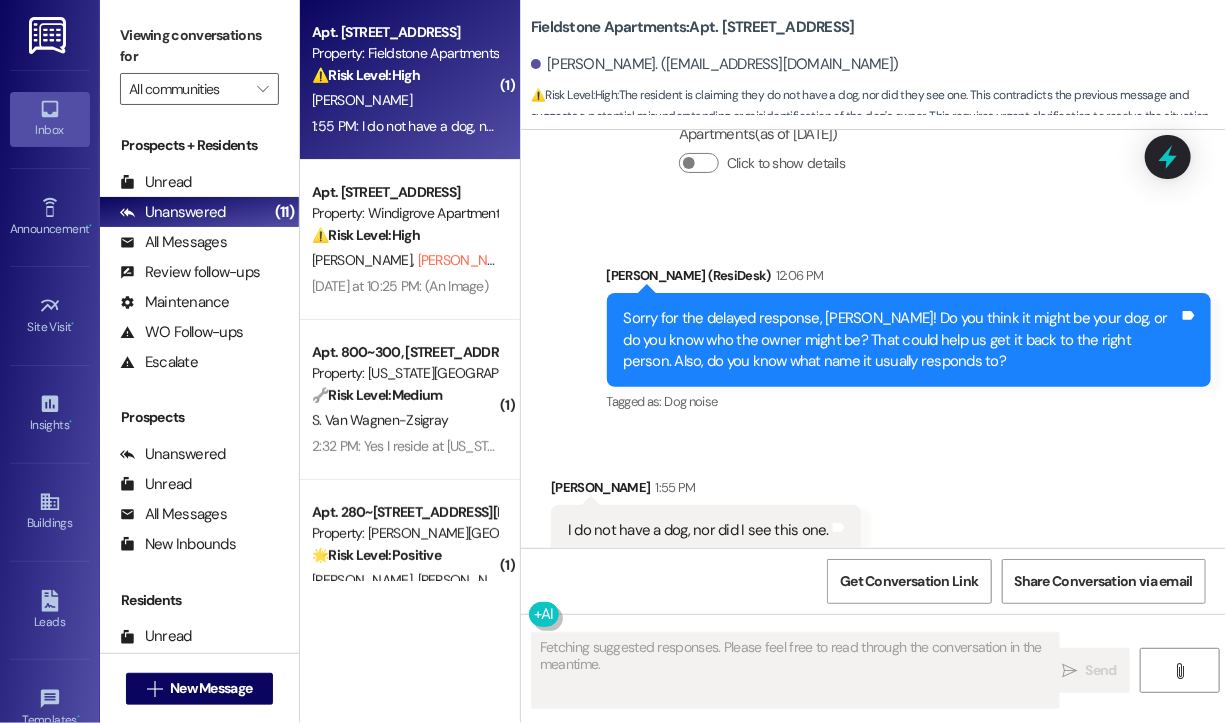 scroll, scrollTop: 13865, scrollLeft: 0, axis: vertical 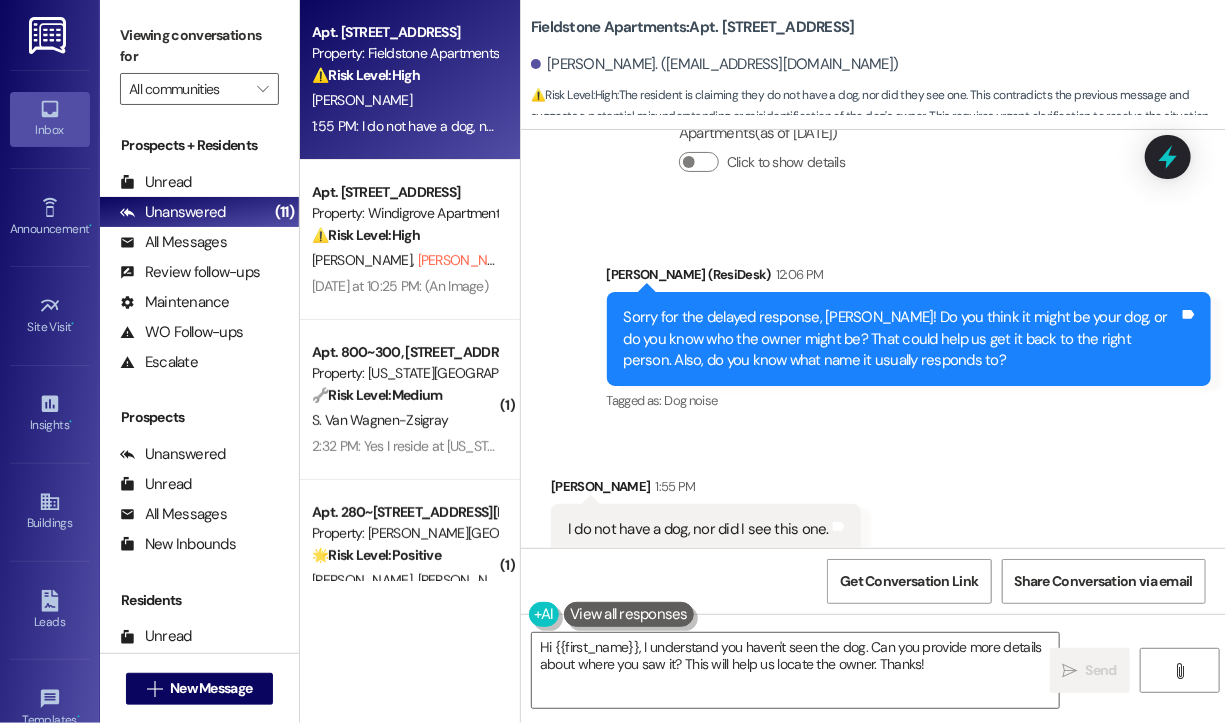 click on "Received via SMS [PERSON_NAME] 1:55 PM I do not have a dog, nor did I see this one. Tags and notes Tagged as:   Pet policy Click to highlight conversations about Pet policy" at bounding box center (873, 515) 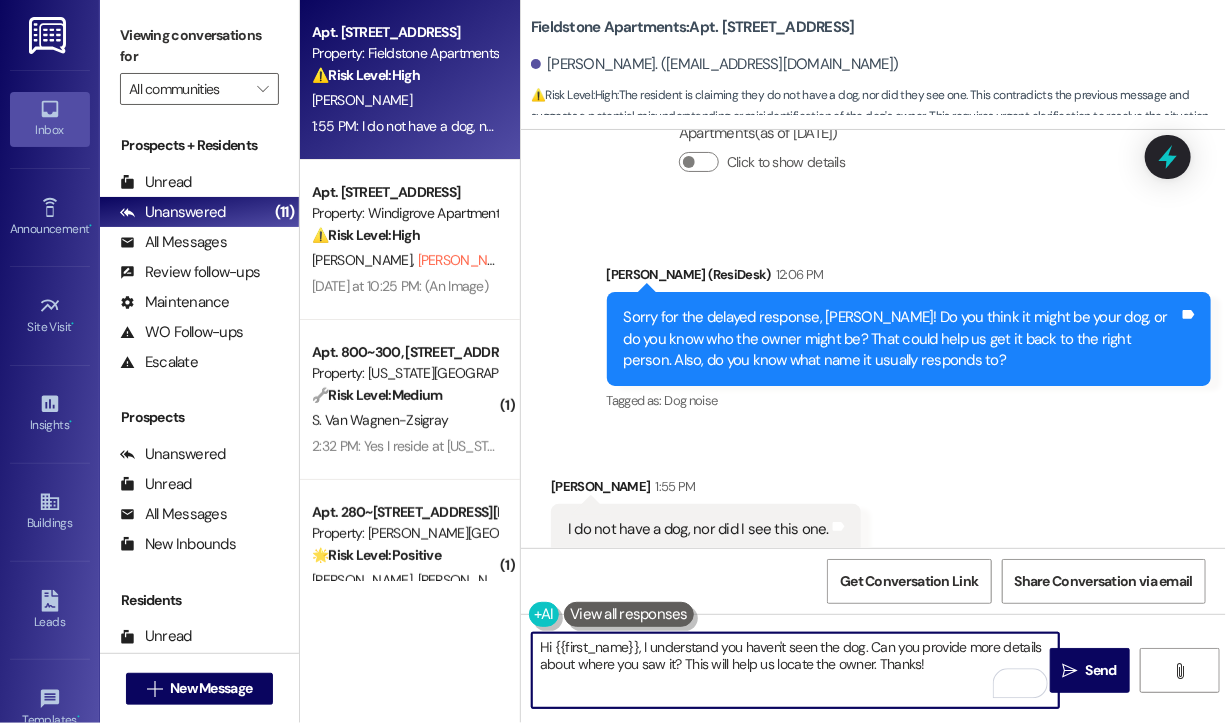 click on "Hi {{first_name}}, I understand you haven't seen the dog. Can you provide more details about where you saw it? This will help us locate the owner. Thanks!" at bounding box center (795, 670) 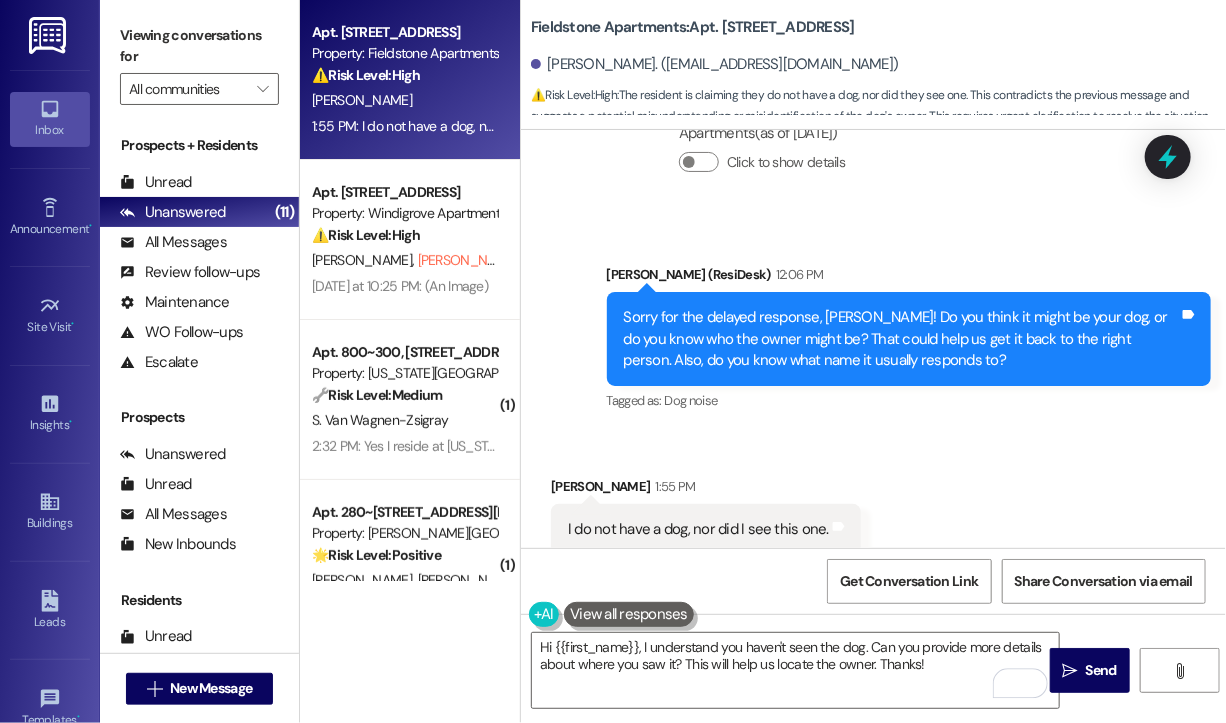 click on "I do not have a dog, nor did I see this one." at bounding box center (698, 529) 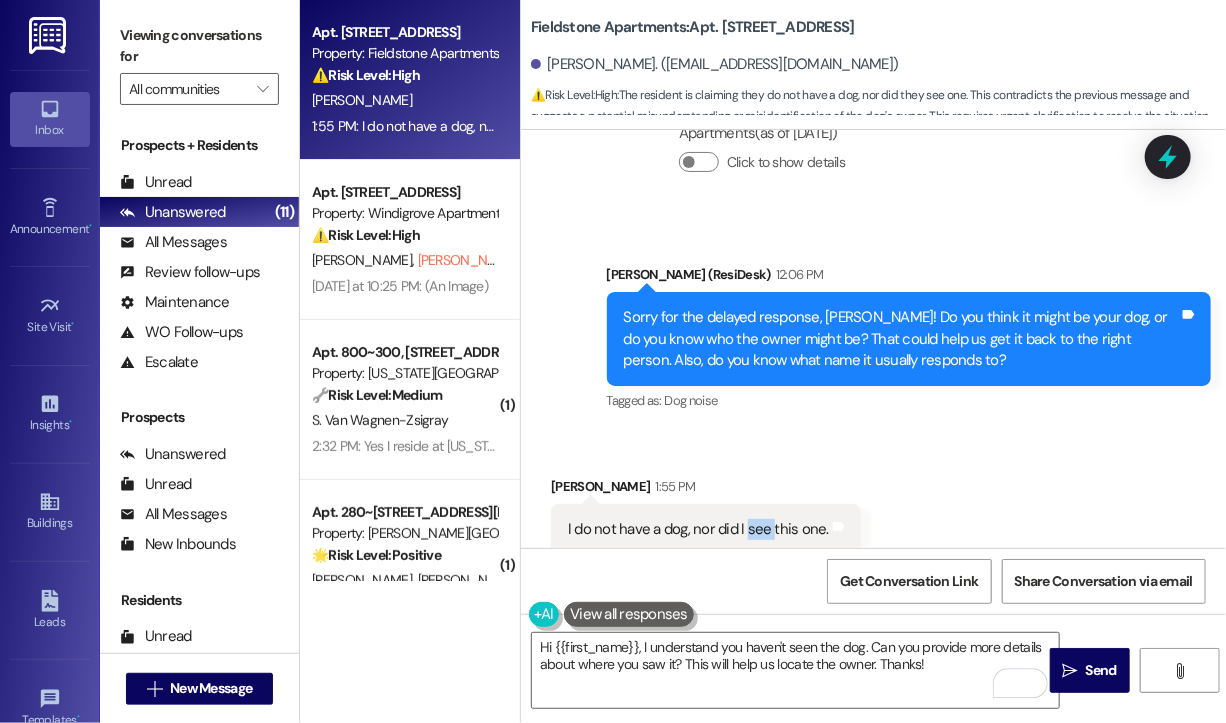 click on "I do not have a dog, nor did I see this one." at bounding box center [698, 529] 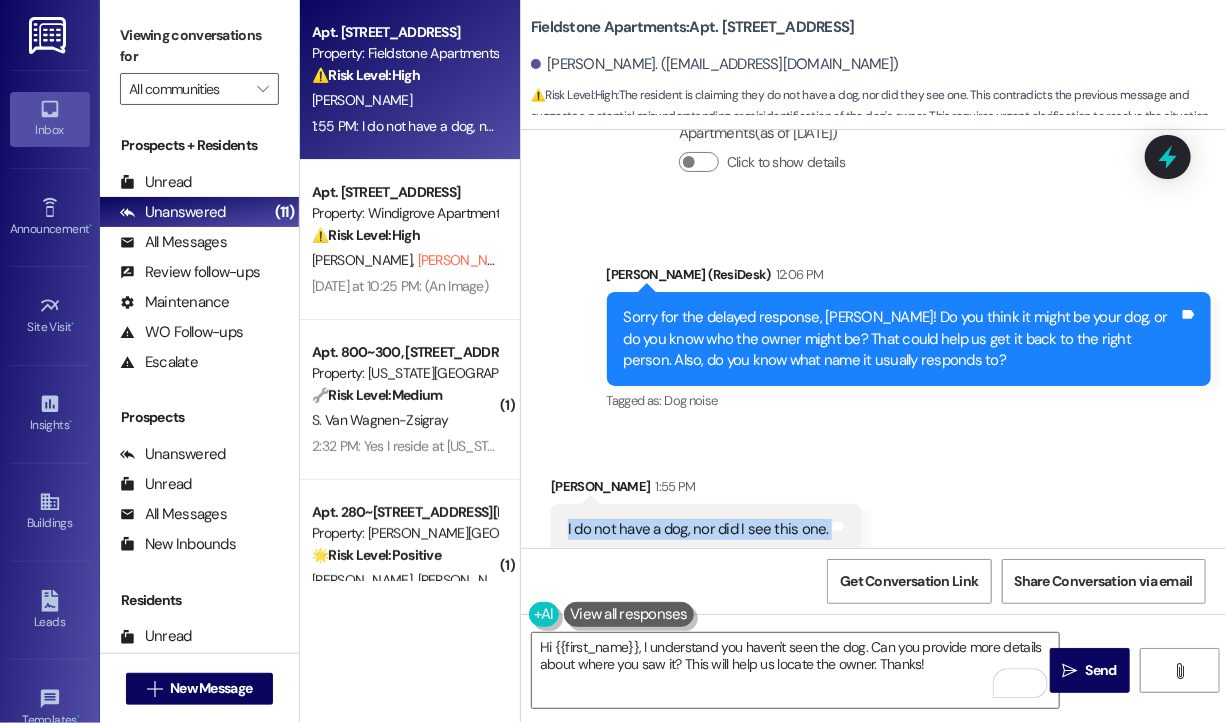 click on "I do not have a dog, nor did I see this one." at bounding box center (698, 529) 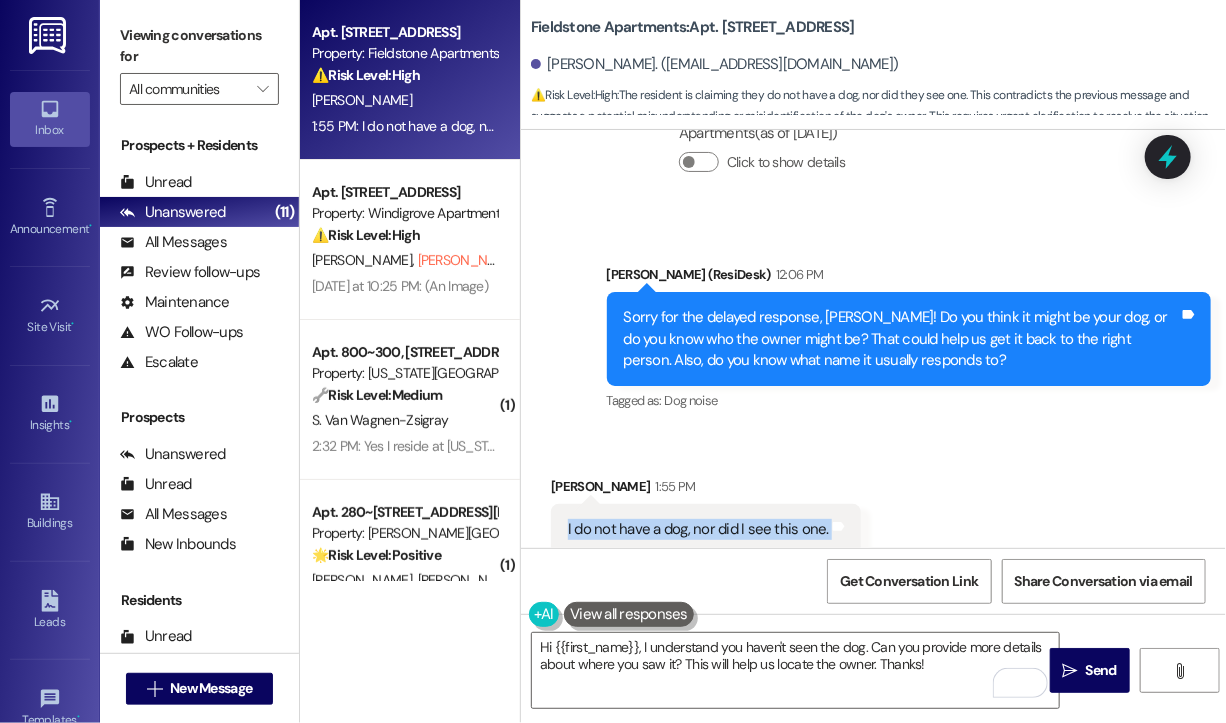 copy on "I do not have a dog, nor did I see this one. Tags and notes" 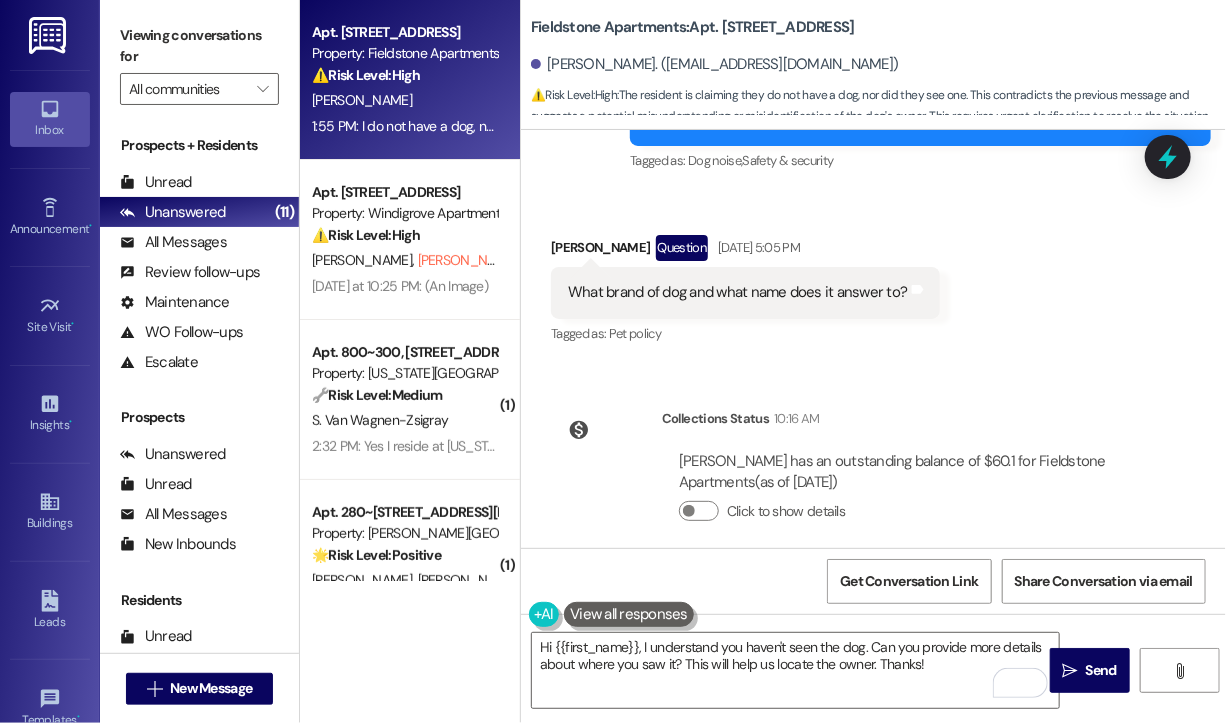 scroll, scrollTop: 13265, scrollLeft: 0, axis: vertical 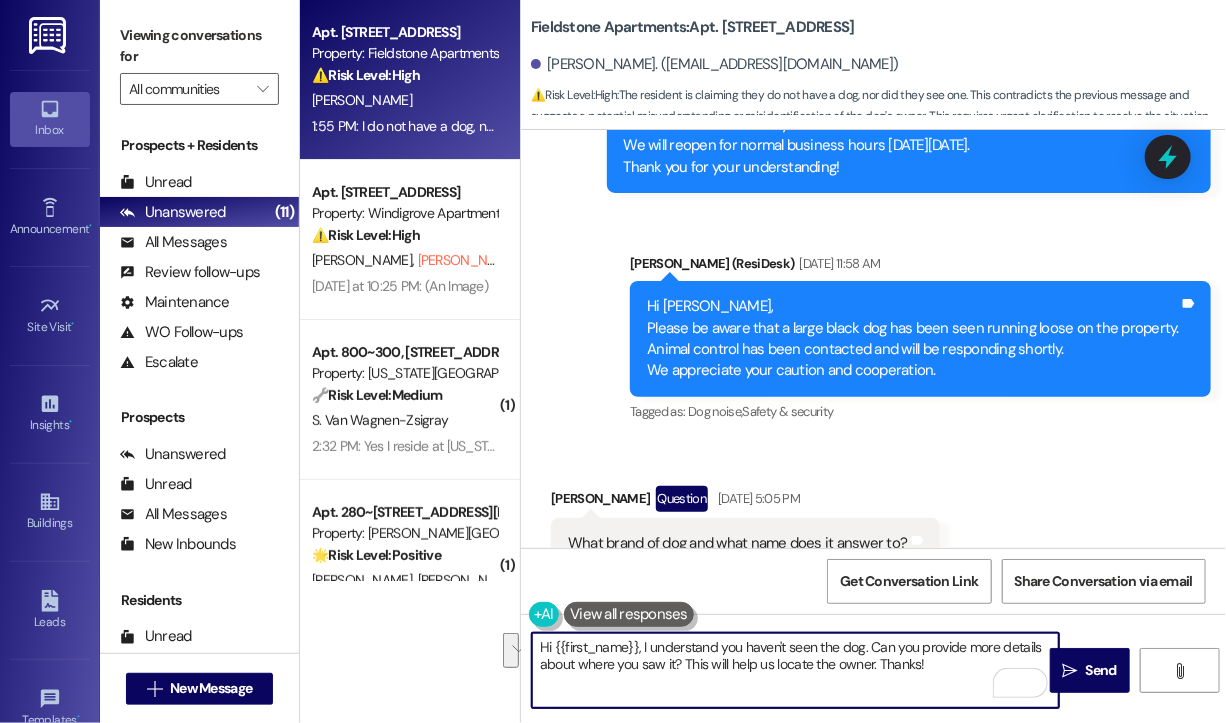 drag, startPoint x: 949, startPoint y: 668, endPoint x: 516, endPoint y: 630, distance: 434.66425 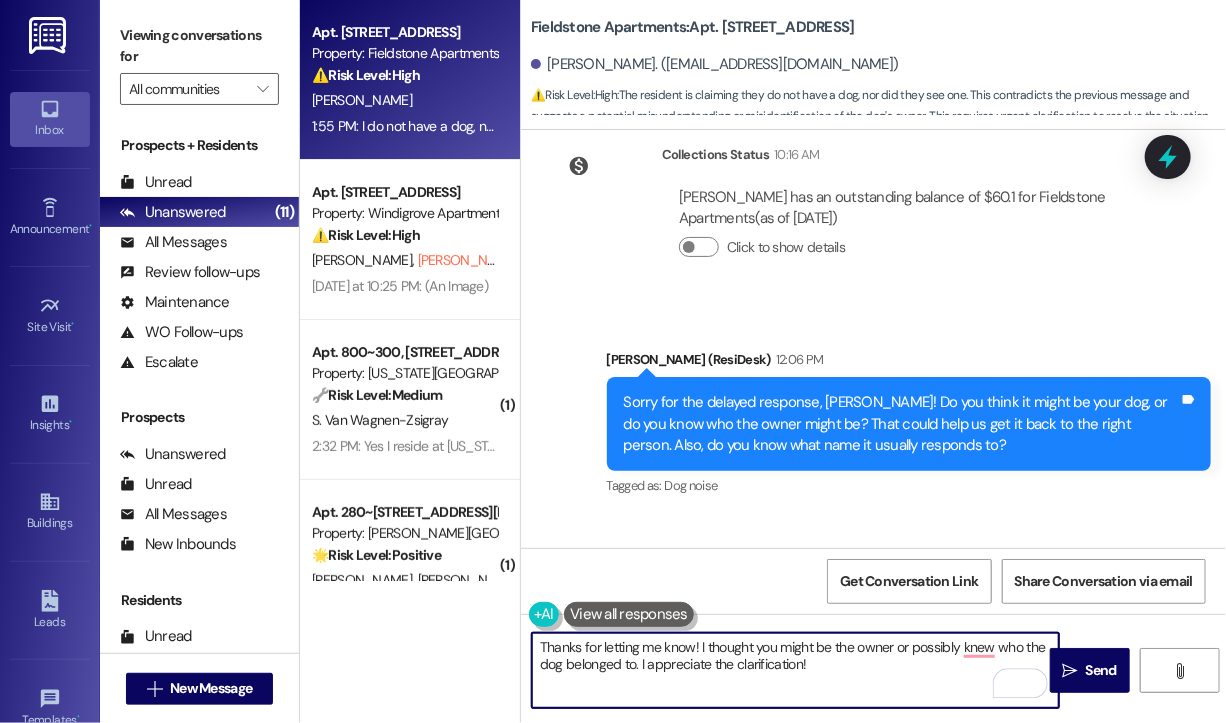 scroll, scrollTop: 13865, scrollLeft: 0, axis: vertical 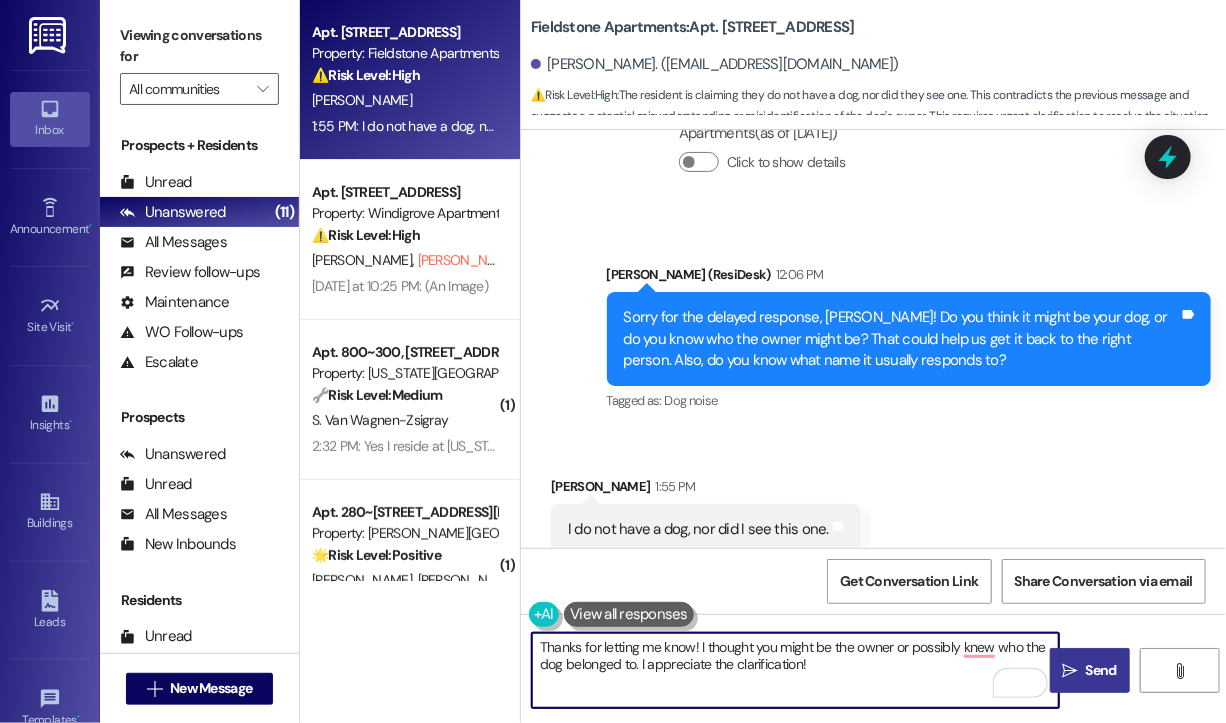 type on "Thanks for letting me know! I thought you might be the owner or possibly knew who the dog belonged to. I appreciate the clarification!" 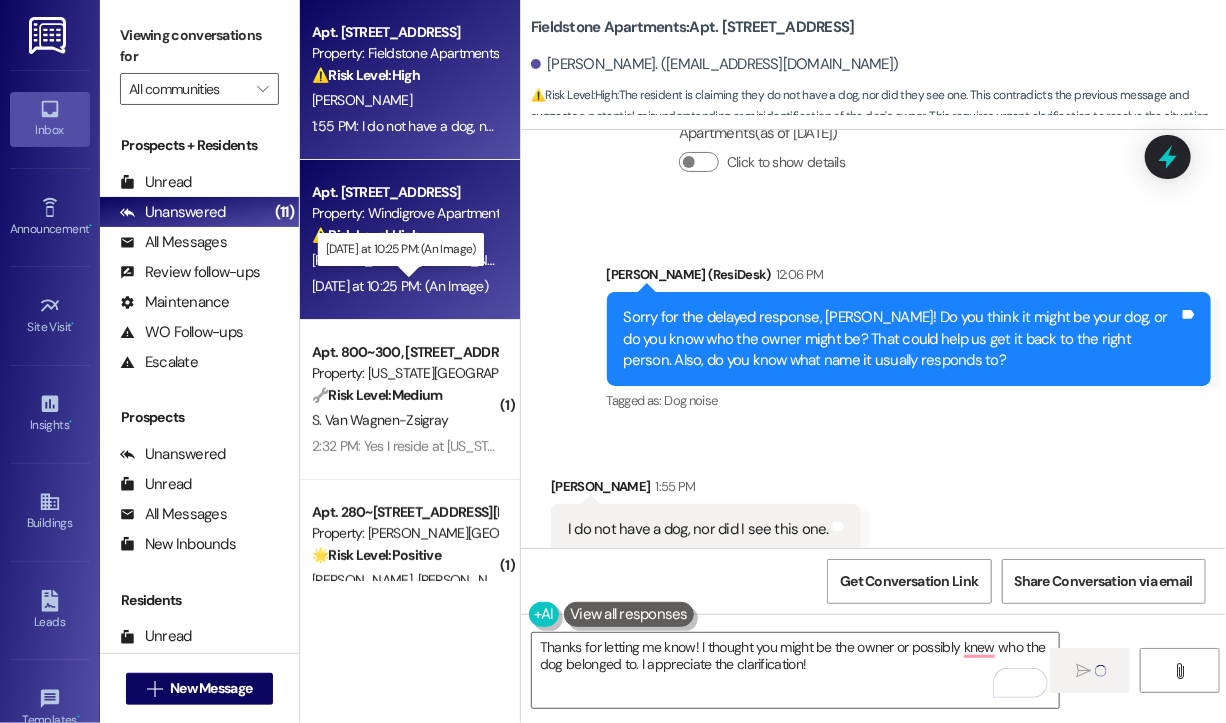 click on "[DATE] at 10:25 PM: (An Image) [DATE] at 10:25 PM: (An Image)" at bounding box center [400, 286] 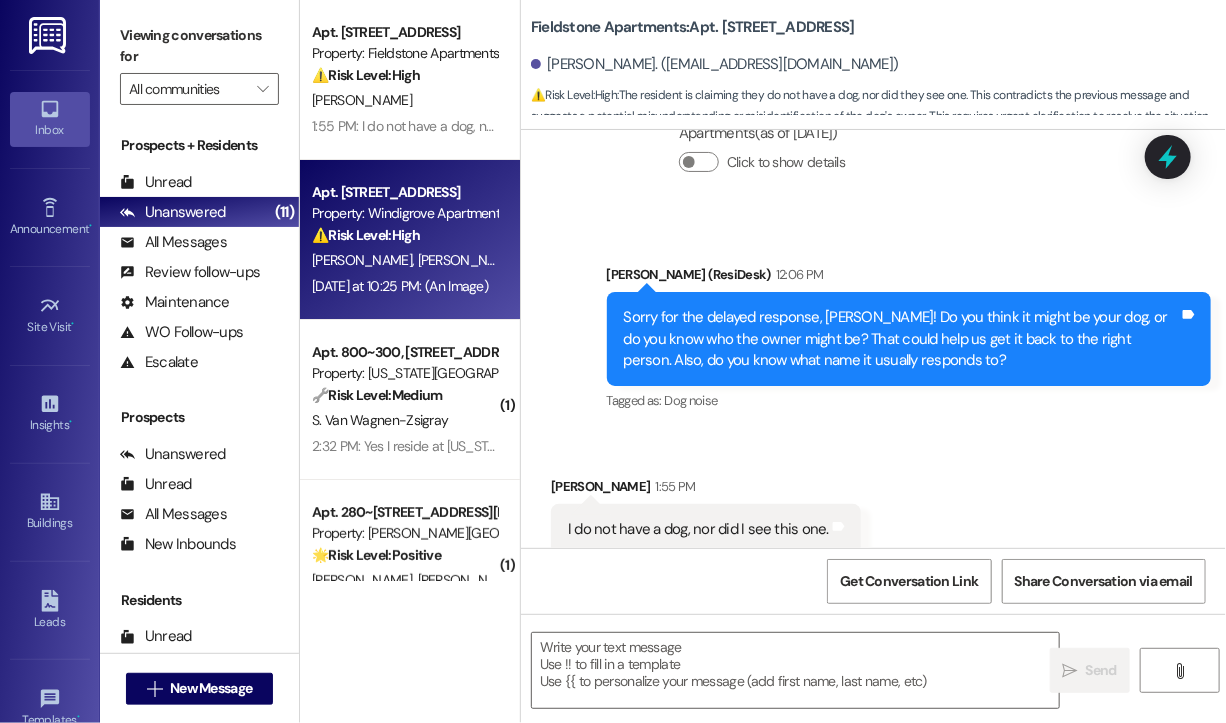 type on "Fetching suggested responses. Please feel free to read through the conversation in the meantime." 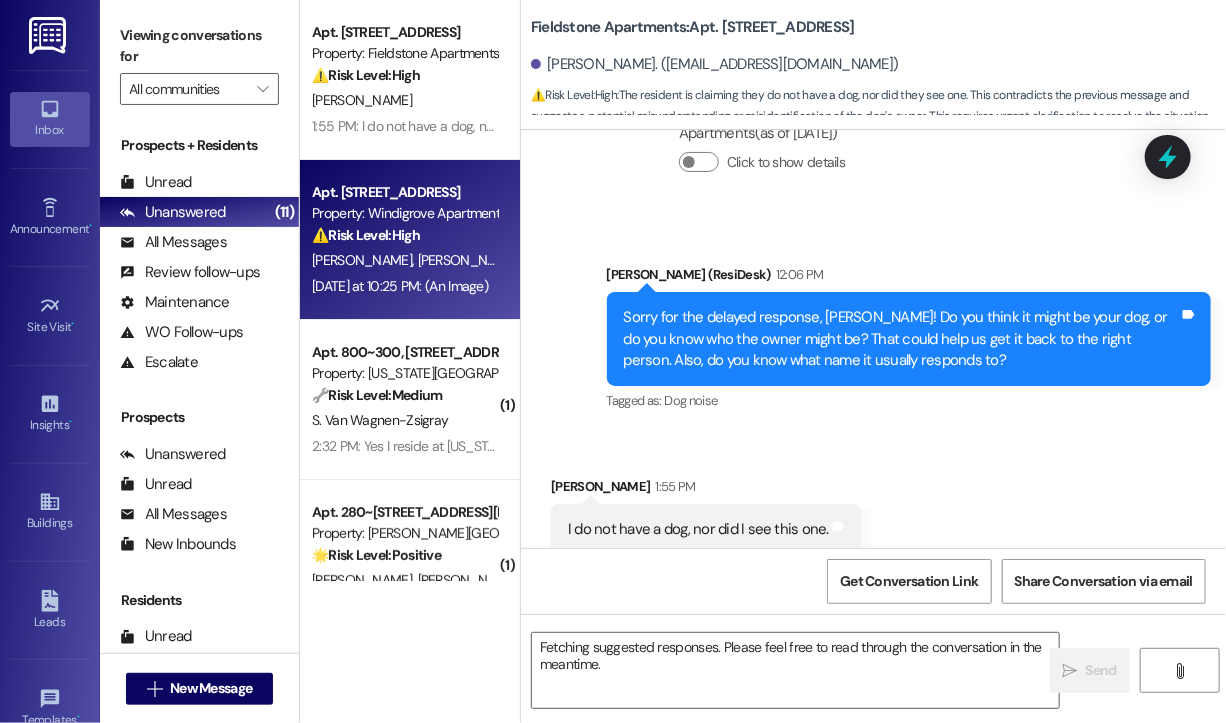 scroll, scrollTop: 13864, scrollLeft: 0, axis: vertical 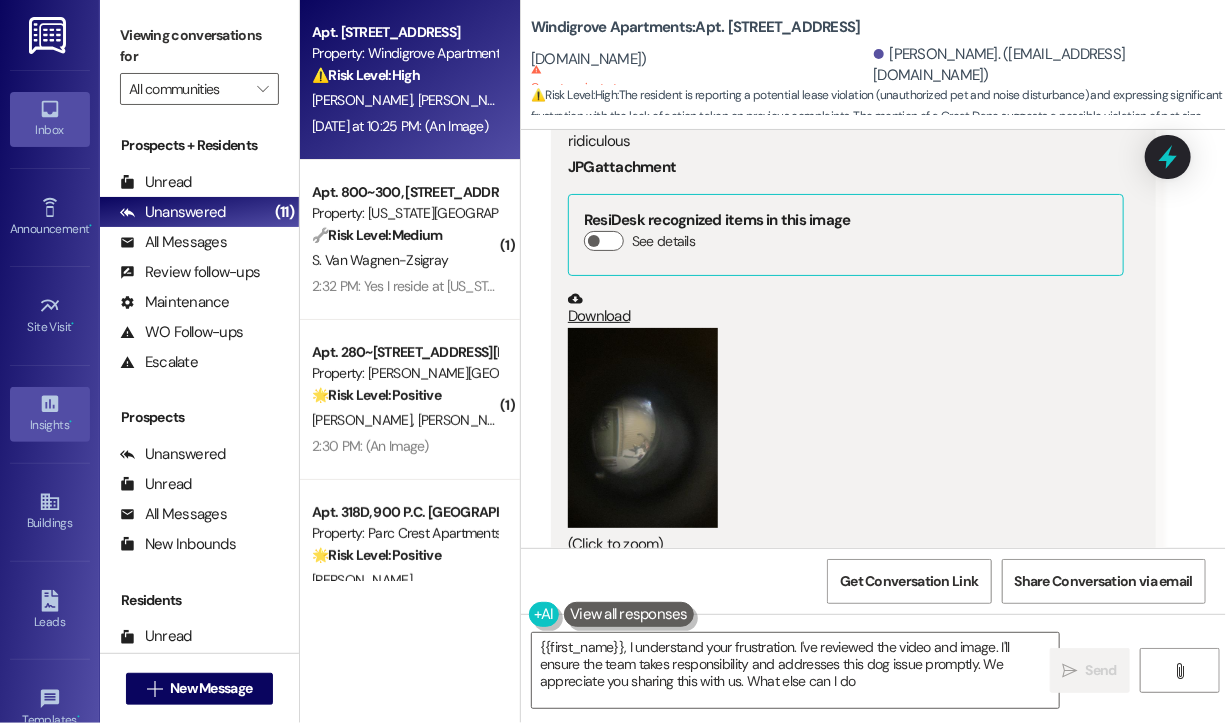 type on "{{first_name}}, I understand your frustration. I've reviewed the video and image. I'll ensure the team takes responsibility and addresses this dog issue promptly. We appreciate you sharing this with us. What else can I do?" 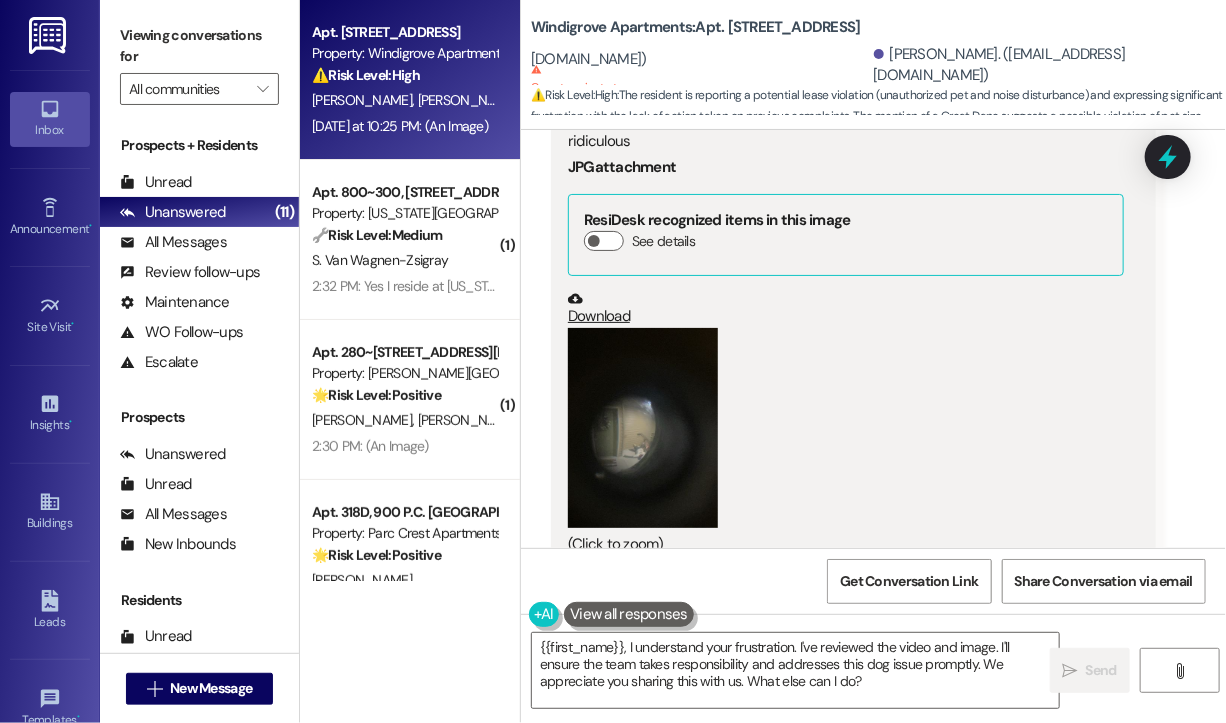 click on "(Click to zoom)" at bounding box center [846, 442] 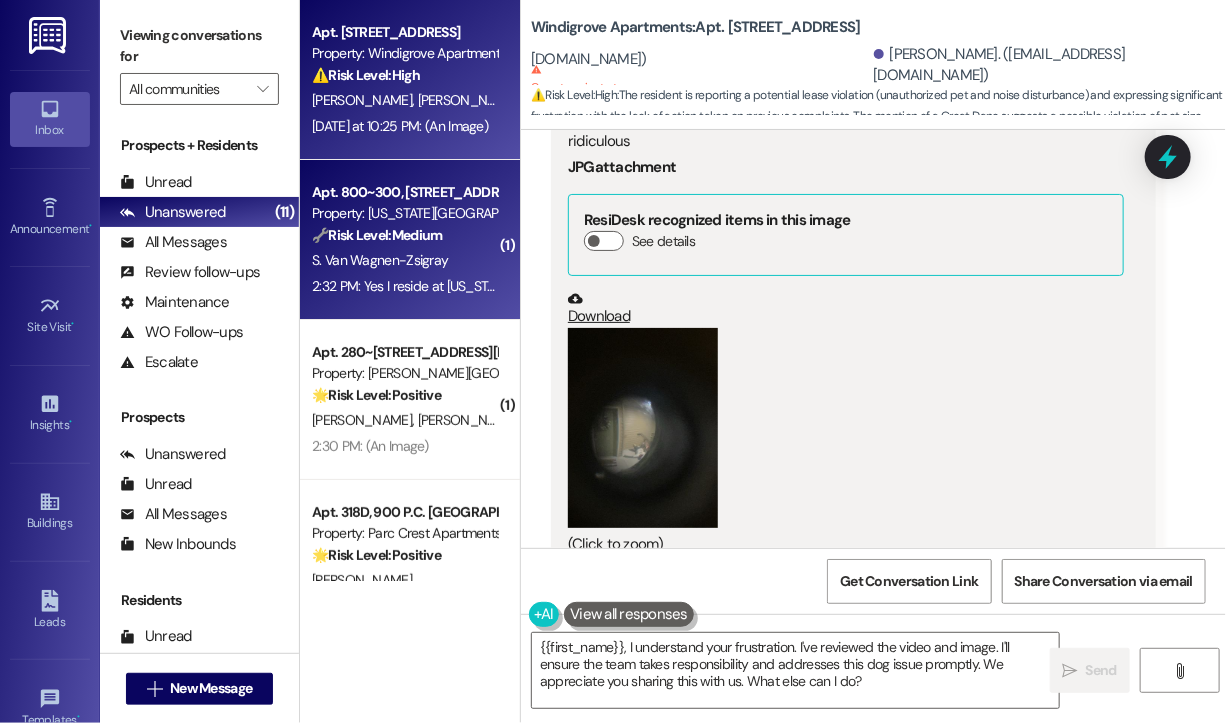 click on "S. Van Wagnen-Zsigray" at bounding box center (380, 260) 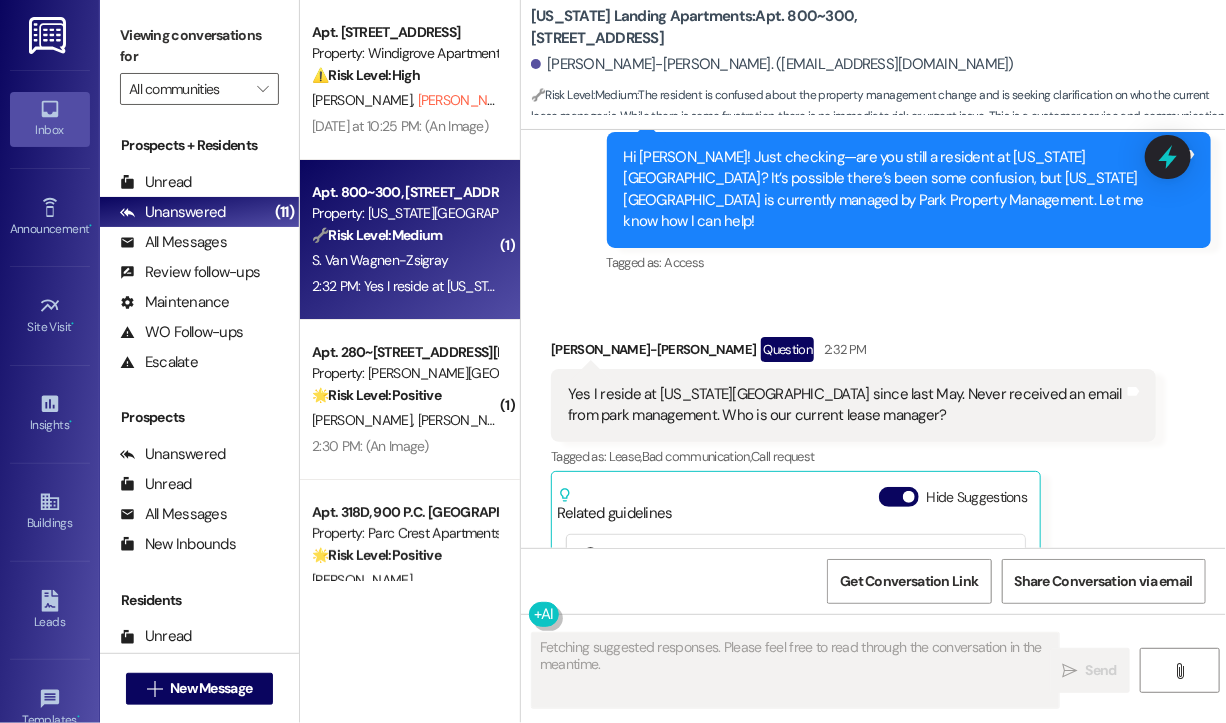 scroll, scrollTop: 2394, scrollLeft: 0, axis: vertical 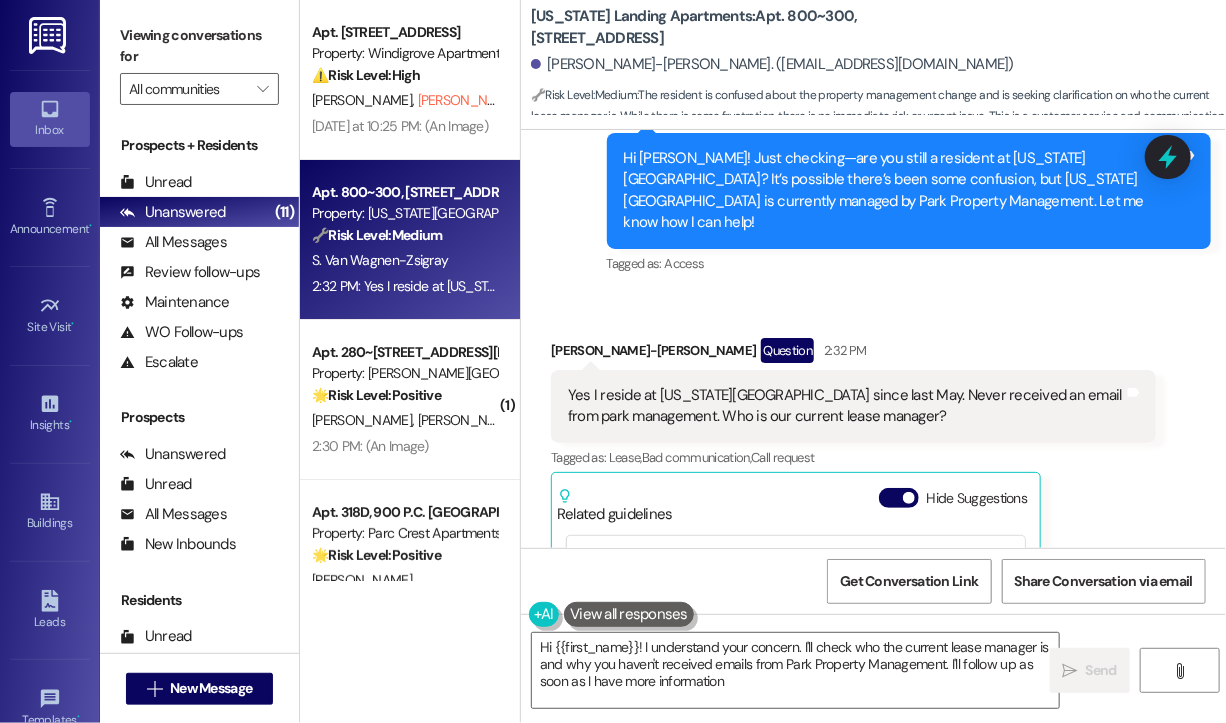 type on "Hi {{first_name}}! I understand your concern. I'll check who the current lease manager is and why you haven't received emails from Park Property Management. I'll follow up as soon as I have more information!" 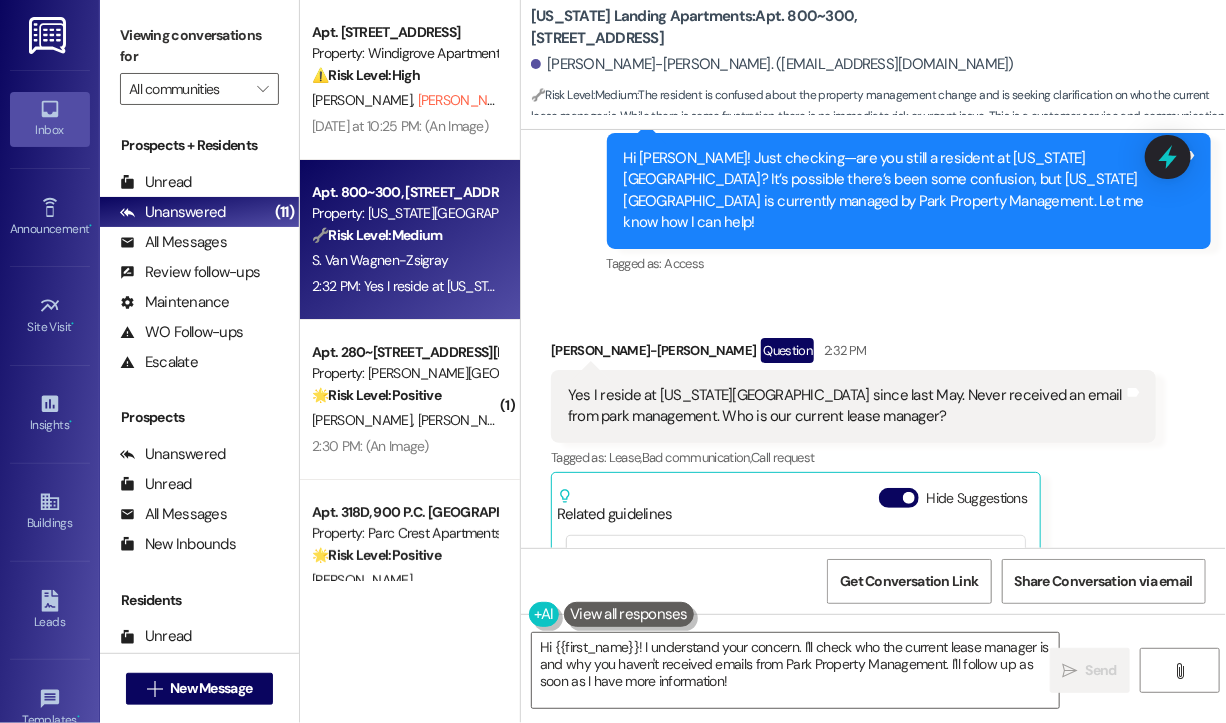 click on "[PERSON_NAME]-[PERSON_NAME] Question 2:32 PM Yes I reside at [US_STATE][GEOGRAPHIC_DATA] since last May. Never received an email from park management.  Who is our current lease manager? Tags and notes Tagged as:   Lease ,  Click to highlight conversations about Lease Bad communication ,  Click to highlight conversations about Bad communication Call request Click to highlight conversations about Call request  Related guidelines Hide Suggestions Park Properties - [US_STATE][GEOGRAPHIC_DATA] Apartments: Residents with renewal rate questions should contact [EMAIL_ADDRESS][DOMAIN_NAME].
Created  [DATE] Property level guideline  ( 77 % match) FAQs generated by ResiDesk AI What email address should I use to contact the Community Manager about renewal rates? You should contact the Community Manager at [EMAIL_ADDRESS][DOMAIN_NAME] for any concerns regarding renewal rates. Is there a phone number I can call to discuss my renewal rate? Can I negotiate my renewal rate in person at the leasing office? Original Guideline Created   ( 70" at bounding box center (853, 579) 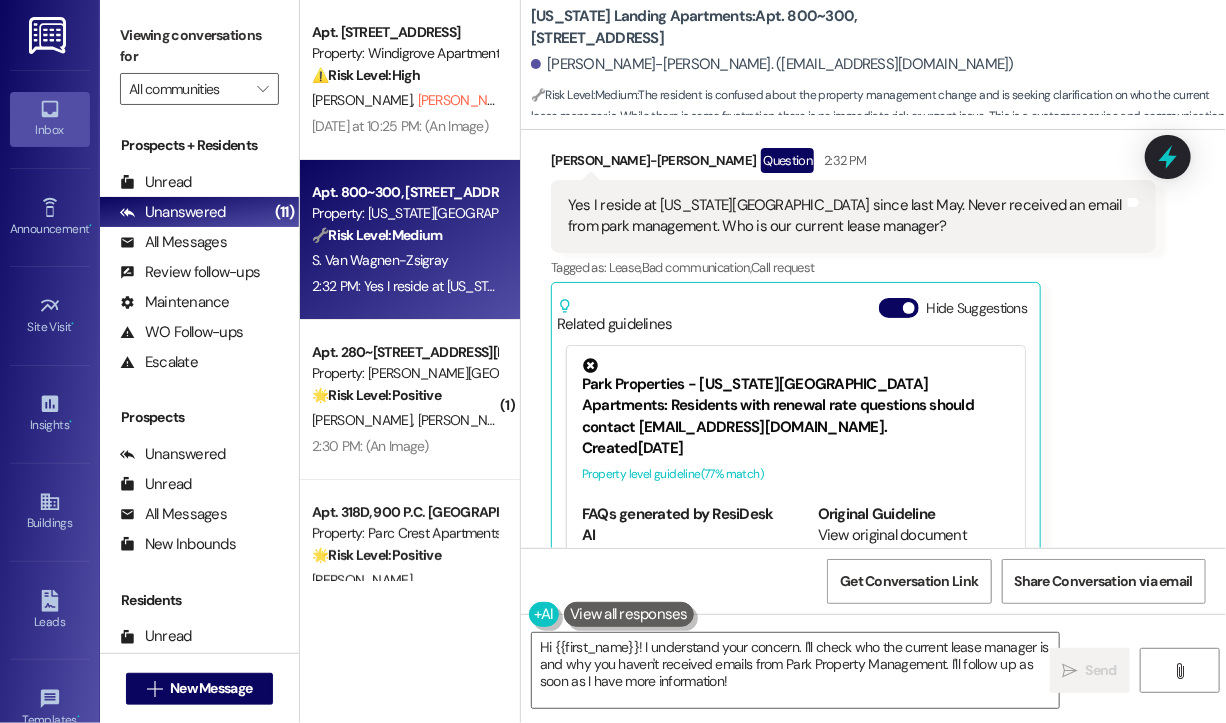scroll, scrollTop: 2595, scrollLeft: 0, axis: vertical 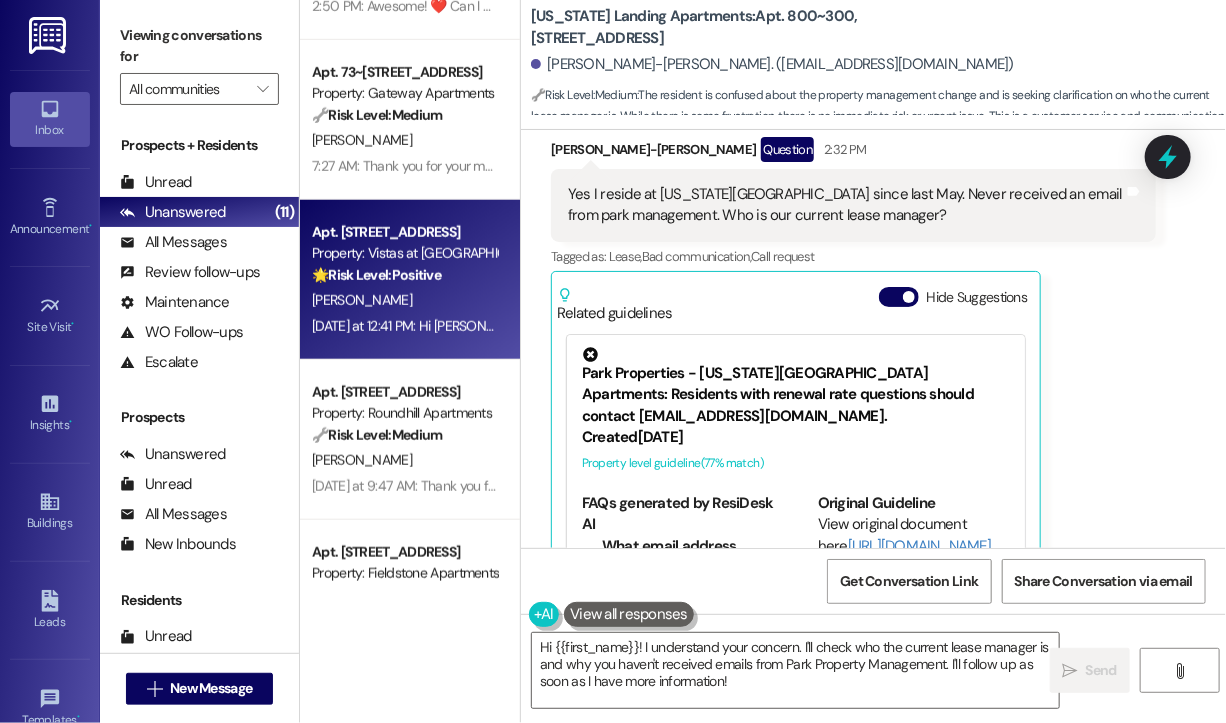 click on "[PERSON_NAME]" at bounding box center [404, 300] 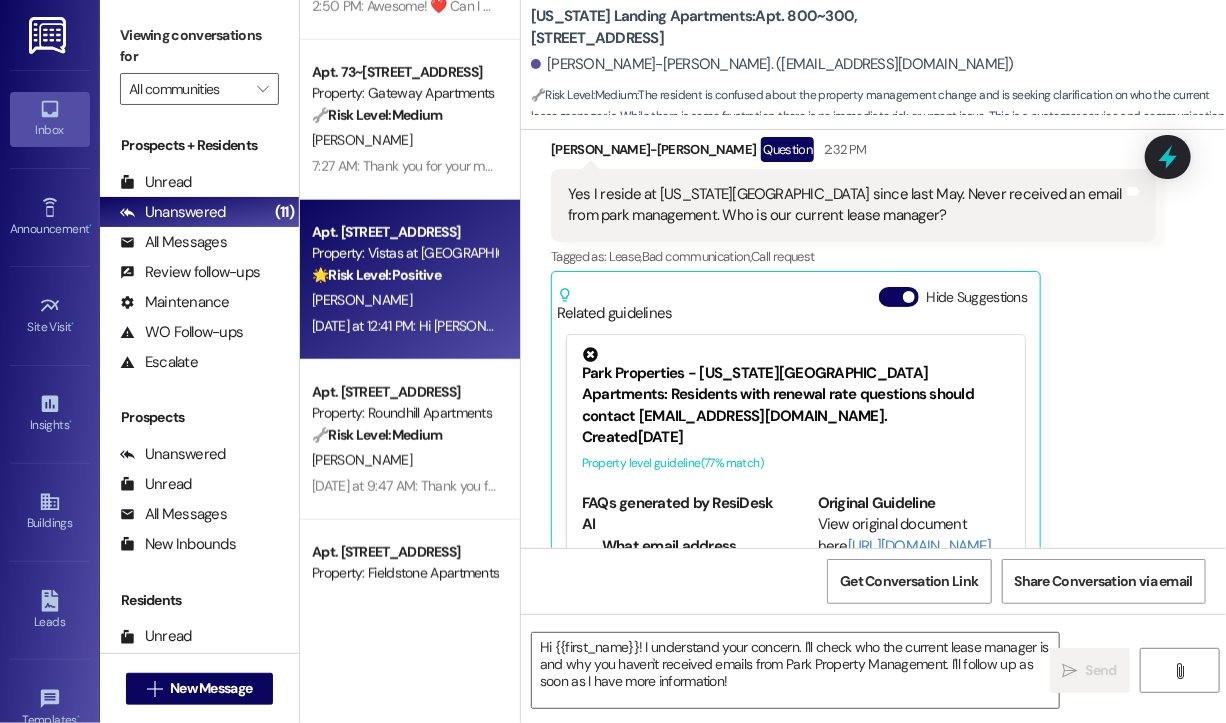 type on "Fetching suggested responses. Please feel free to read through the conversation in the meantime." 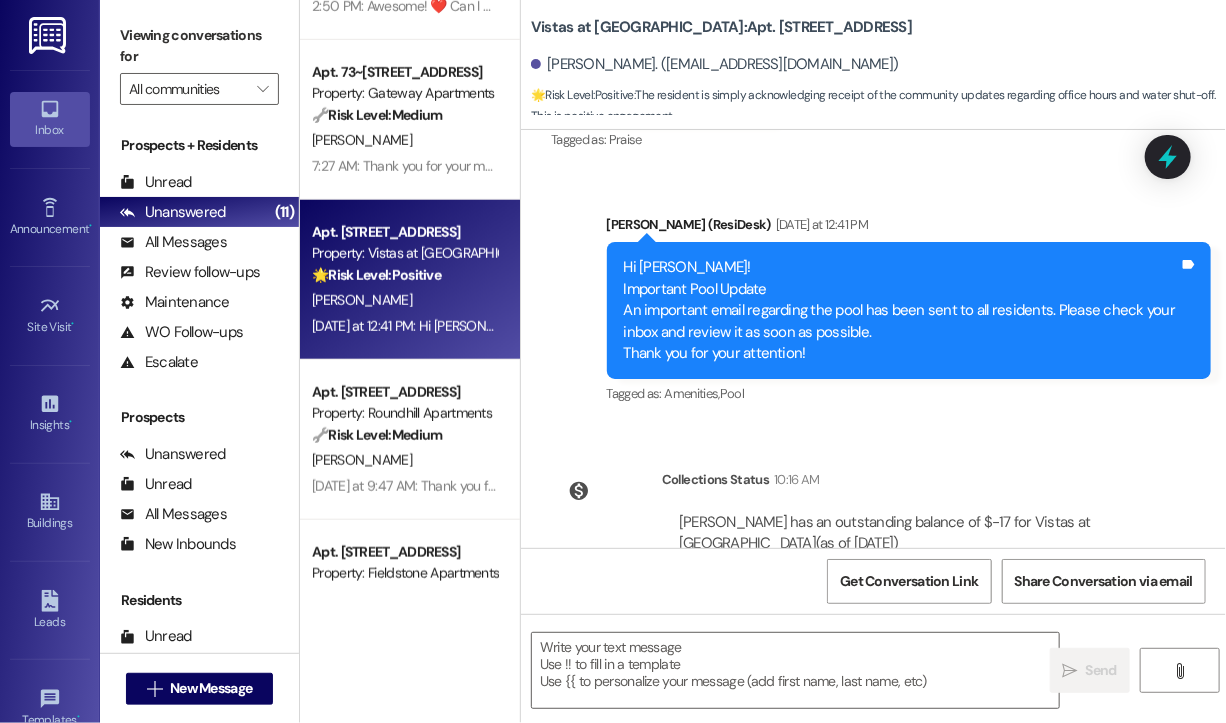 scroll, scrollTop: 1415, scrollLeft: 0, axis: vertical 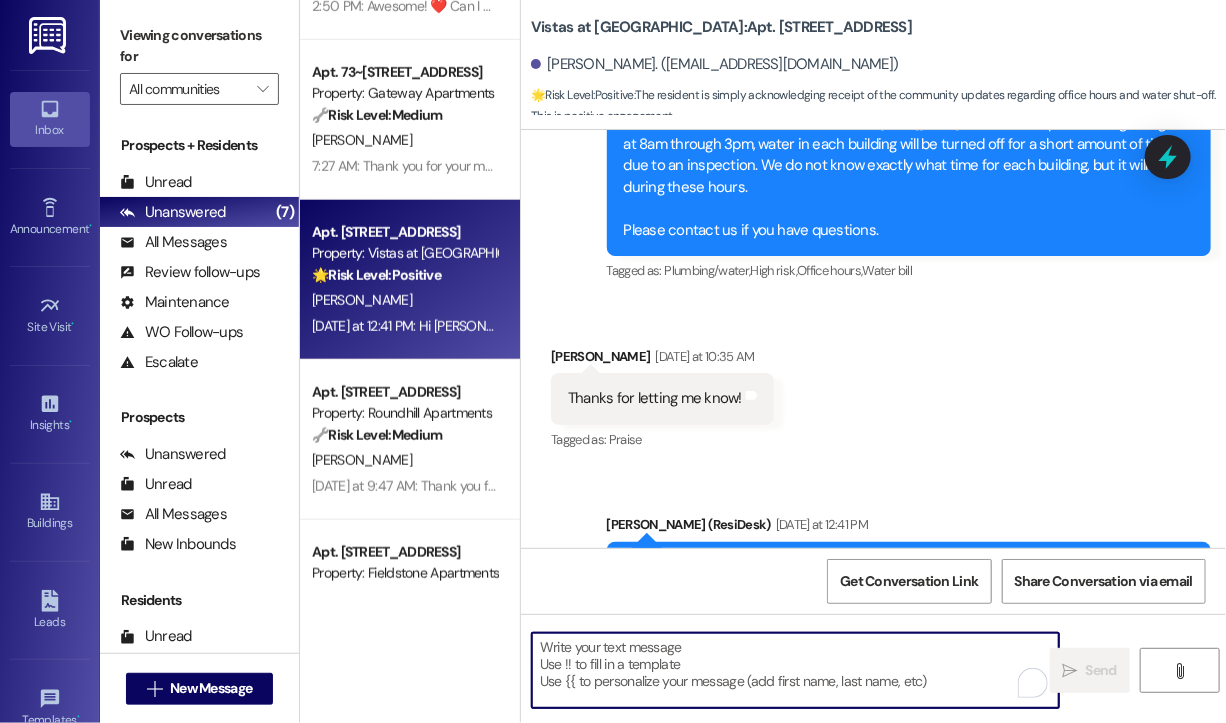 click at bounding box center [795, 670] 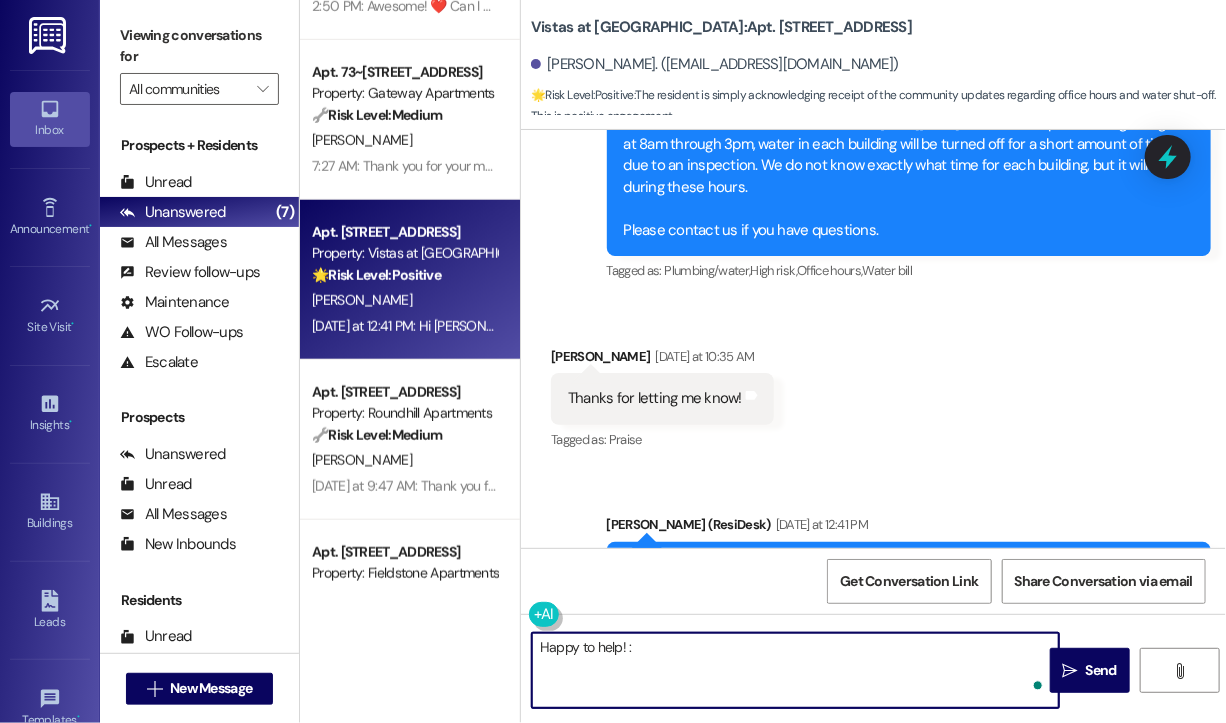 type on "Happy to help! :)" 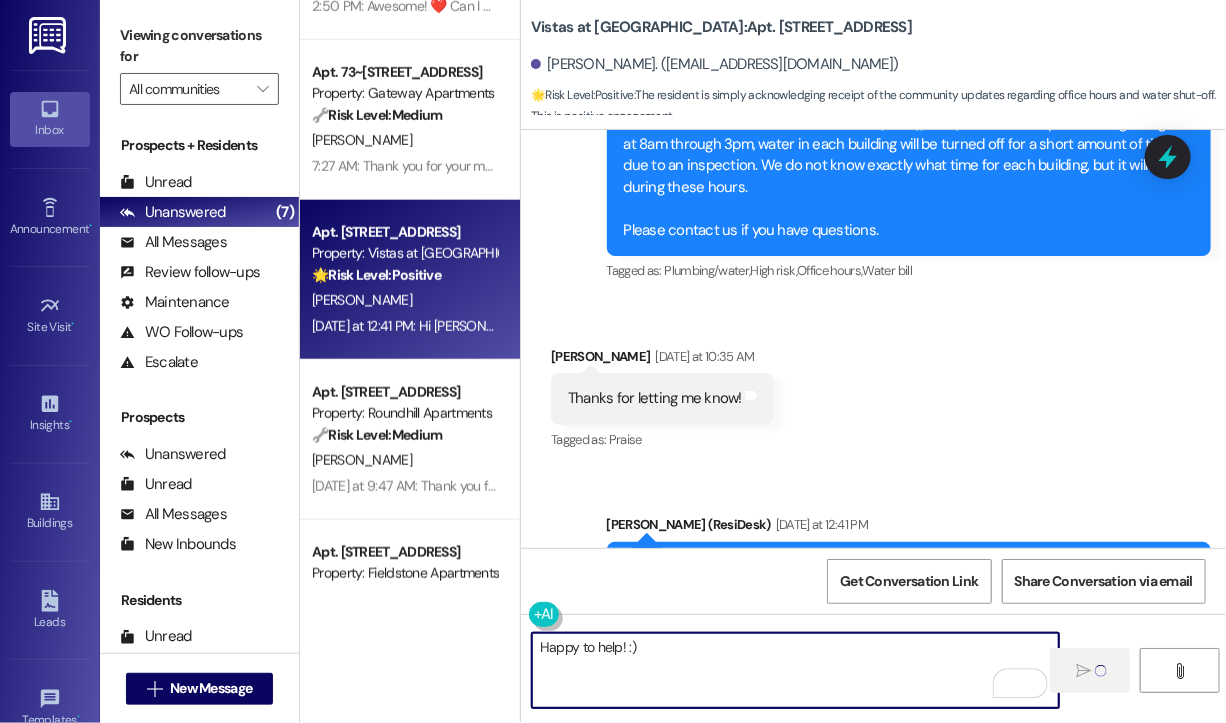 type 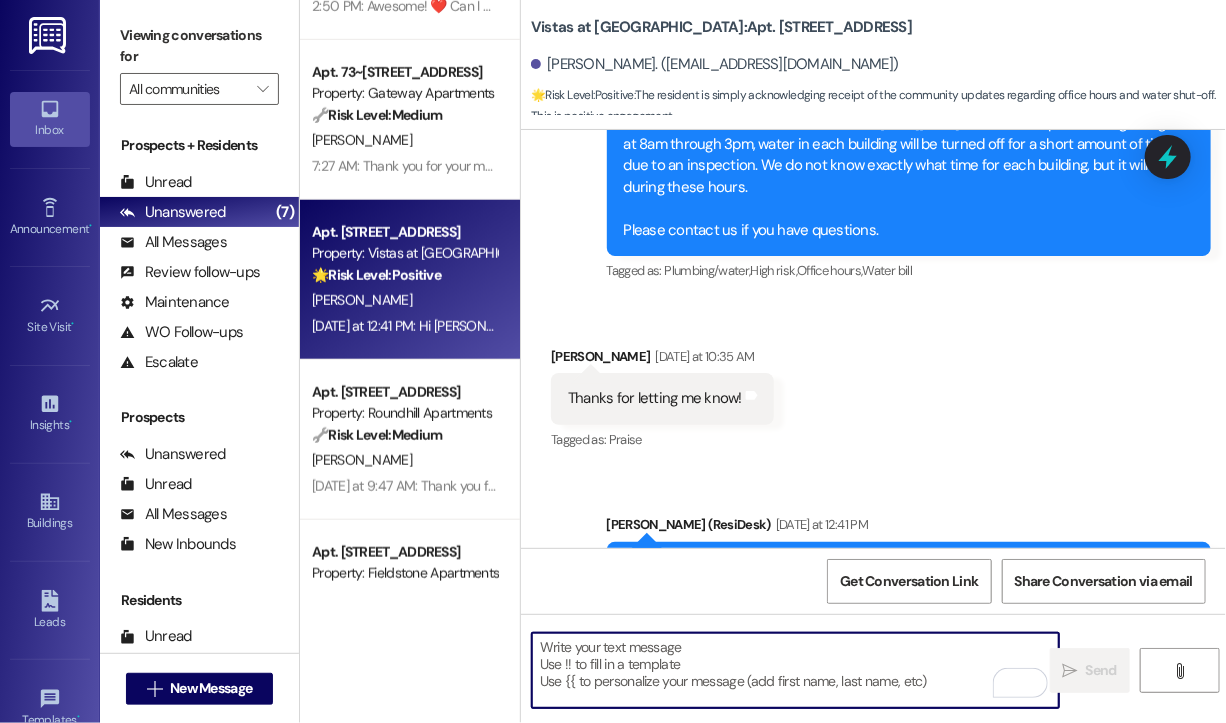 scroll, scrollTop: 539, scrollLeft: 0, axis: vertical 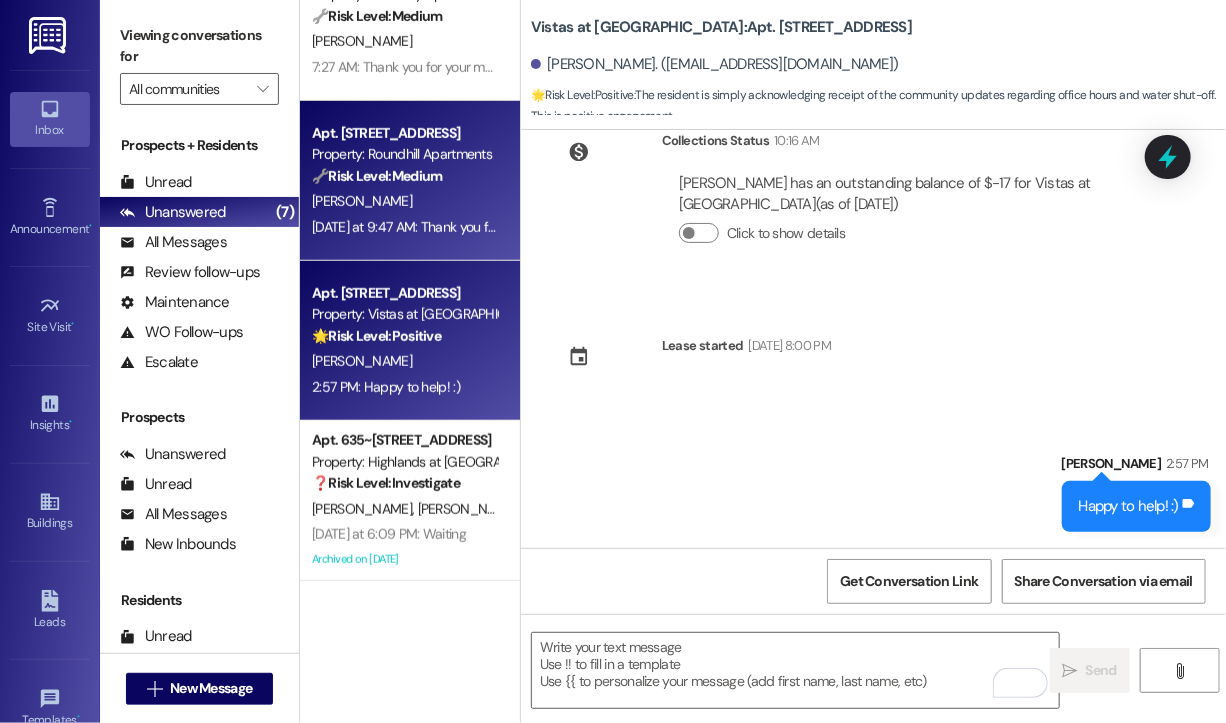 click on "Apt. [STREET_ADDRESS] Property: Roundhill Apartments 🔧  Risk Level:  Medium The resident is experiencing a technical issue while renewing their lease online. While frustrating, it doesn't represent an immediate threat or critical issue. It's a non-urgent technical problem affecting the lease renewal process. [PERSON_NAME] [DATE] at 9:47 AM: Thank you for your message. Our offices are currently closed, but we will contact you when we resume operations. For emergencies, please contact your emergency number [PHONE_NUMBER]. [DATE] at 9:47 AM: Thank you for your message. Our offices are currently closed, but we will contact you when we resume operations. For emergencies, please contact your emergency number [PHONE_NUMBER]." at bounding box center [410, 181] 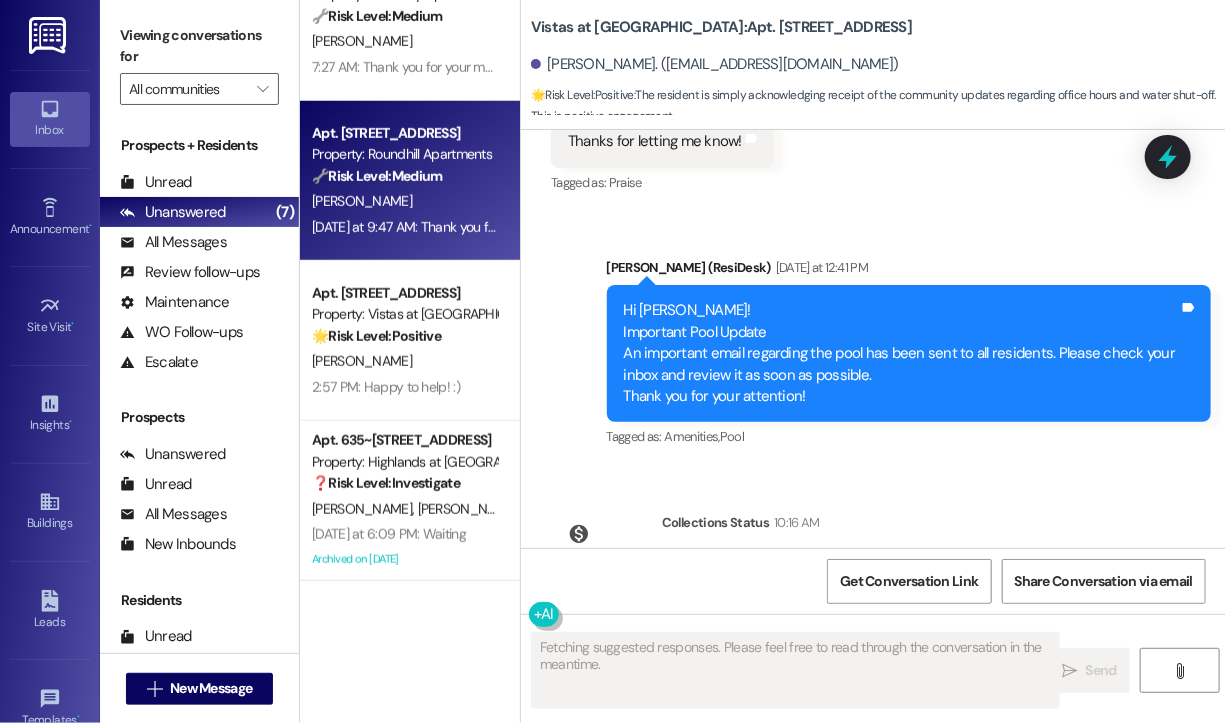 click on "Apt. [STREET_ADDRESS] Property: Roundhill Apartments 🔧  Risk Level:  Medium The resident is experiencing a technical issue while renewing their lease online. While frustrating, it doesn't represent an immediate threat or critical issue. It's a non-urgent technical problem affecting the lease renewal process. [PERSON_NAME] [DATE] at 9:47 AM: Thank you for your message. Our offices are currently closed, but we will contact you when we resume operations. For emergencies, please contact your emergency number [PHONE_NUMBER]. [DATE] at 9:47 AM: Thank you for your message. Our offices are currently closed, but we will contact you when we resume operations. For emergencies, please contact your emergency number [PHONE_NUMBER]." at bounding box center [410, 181] 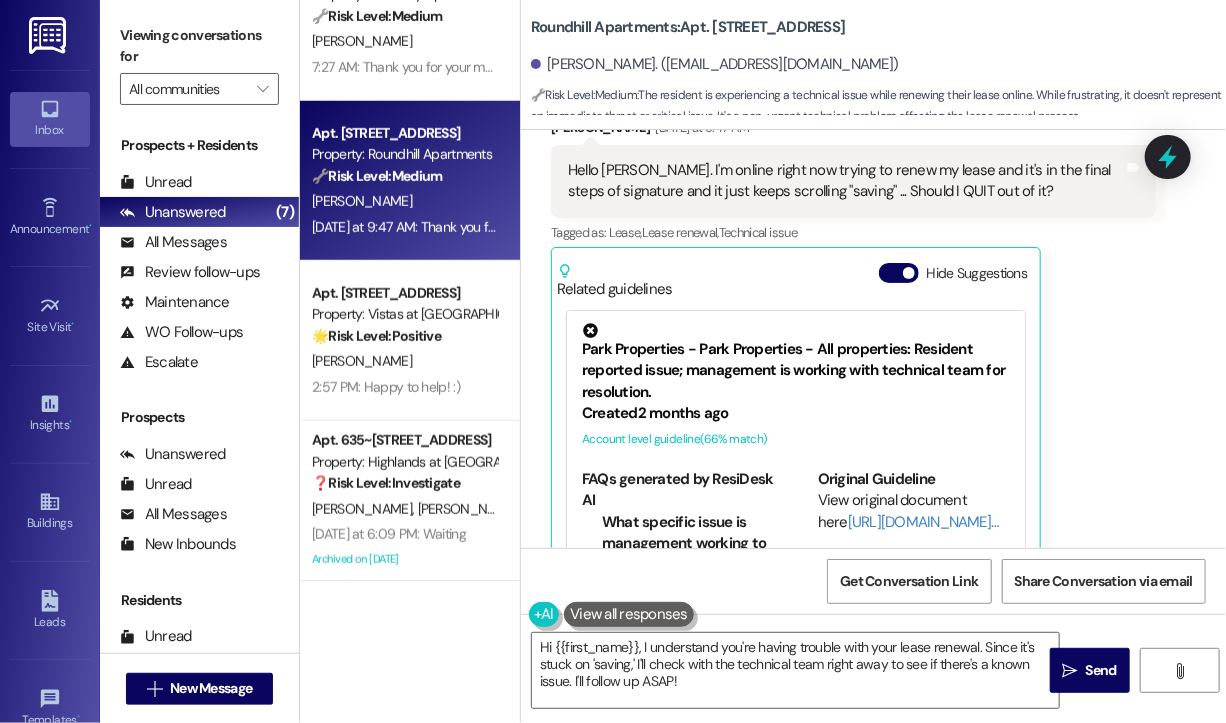 scroll, scrollTop: 1087, scrollLeft: 0, axis: vertical 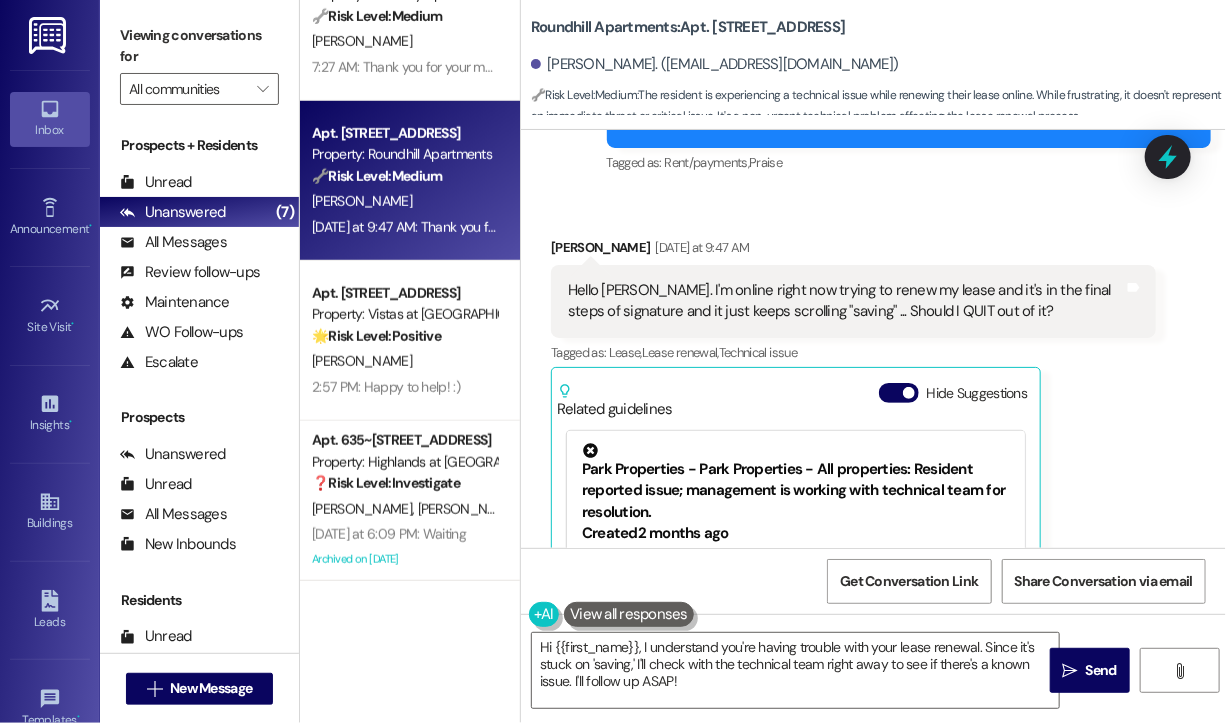 click on "Received via SMS [PERSON_NAME] [DATE] at 9:47 AM Hello [PERSON_NAME]. I'm online right now trying to renew my lease and it's in the final steps of signature and it just keeps scrolling "saving" ... Should I QUIT out of it? Tags and notes Tagged as:   [PERSON_NAME] ,  Click to highlight conversations about Lease Lease renewal ,  Click to highlight conversations about Lease renewal Technical issue Click to highlight conversations about Technical issue  Related guidelines Hide Suggestions Park Properties - Park Properties - All properties: Resident reported issue; management is working with technical team for resolution.
Created  [DATE] Account level guideline  ( 66 % match) FAQs generated by ResiDesk AI What specific issue is management working to resolve? The document doesn't specify the exact issue. Management is aware of a problem and is working with their technical team to resolve it. How long will it take to resolve the issue? Who can I contact for more information about the issue? Original Guideline" at bounding box center [873, 461] 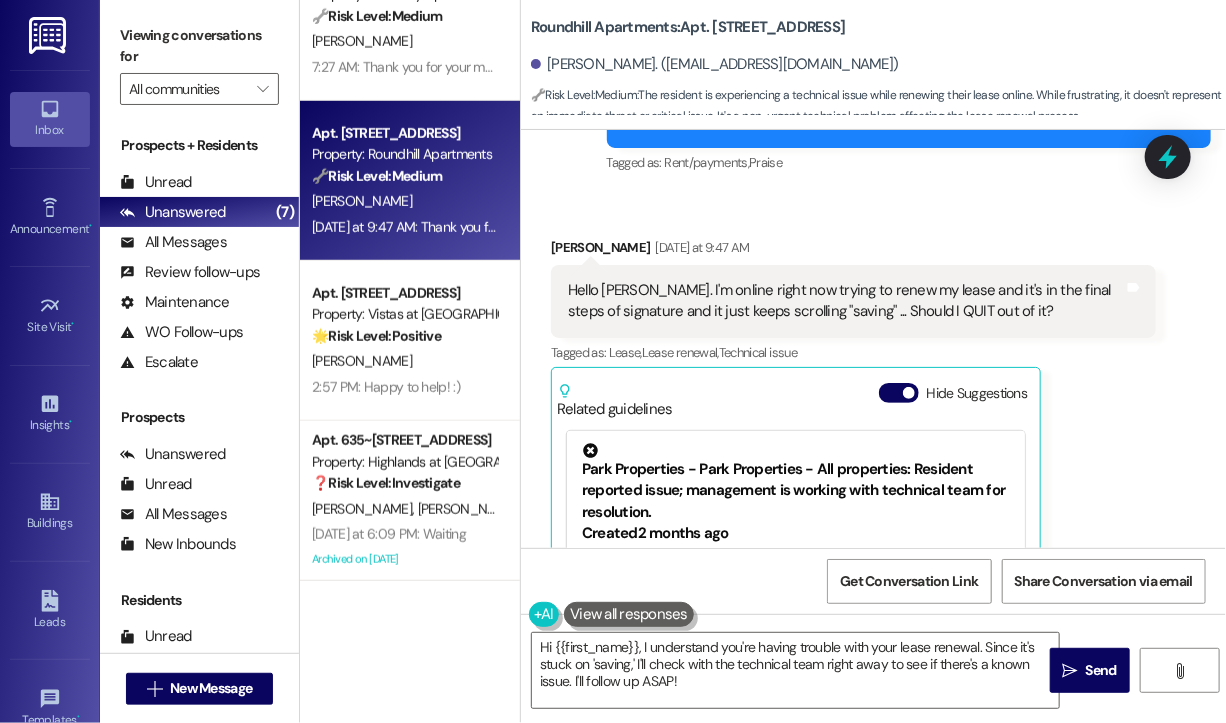 click on "Received via SMS [PERSON_NAME] [DATE] at 9:47 AM Hello [PERSON_NAME]. I'm online right now trying to renew my lease and it's in the final steps of signature and it just keeps scrolling "saving" ... Should I QUIT out of it? Tags and notes Tagged as:   [PERSON_NAME] ,  Click to highlight conversations about Lease Lease renewal ,  Click to highlight conversations about Lease renewal Technical issue Click to highlight conversations about Technical issue  Related guidelines Hide Suggestions Park Properties - Park Properties - All properties: Resident reported issue; management is working with technical team for resolution.
Created  [DATE] Account level guideline  ( 66 % match) FAQs generated by ResiDesk AI What specific issue is management working to resolve? The document doesn't specify the exact issue. Management is aware of a problem and is working with their technical team to resolve it. How long will it take to resolve the issue? Who can I contact for more information about the issue? Original Guideline" at bounding box center [873, 461] 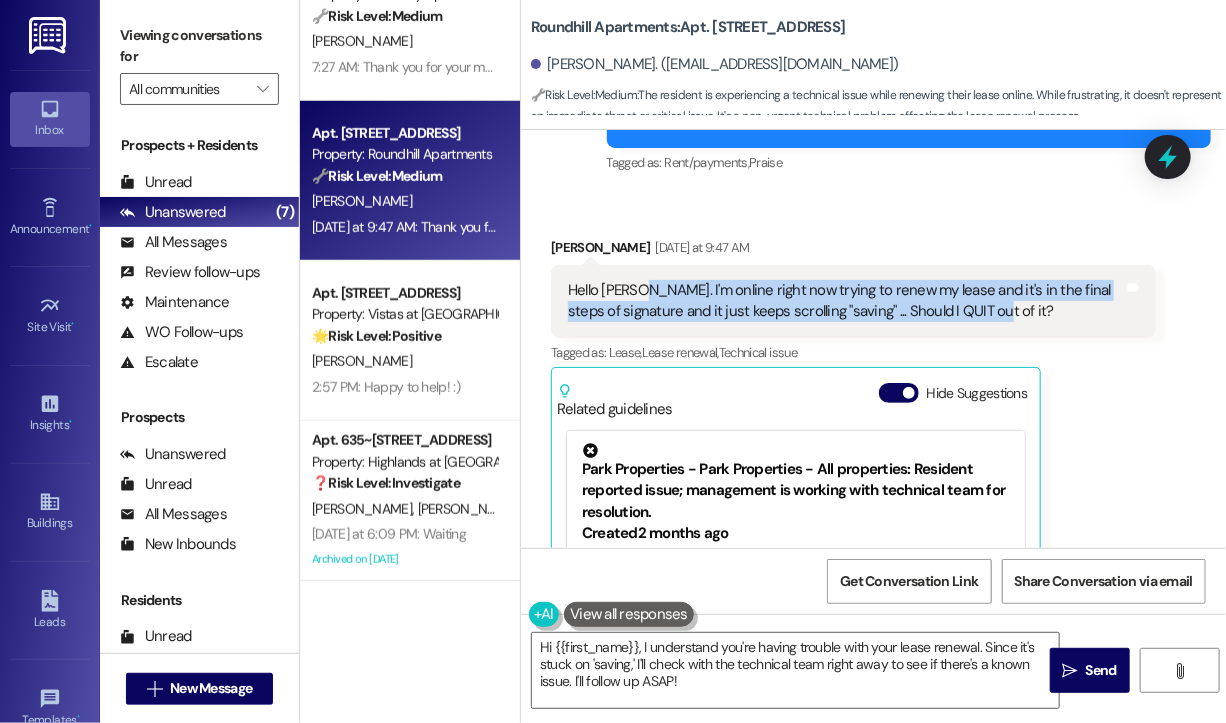drag, startPoint x: 1022, startPoint y: 310, endPoint x: 692, endPoint y: 466, distance: 365.01508 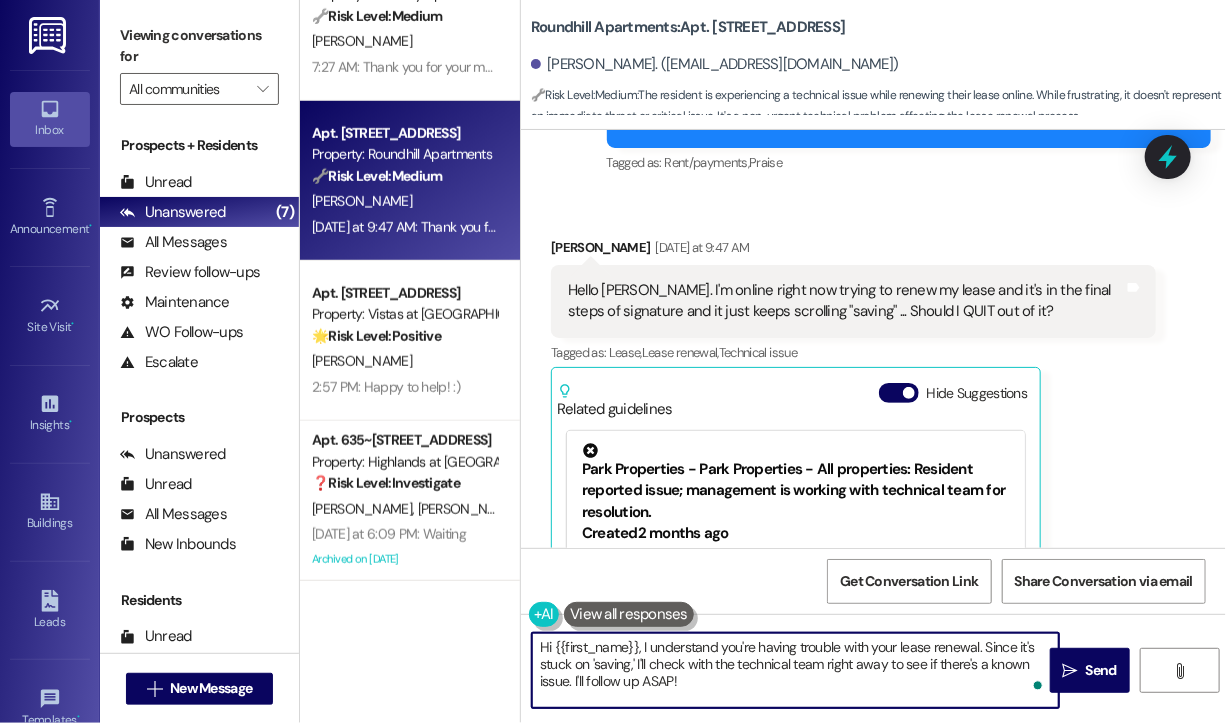 drag, startPoint x: 730, startPoint y: 686, endPoint x: 639, endPoint y: 646, distance: 99.40322 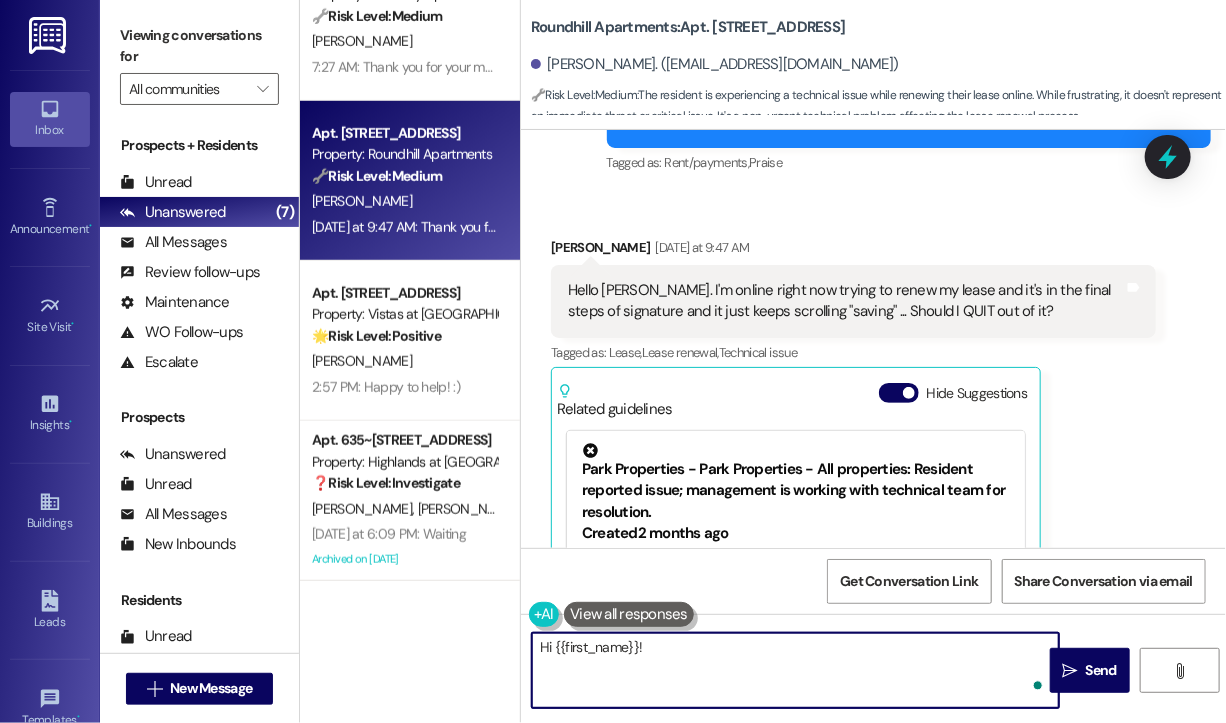 paste on "Sorry for the late response! Just checking—were you able to get the lease to go through, or do you still need help with it getting stuck on “saving”? Happy to assist if you’re still having trouble!" 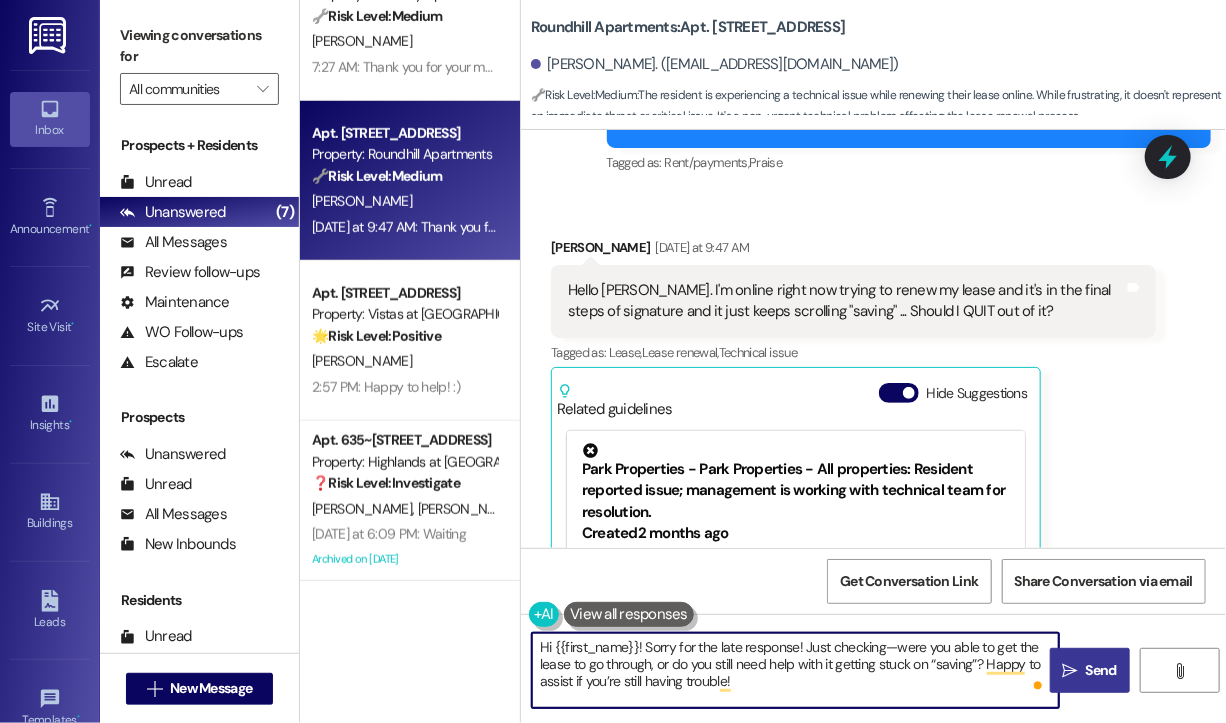 type on "Hi {{first_name}}! Sorry for the late response! Just checking—were you able to get the lease to go through, or do you still need help with it getting stuck on “saving”? Happy to assist if you’re still having trouble!" 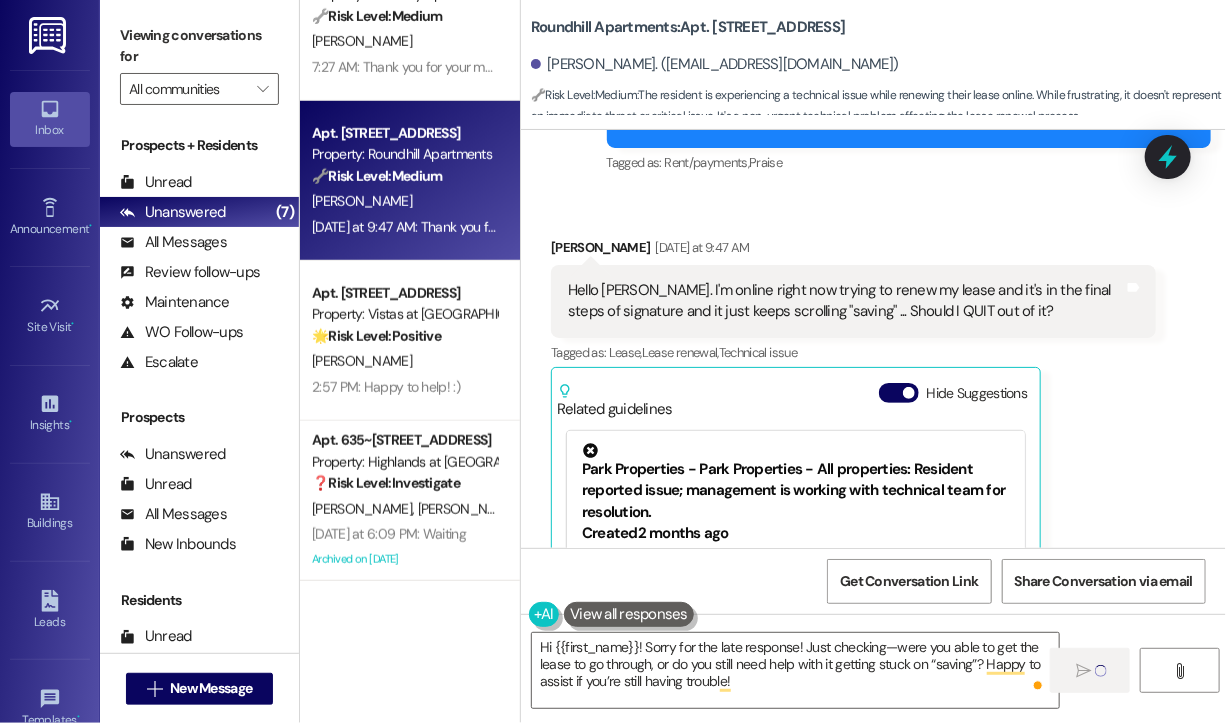 type 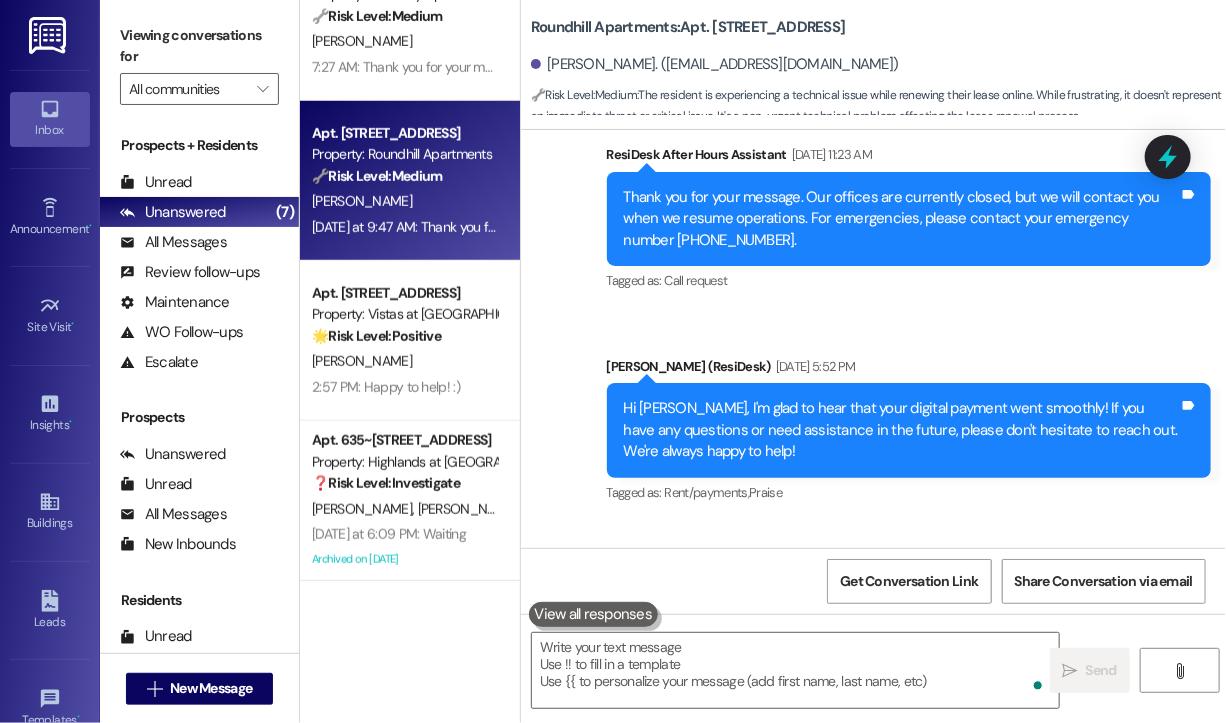 scroll, scrollTop: 731, scrollLeft: 0, axis: vertical 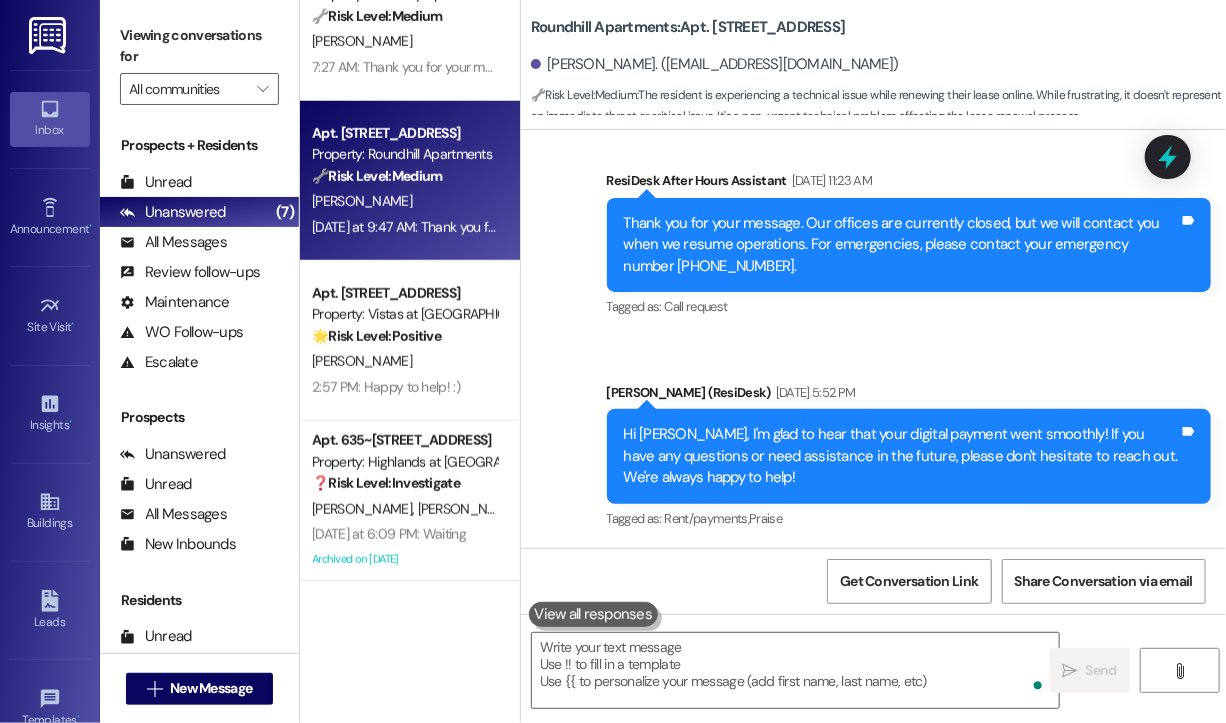 click on "[PERSON_NAME]" at bounding box center (468, 509) 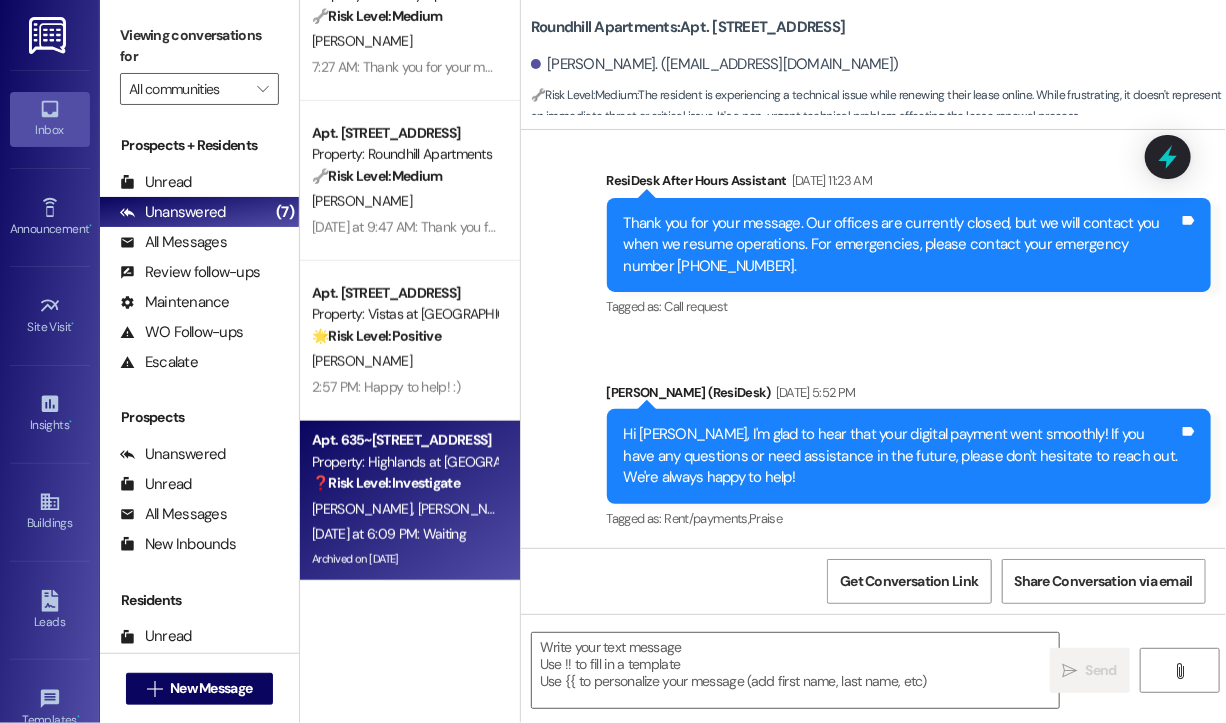 type on "Fetching suggested responses. Please feel free to read through the conversation in the meantime." 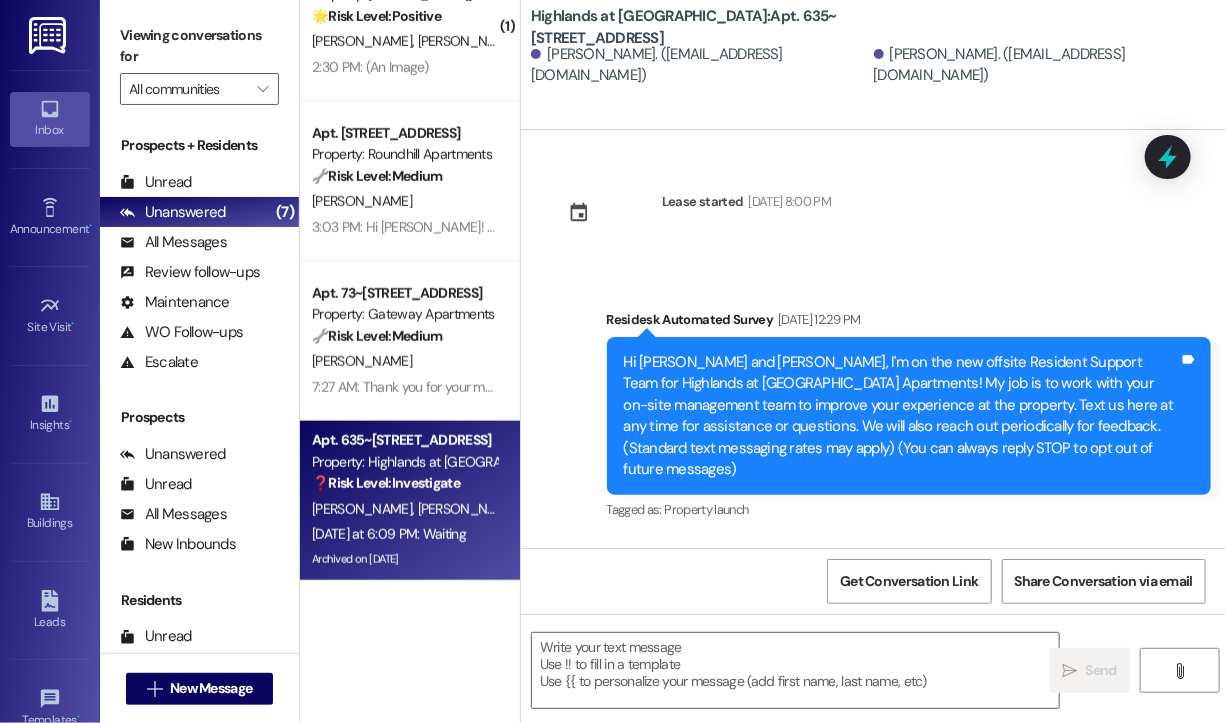 scroll, scrollTop: 34442, scrollLeft: 0, axis: vertical 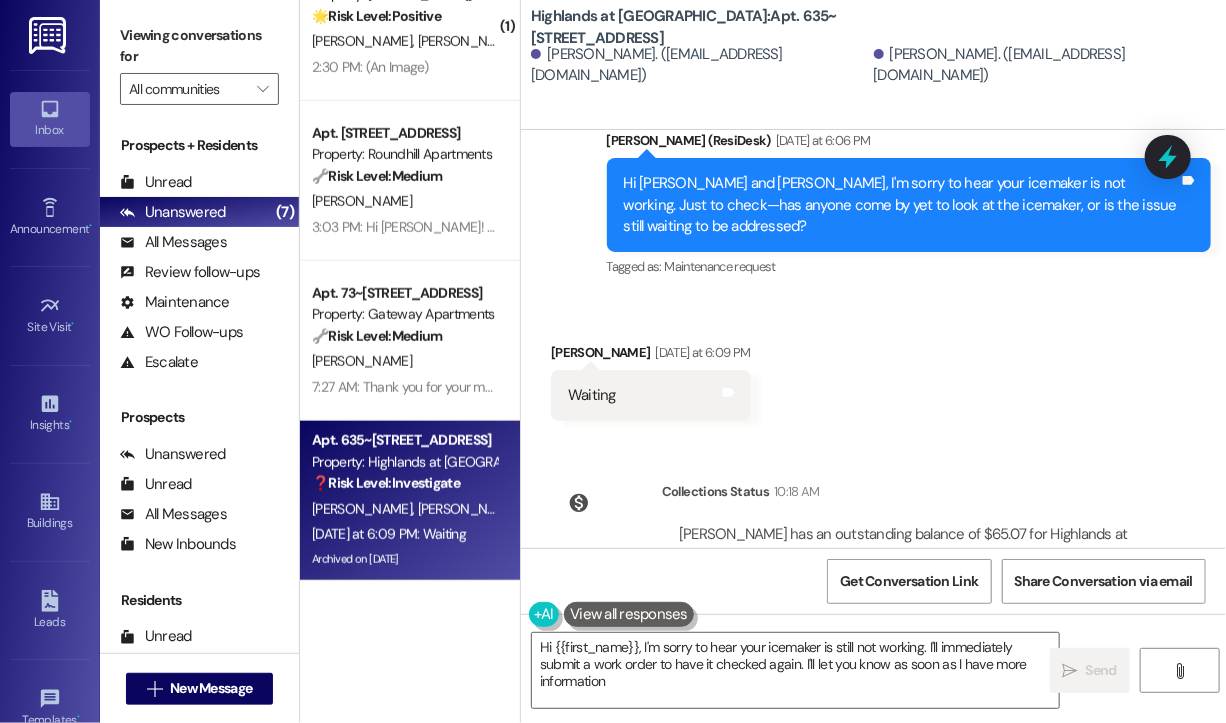 type on "Hi {{first_name}}, I'm sorry to hear your icemaker is still not working. I'll immediately submit a work order to have it checked again. I'll let you know as soon as I have more information." 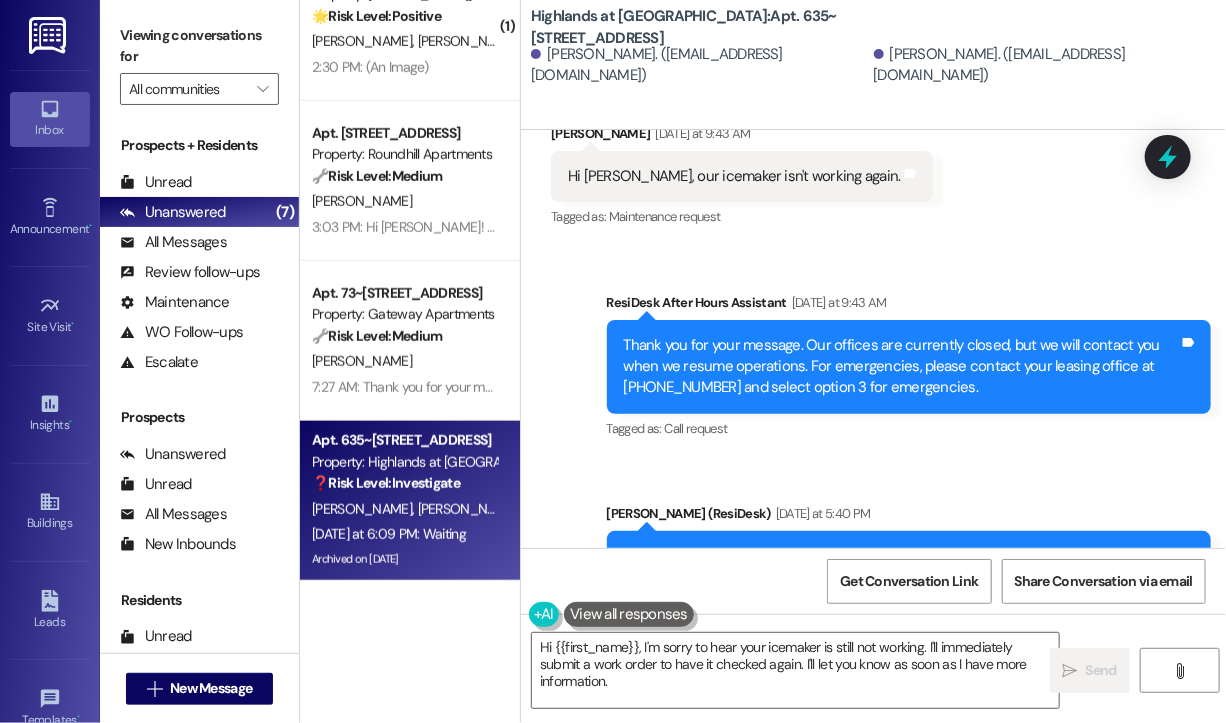 scroll, scrollTop: 33742, scrollLeft: 0, axis: vertical 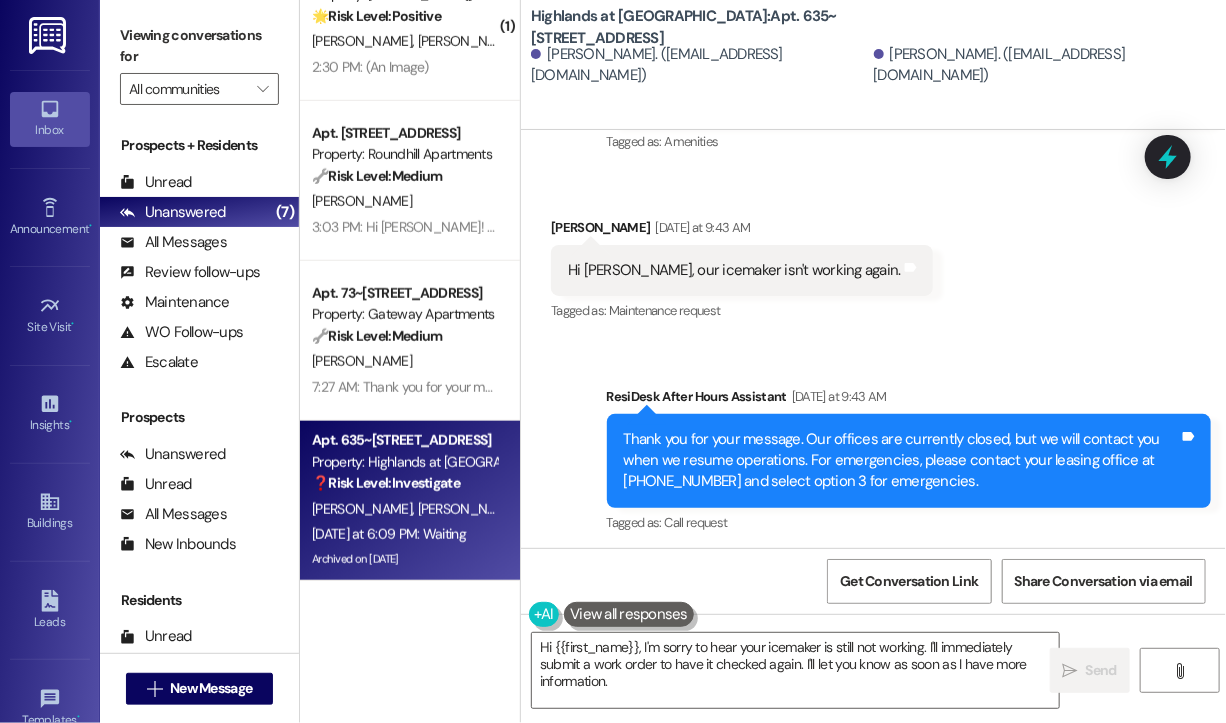 click on "Sent via SMS ResiDesk After Hours Assistant [DATE] at 9:43 AM Thank you for your message. Our offices are currently closed, but we will contact you when we resume operations. For emergencies, please contact your leasing office at [PHONE_NUMBER] and select option 3 for emergencies. Tags and notes Tagged as:   Call request Click to highlight conversations about Call request Announcement, sent via SMS [PERSON_NAME]   (ResiDesk) [DATE] at 5:40 PM Hi [PERSON_NAME] and [PERSON_NAME]!
Due to the current forecast for [DATE], we will have to cancel our outdoor movie night event. We are sorry. We will still have our back-to-school pizza party [DATE]. There will be pizza and school supplies available! Tags and notes Tagged as:   Cancelled work order Click to highlight conversations about Cancelled work order Sent via SMS [PERSON_NAME]   (ResiDesk) [DATE] at 6:06 PM Tags and notes Tagged as:   Maintenance request Click to highlight conversations about Maintenance request" at bounding box center [873, 669] 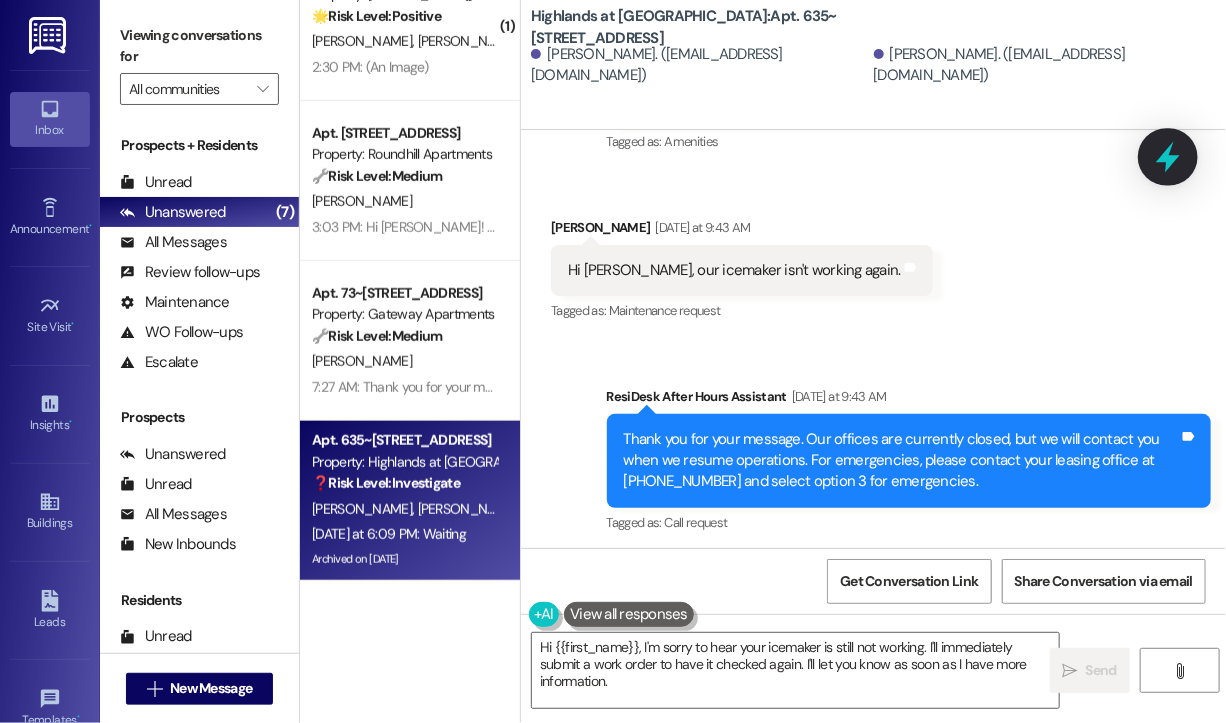 click 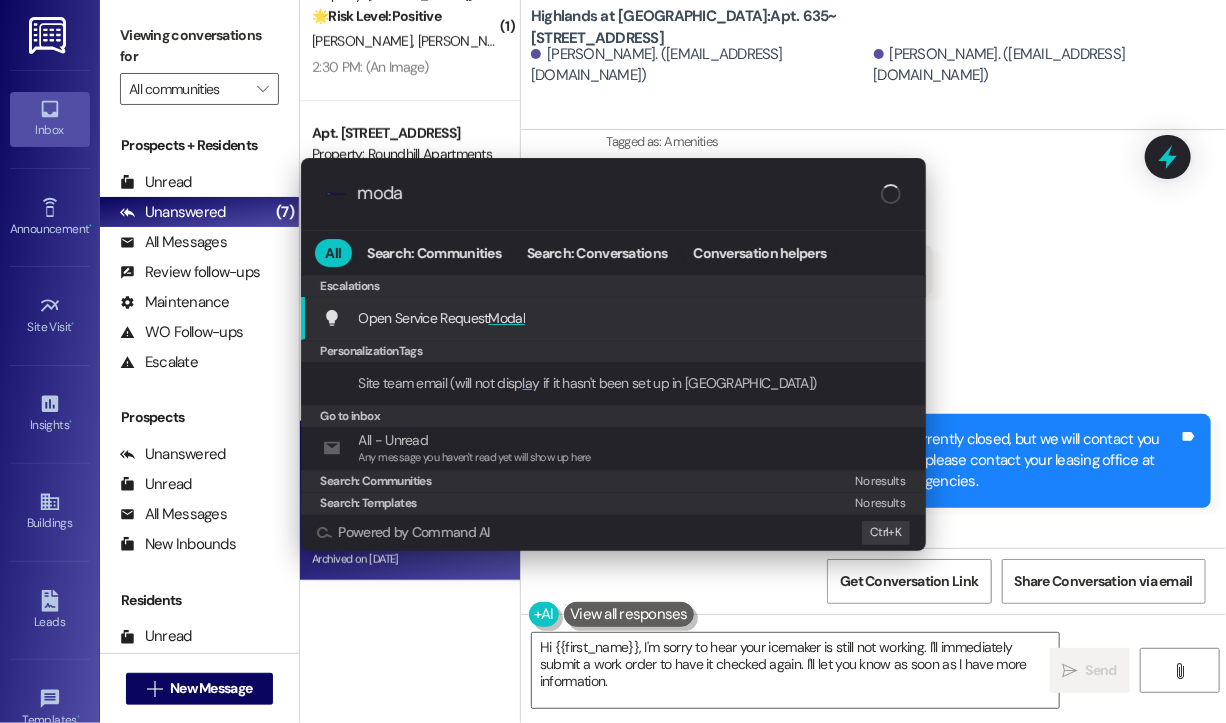 type on "modal" 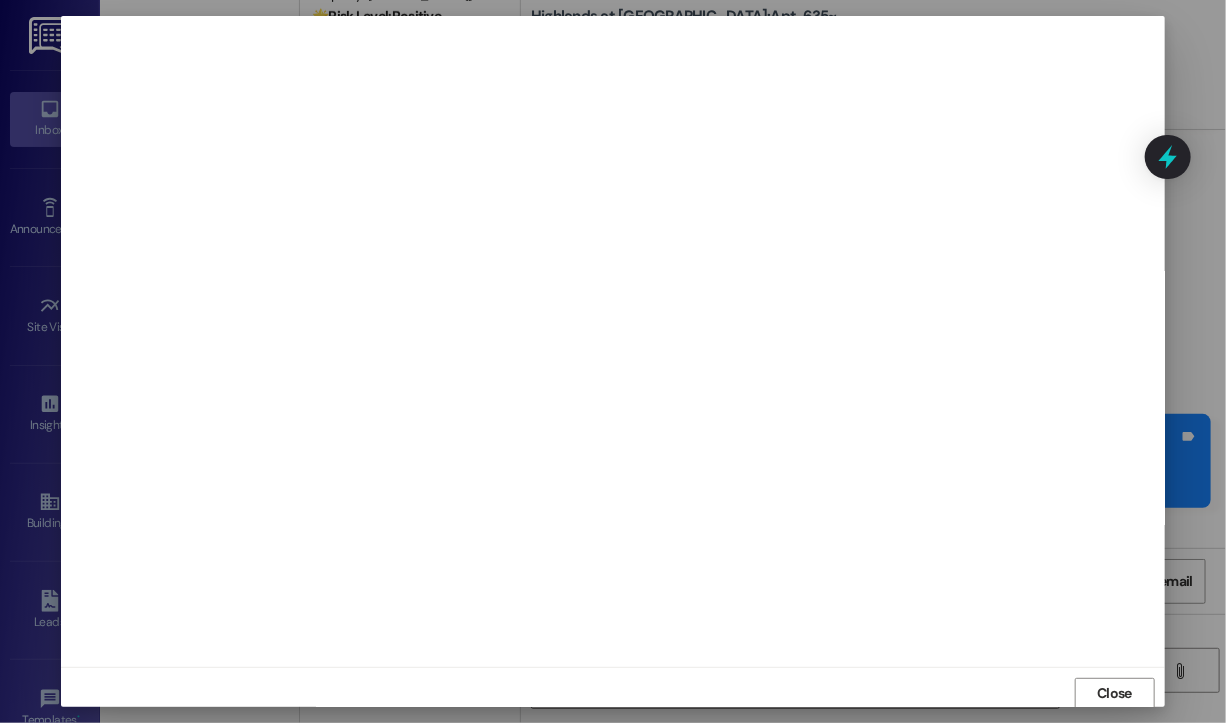 scroll, scrollTop: 2, scrollLeft: 0, axis: vertical 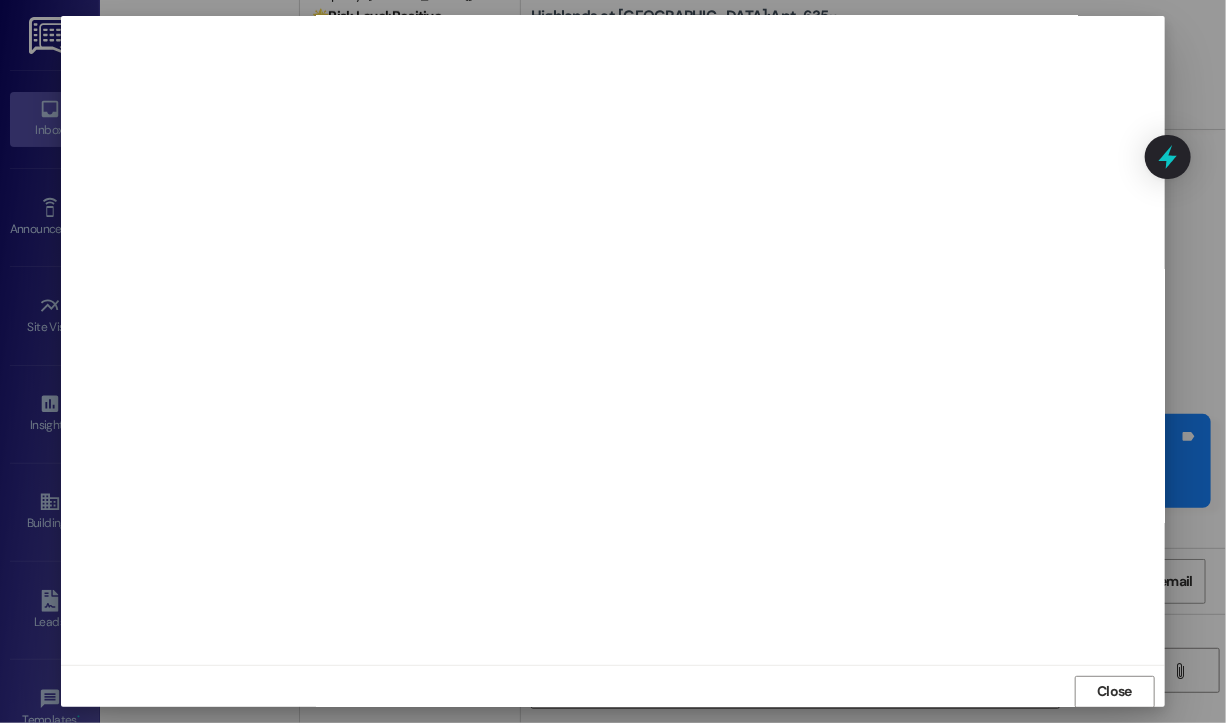 click on "Close" at bounding box center (1114, 691) 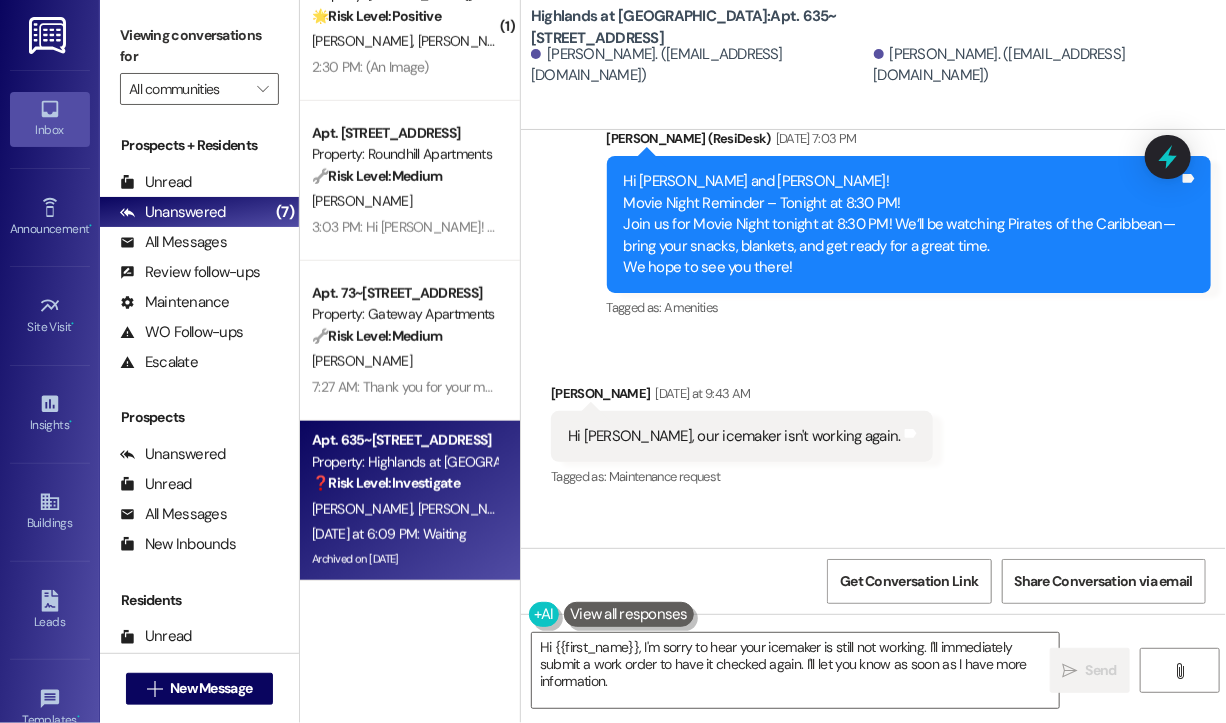 scroll, scrollTop: 33542, scrollLeft: 0, axis: vertical 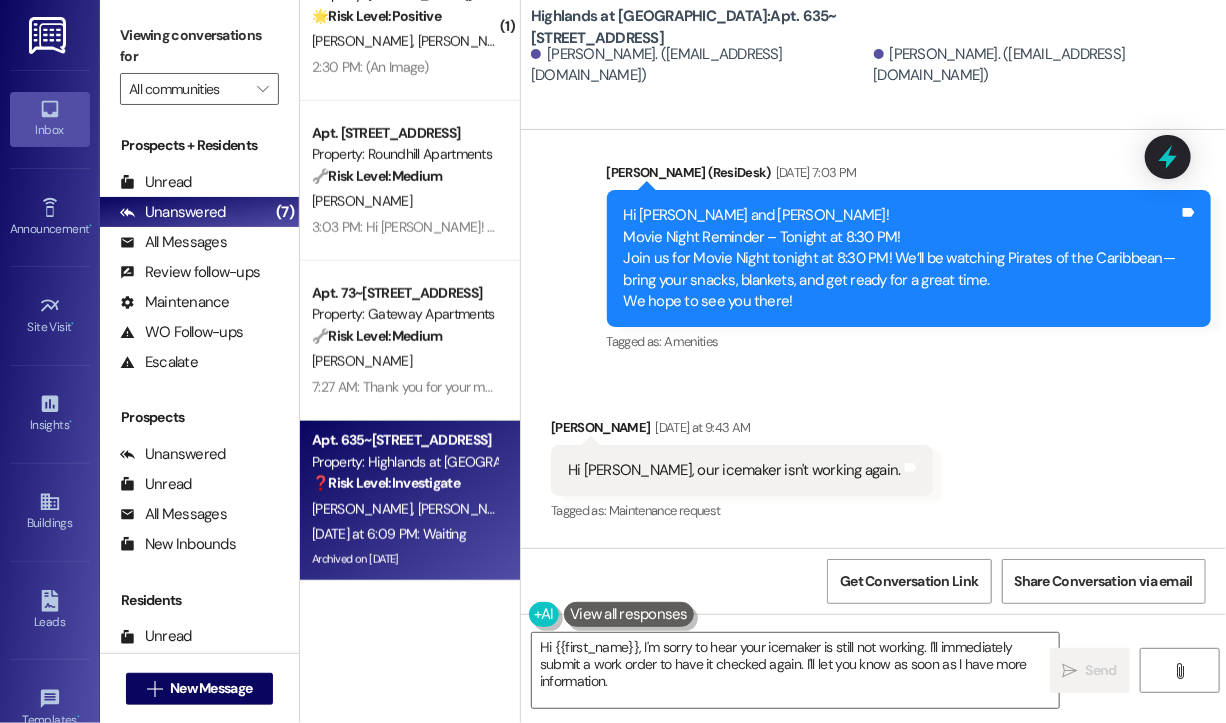 click on "Received via SMS [PERSON_NAME] [DATE] at 9:43 AM Hi [PERSON_NAME], our icemaker isn't working again. Tags and notes Tagged as:   Maintenance request Click to highlight conversations about Maintenance request" at bounding box center [873, 456] 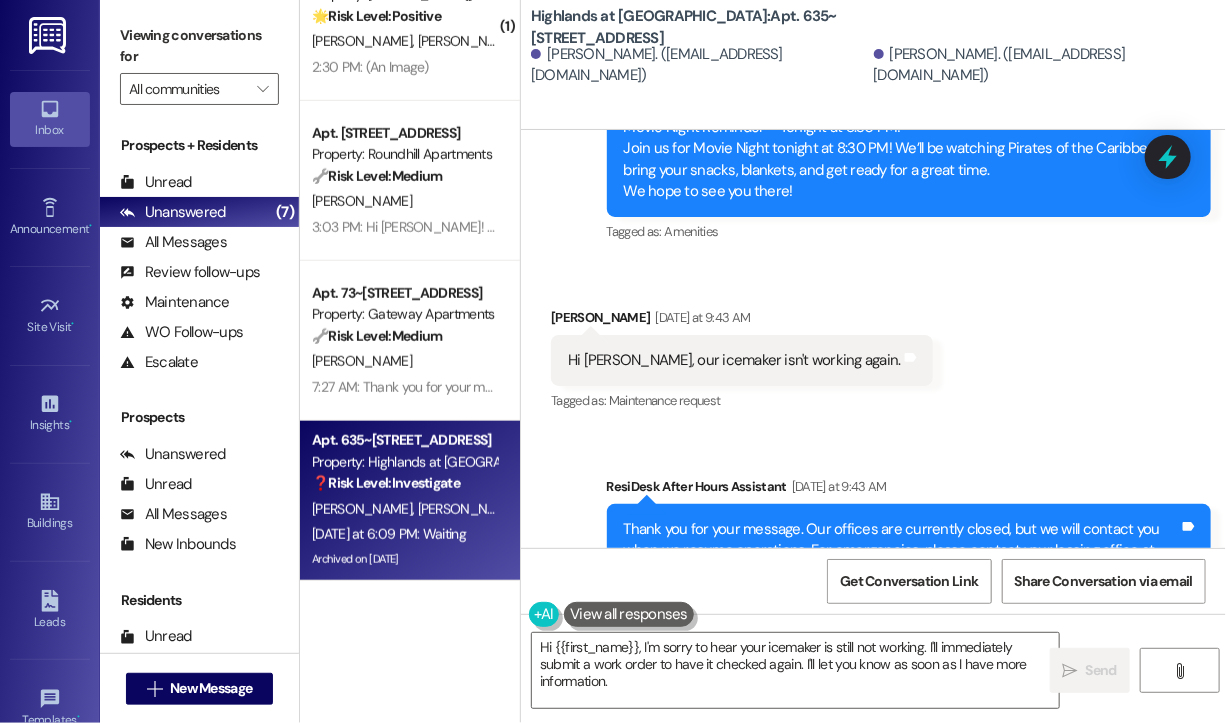 scroll, scrollTop: 33643, scrollLeft: 0, axis: vertical 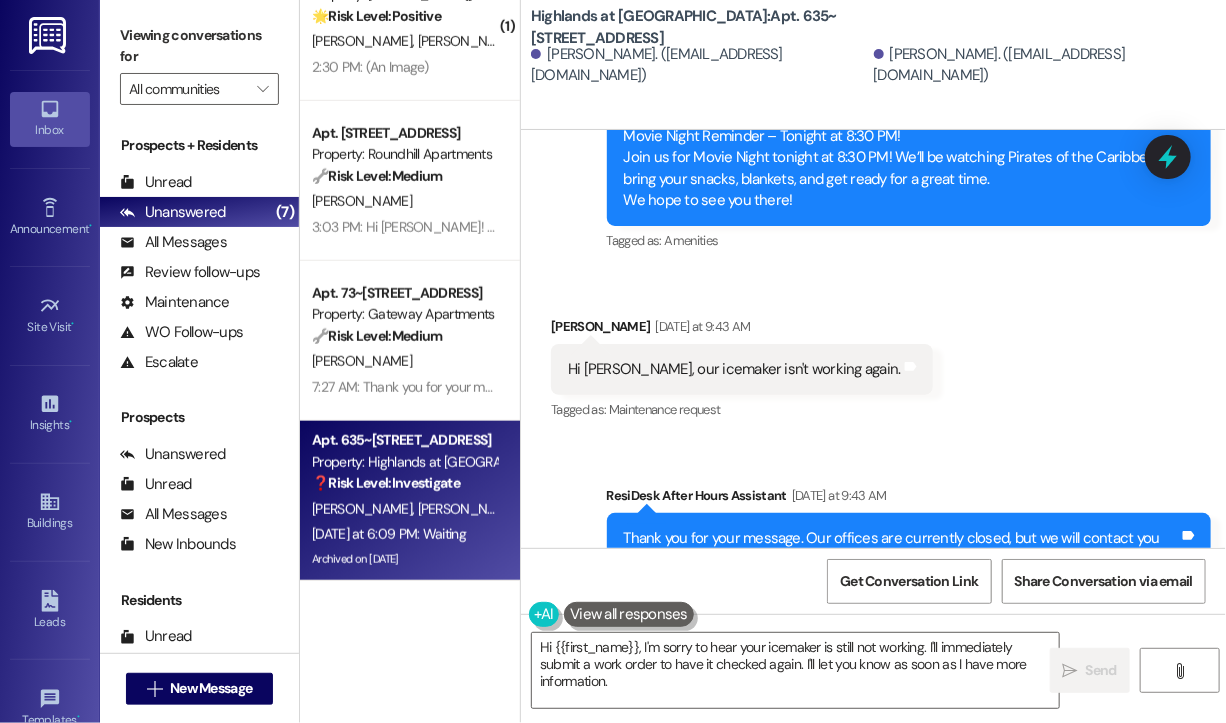 click on "Received via SMS [PERSON_NAME] [DATE] at 9:43 AM Hi [PERSON_NAME], our icemaker isn't working again. Tags and notes Tagged as:   Maintenance request Click to highlight conversations about Maintenance request" at bounding box center [873, 355] 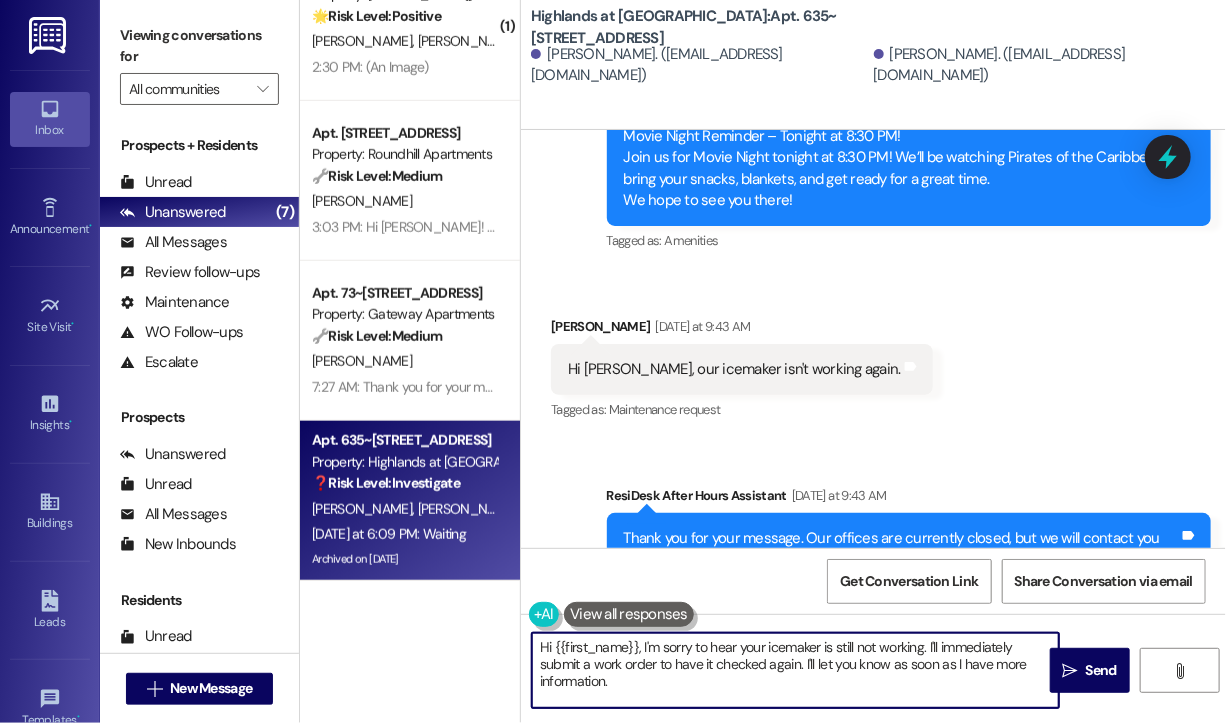click on "Hi {{first_name}}, I'm sorry to hear your icemaker is still not working. I'll immediately submit a work order to have it checked again. I'll let you know as soon as I have more information." at bounding box center [795, 670] 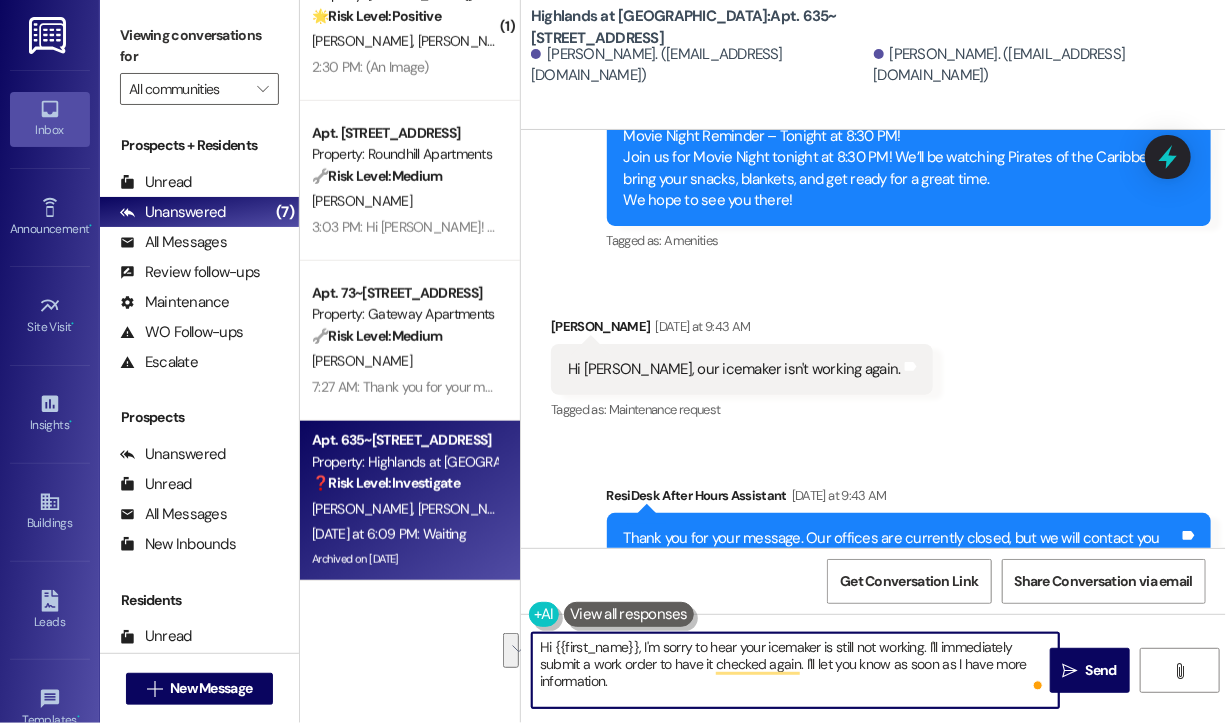 drag, startPoint x: 804, startPoint y: 686, endPoint x: 803, endPoint y: 659, distance: 27.018513 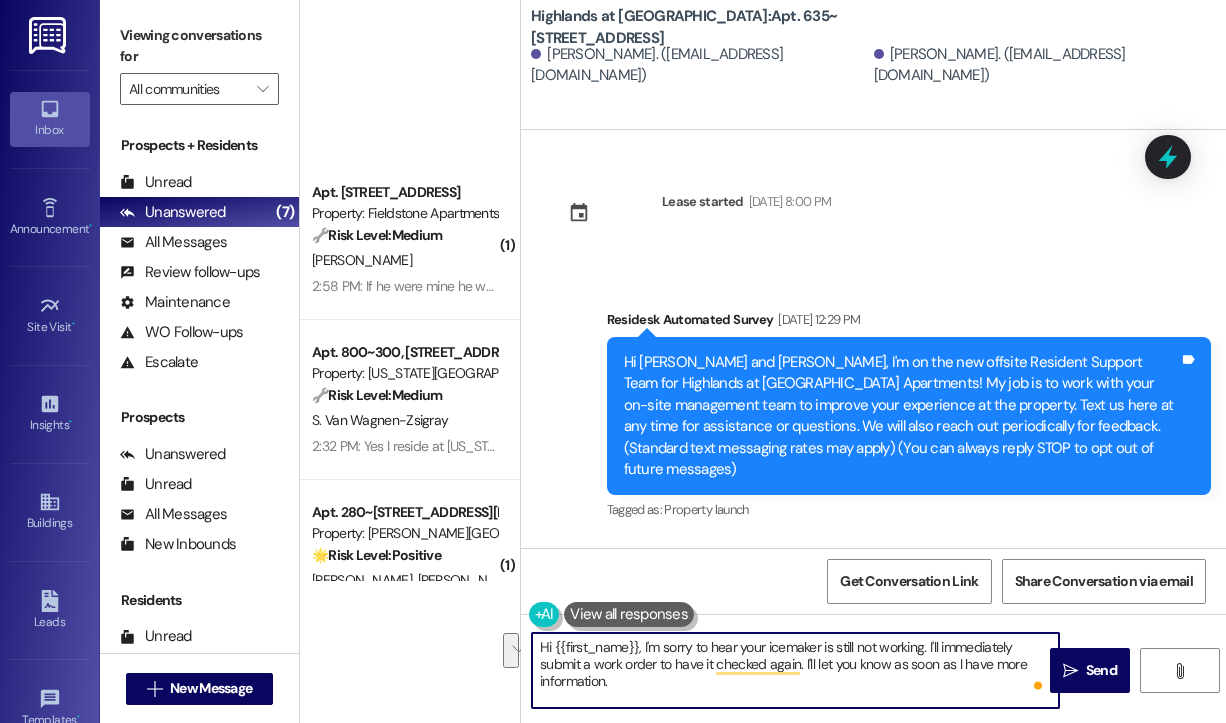 scroll, scrollTop: 0, scrollLeft: 0, axis: both 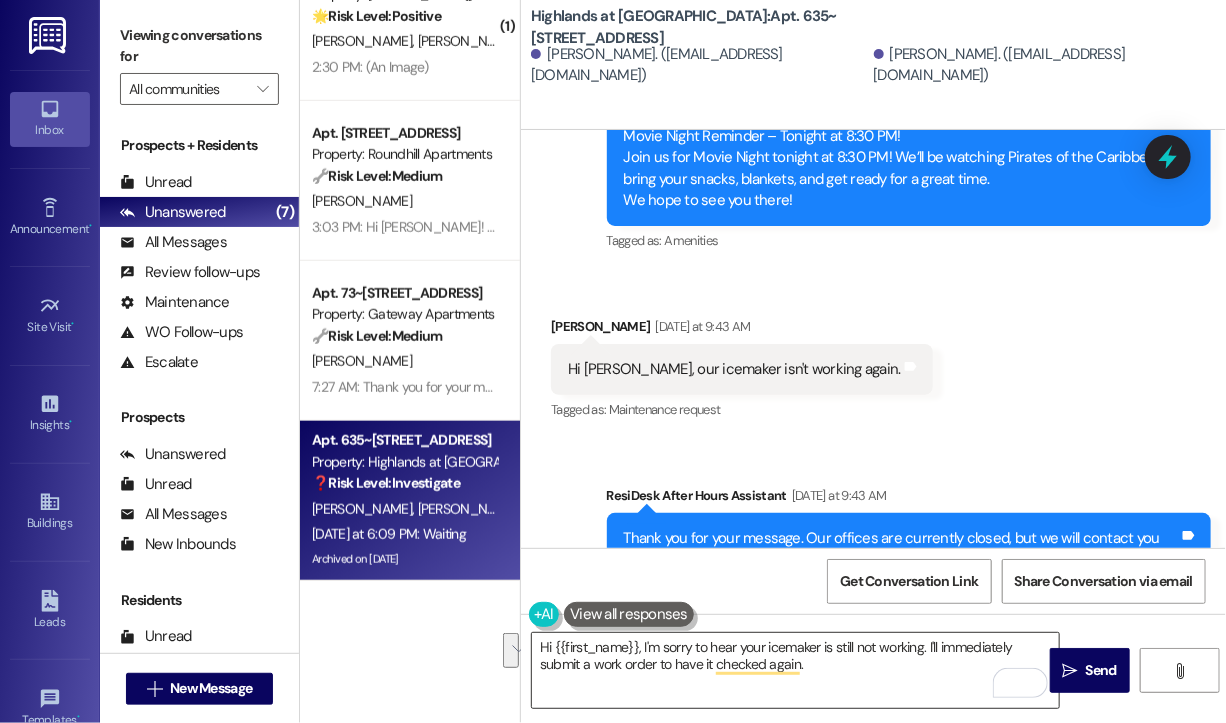 click on "Hi {{first_name}}, I'm sorry to hear your icemaker is still not working. I'll immediately submit a work order to have it checked again." at bounding box center (795, 670) 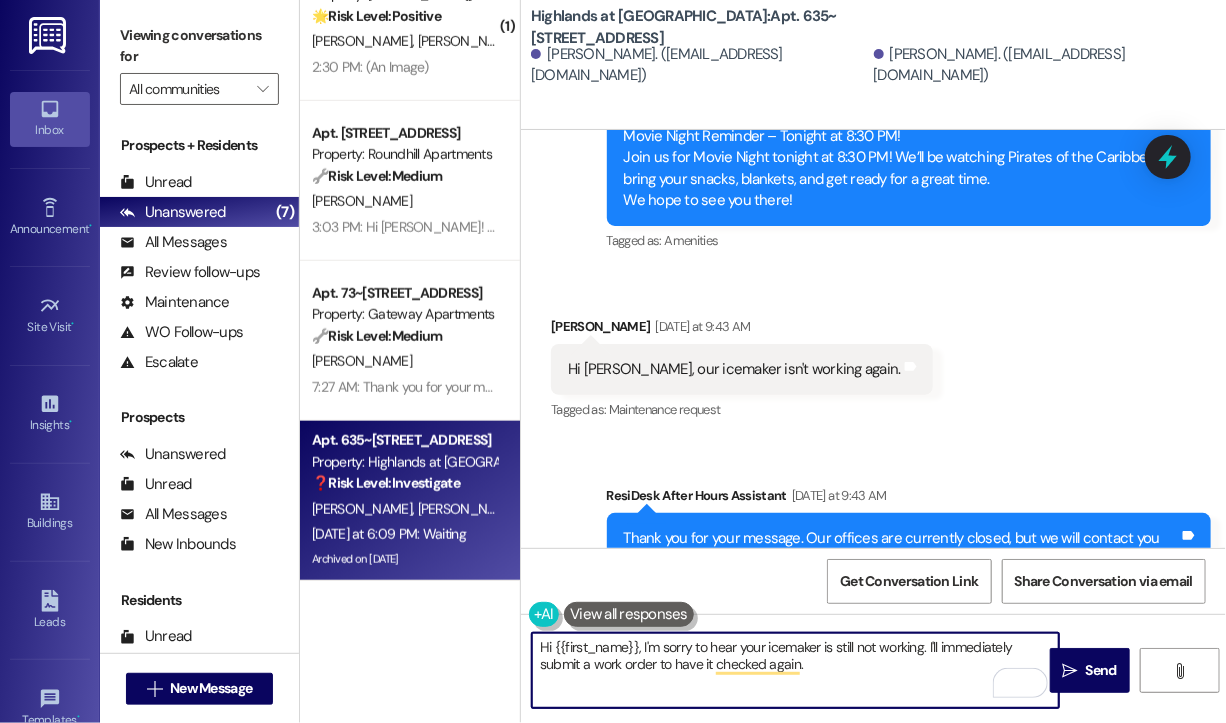 click on "Hi {{first_name}}, I'm sorry to hear your icemaker is still not working. I'll immediately submit a work order to have it checked again." at bounding box center (795, 670) 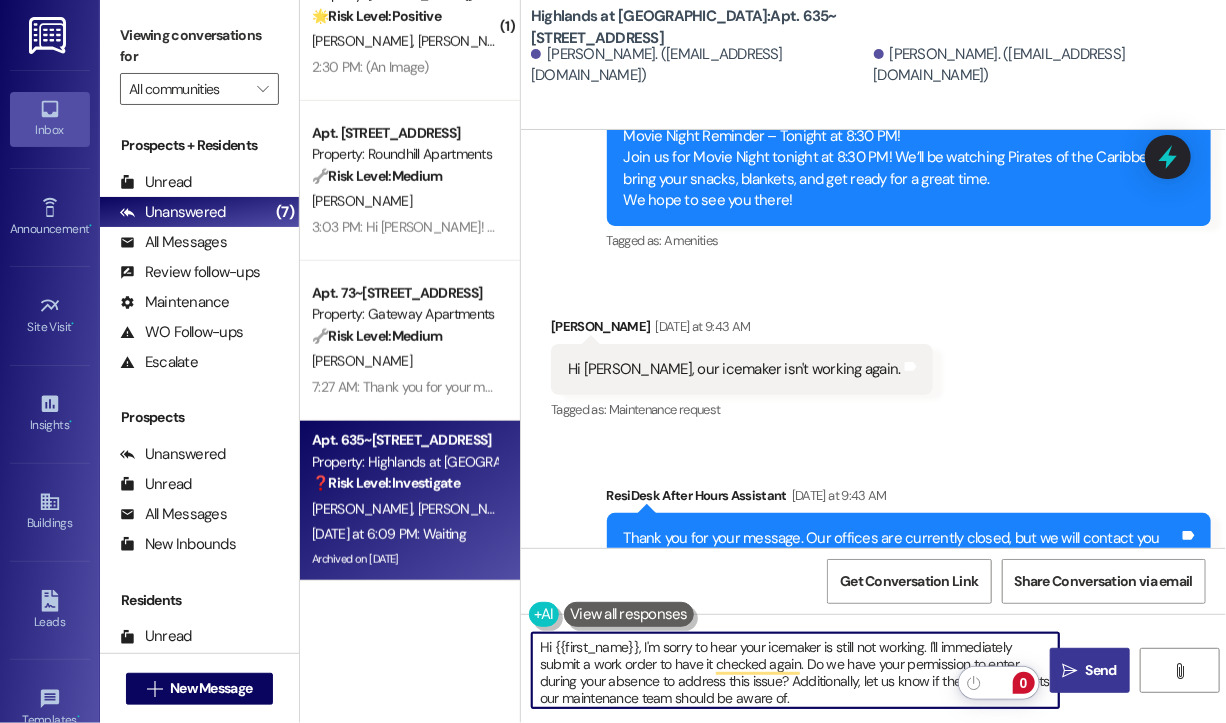 type on "Hi {{first_name}}, I'm sorry to hear your icemaker is still not working. I'll immediately submit a work order to have it checked again. Do we have your permission to enter during your absence to address this issue? Additionally, let us know if there are any pets our maintenance team should be aware of." 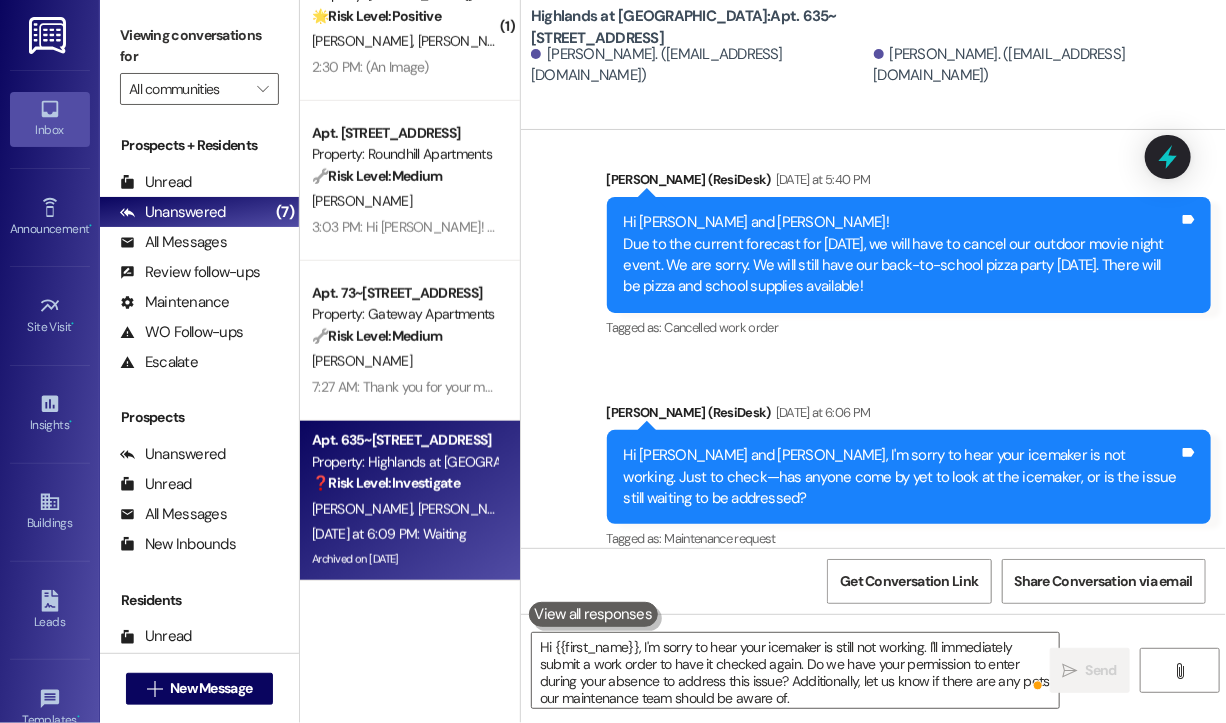scroll, scrollTop: 34236, scrollLeft: 0, axis: vertical 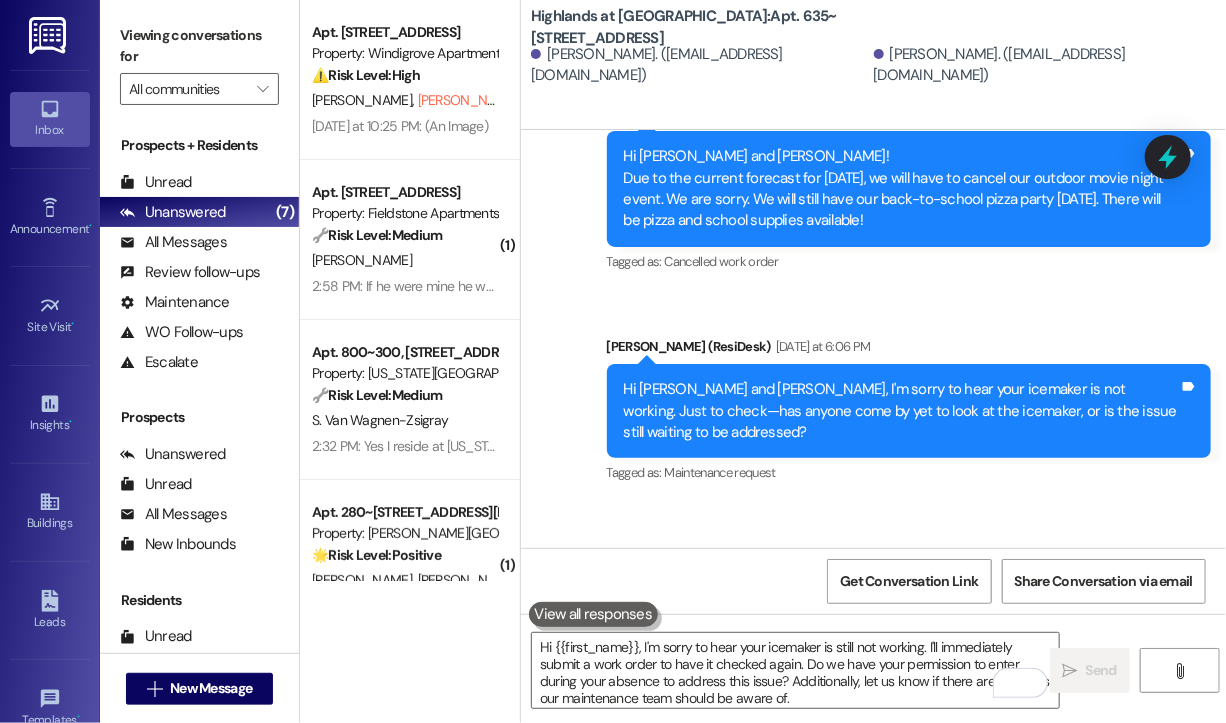 click on "Received via SMS John Sebring Yesterday at 6:09 PM Waiting  Tags and notes" at bounding box center [873, 572] 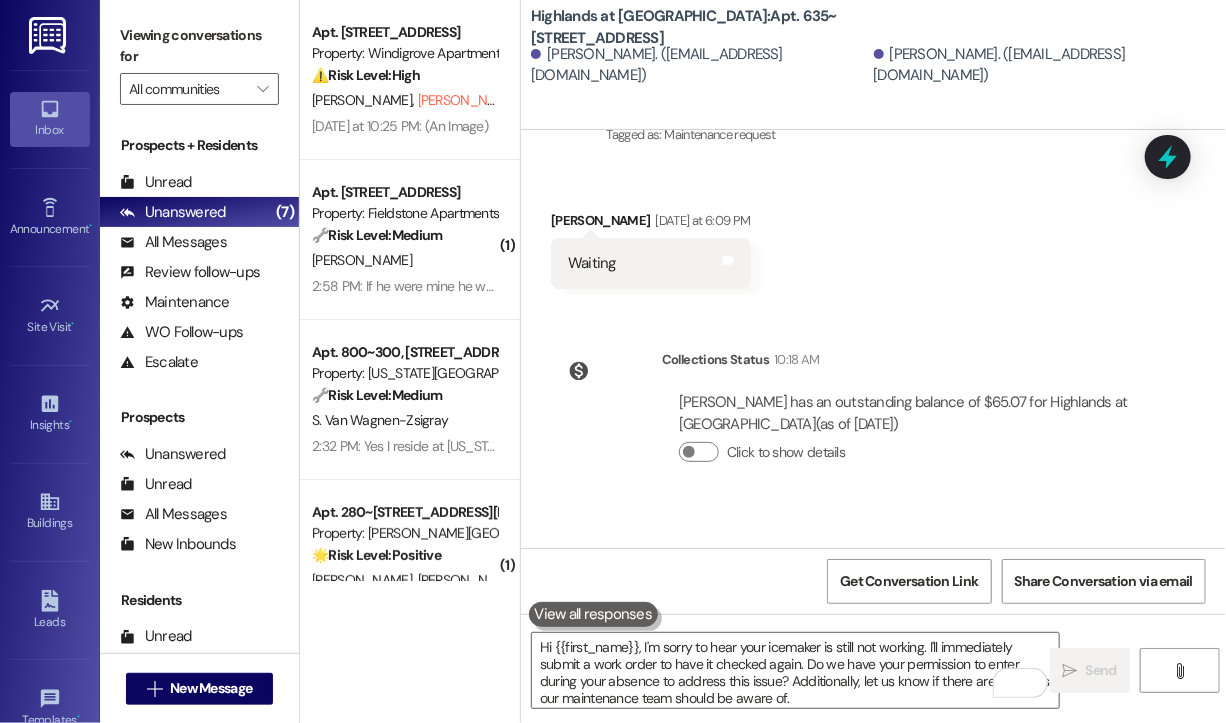 scroll, scrollTop: 34646, scrollLeft: 0, axis: vertical 